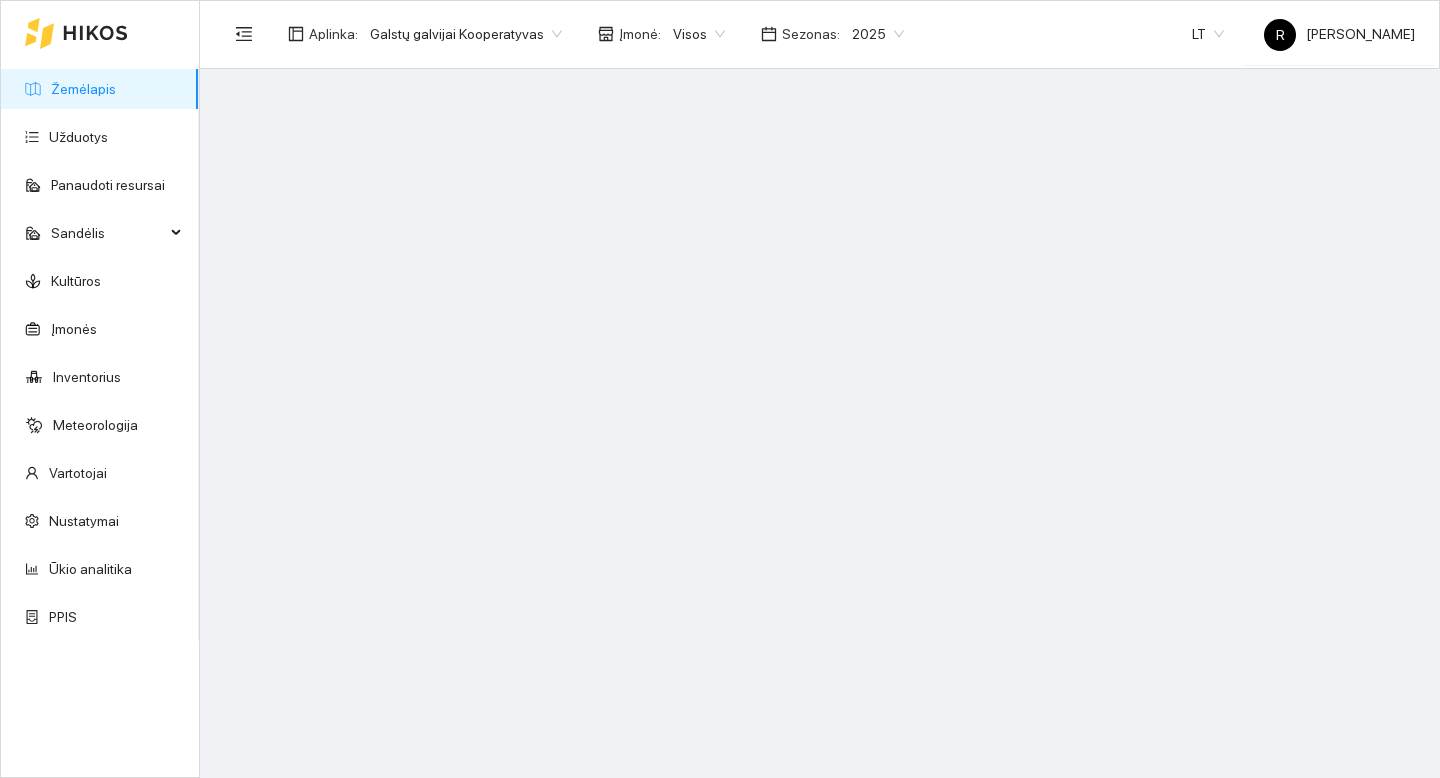 scroll, scrollTop: 0, scrollLeft: 0, axis: both 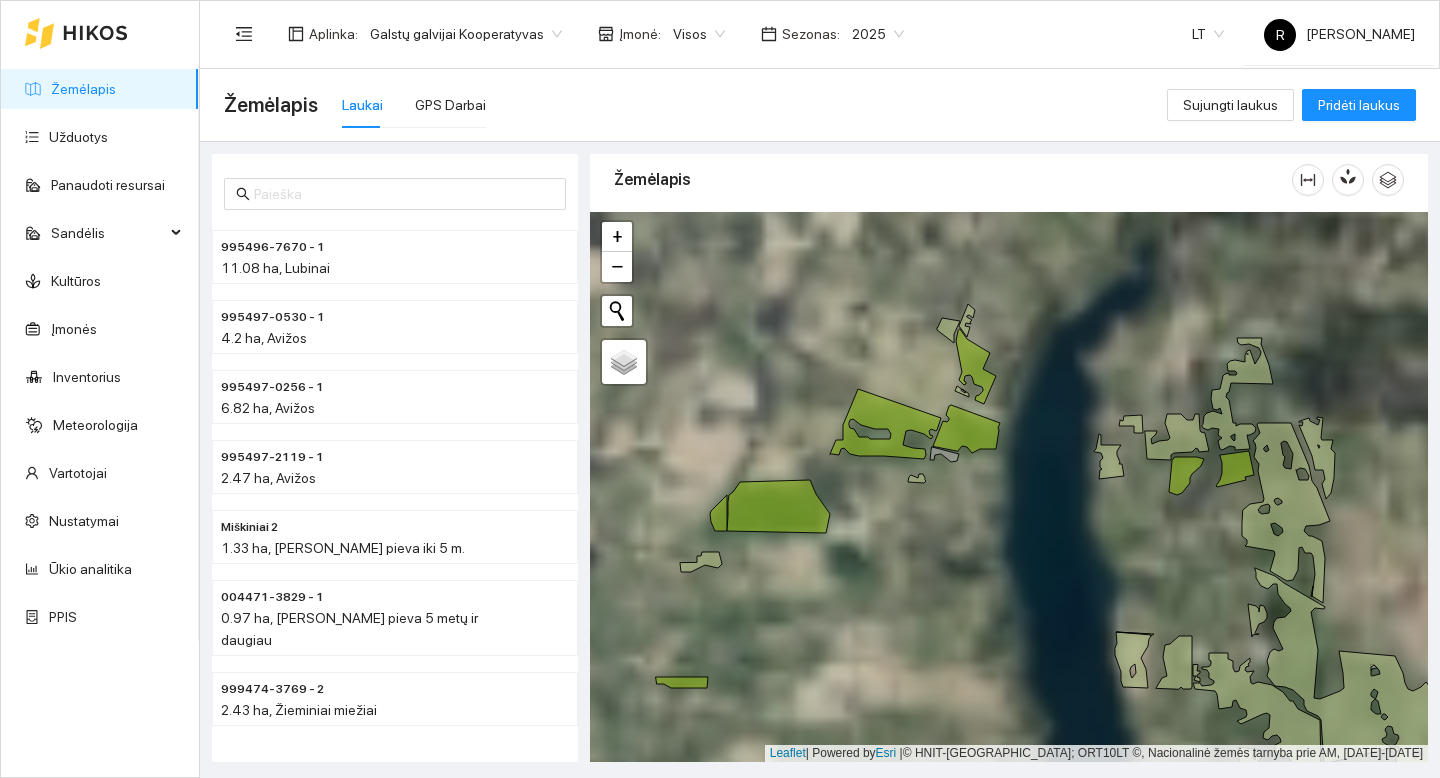 drag, startPoint x: 739, startPoint y: 381, endPoint x: 879, endPoint y: 520, distance: 197.28406 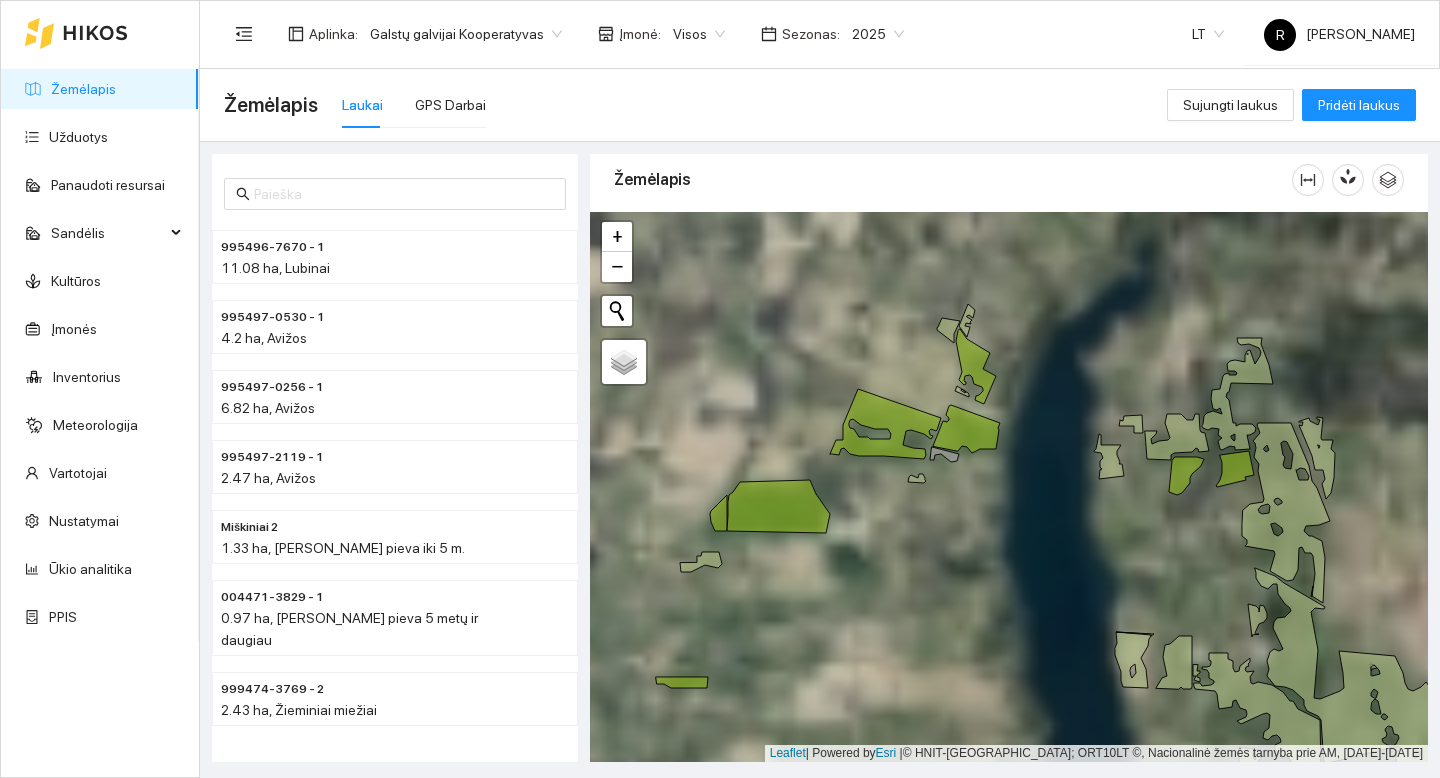 click on "+ −   Nieko nerasta. Bandykite dar kartą.  Žemėlapis  Palydovas Leaflet  | Powered by  Esri   |  © HNIT-BALTIC; ORT10LT ©, Nacionalinė žemės tarnyba prie AM, [DATE]-[DATE]" at bounding box center [1009, 487] 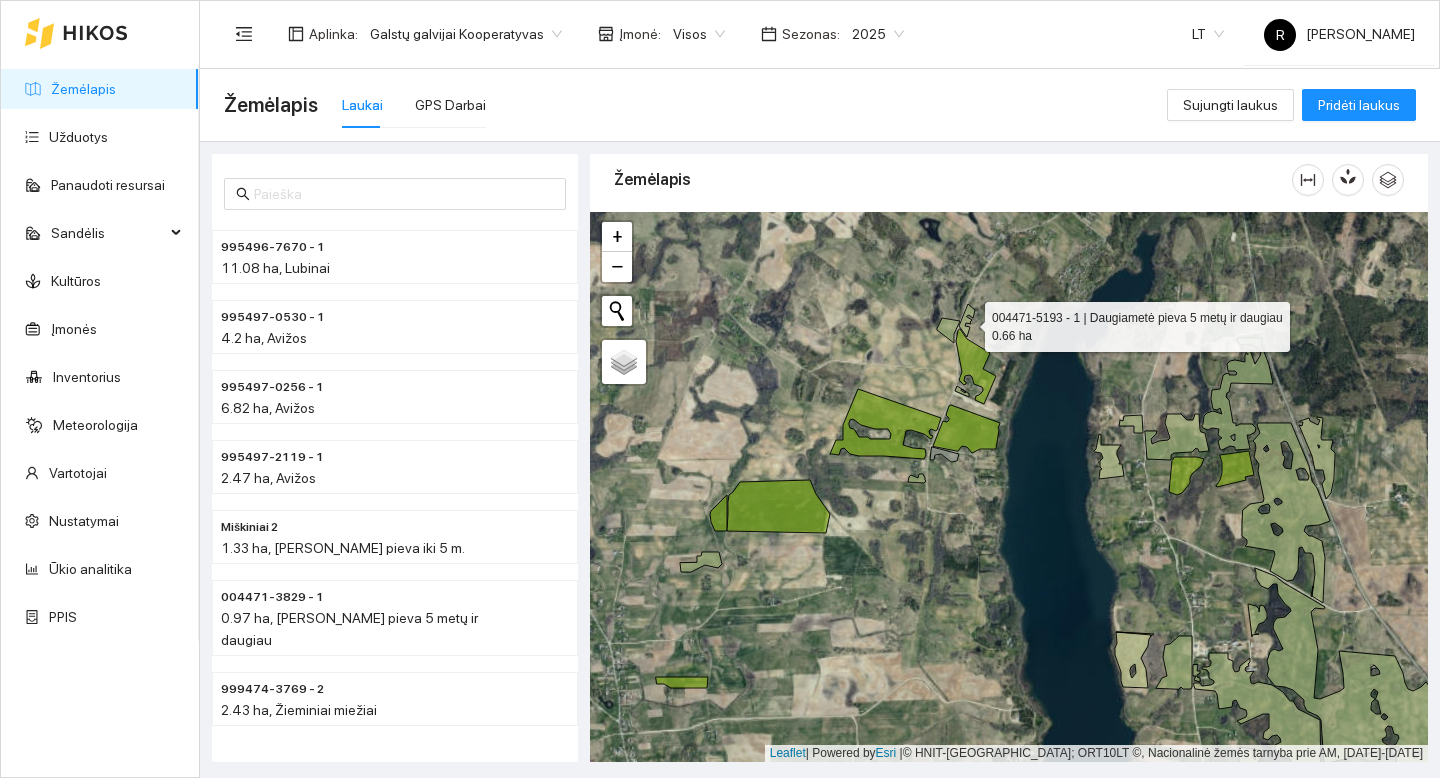 click 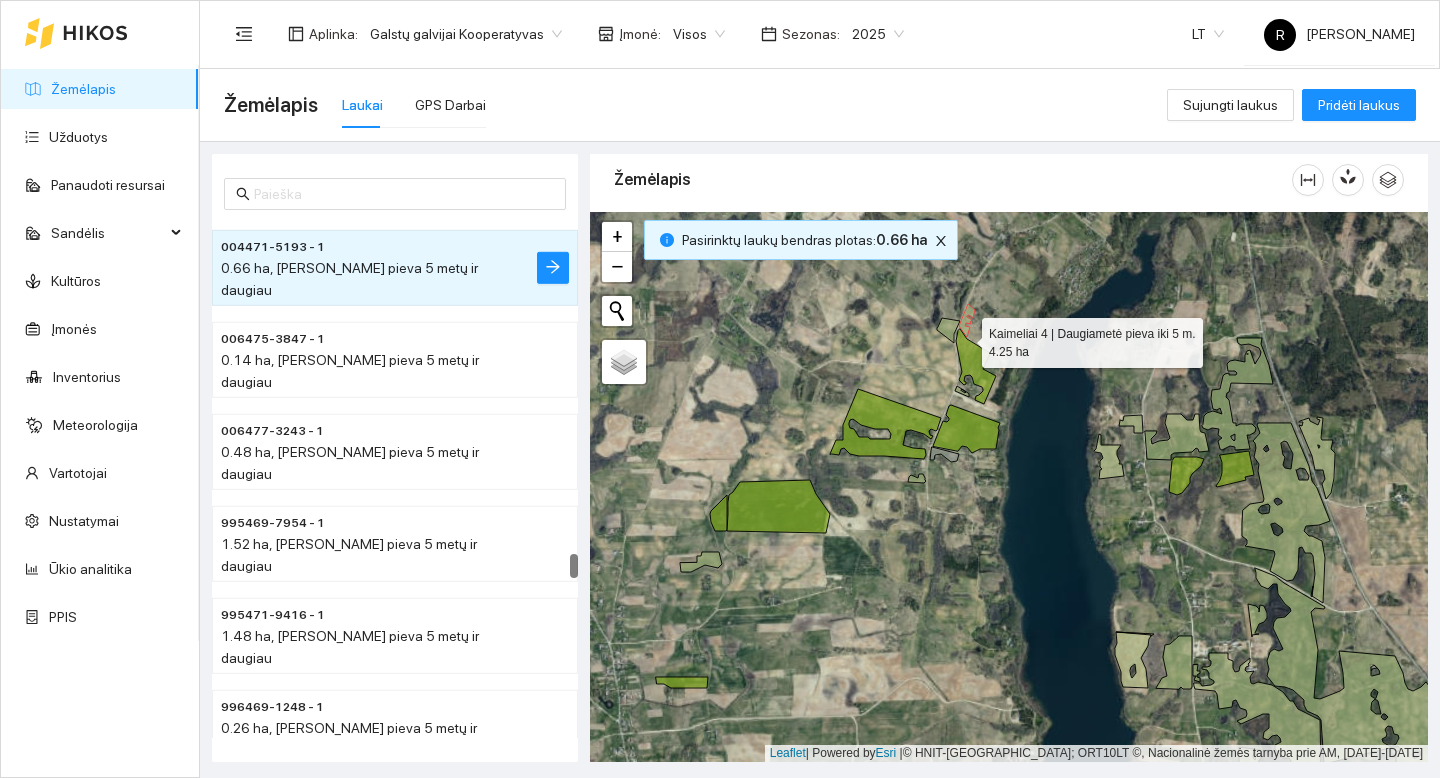 click 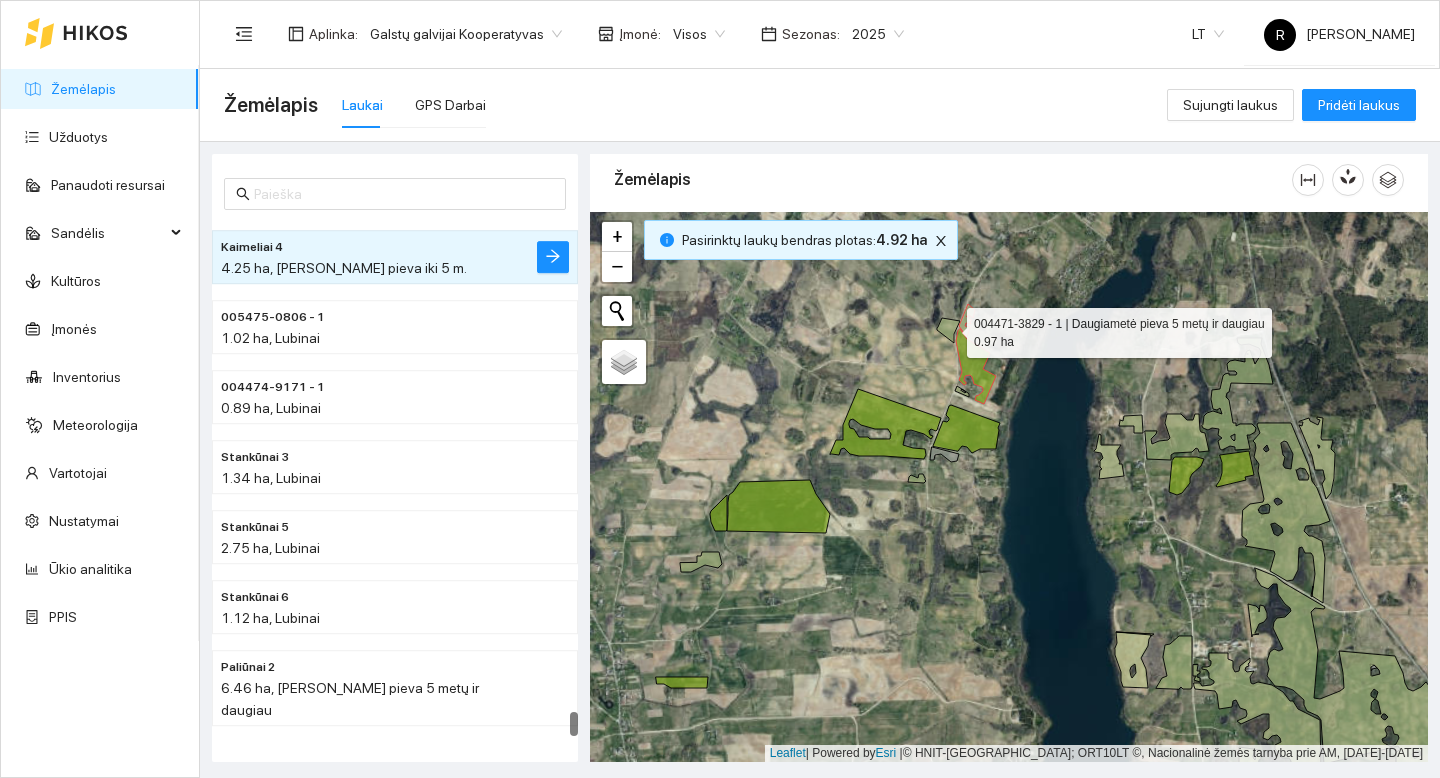 click 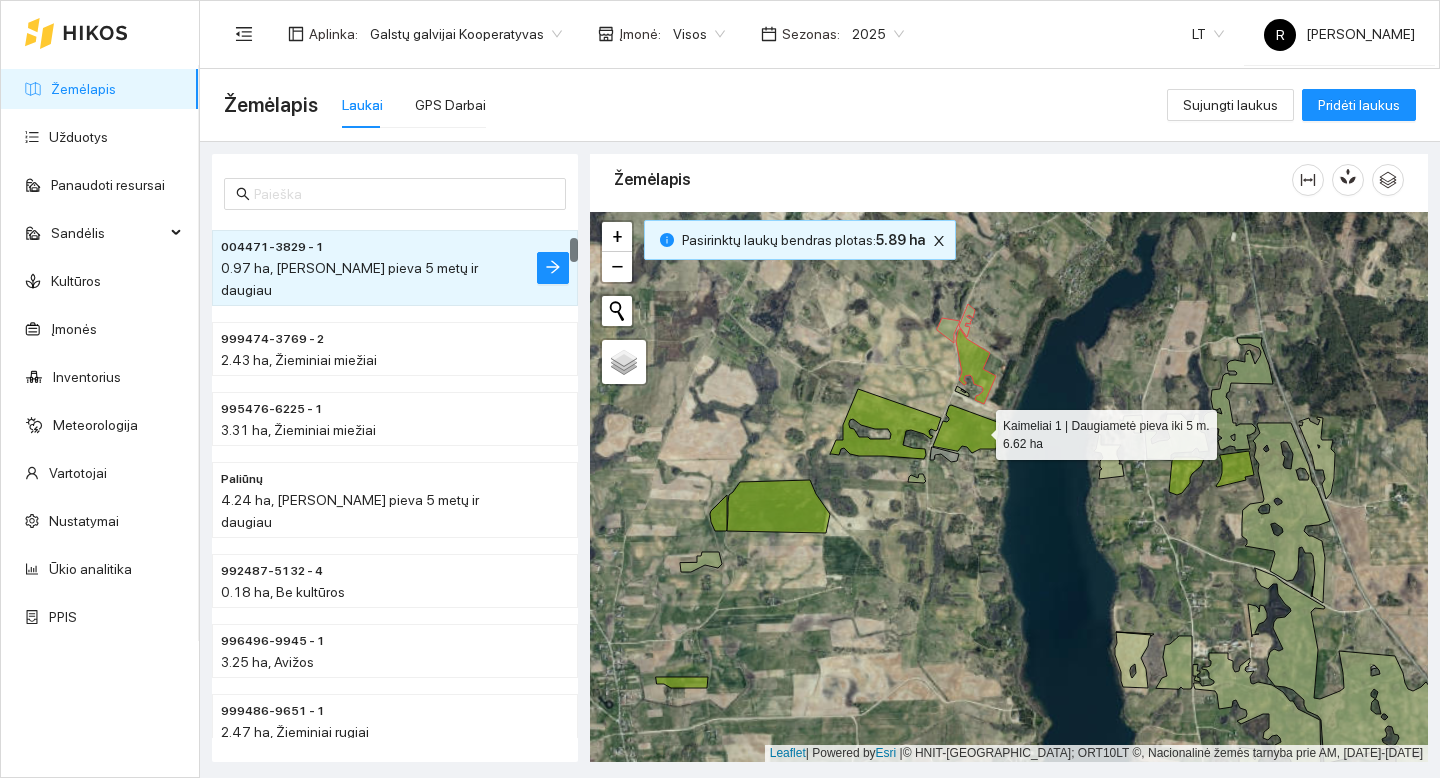 click 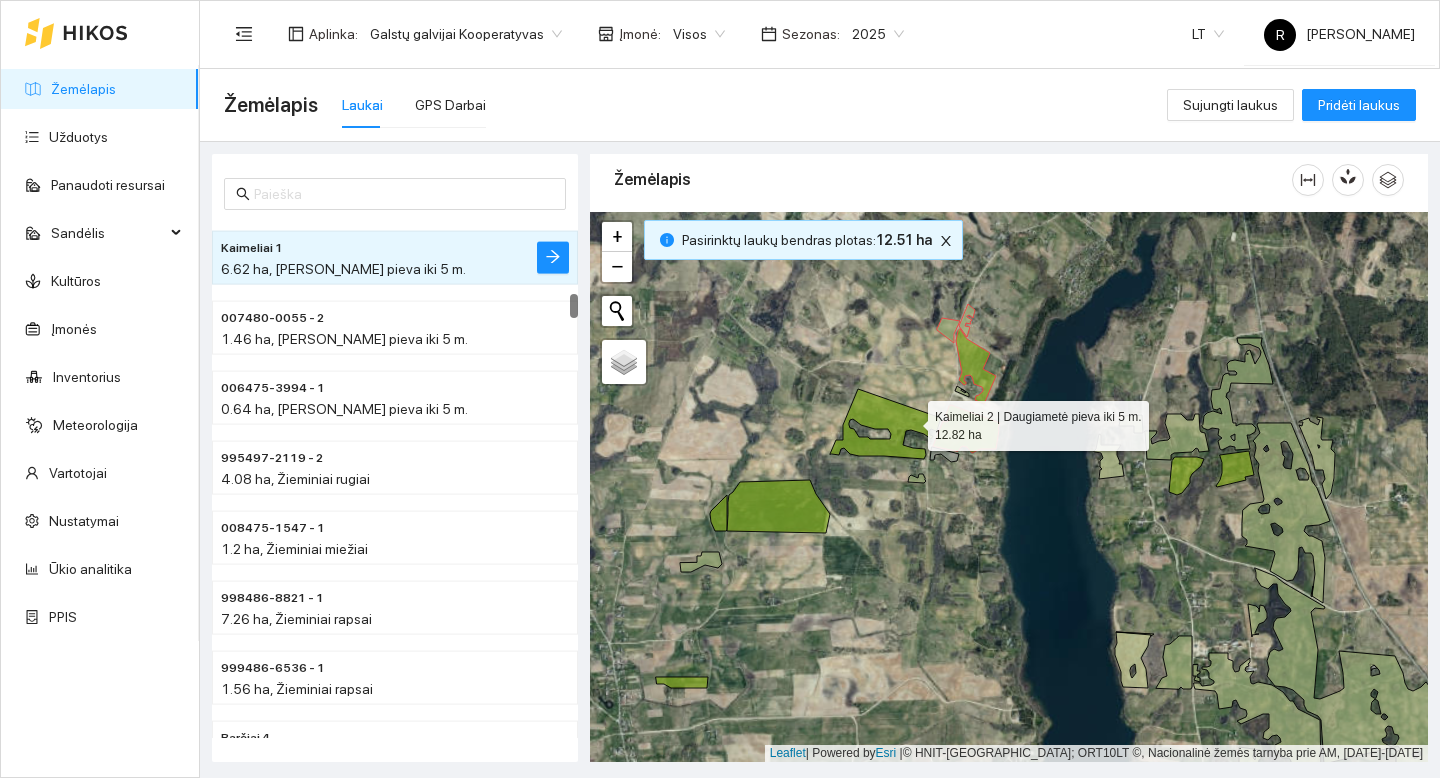 click 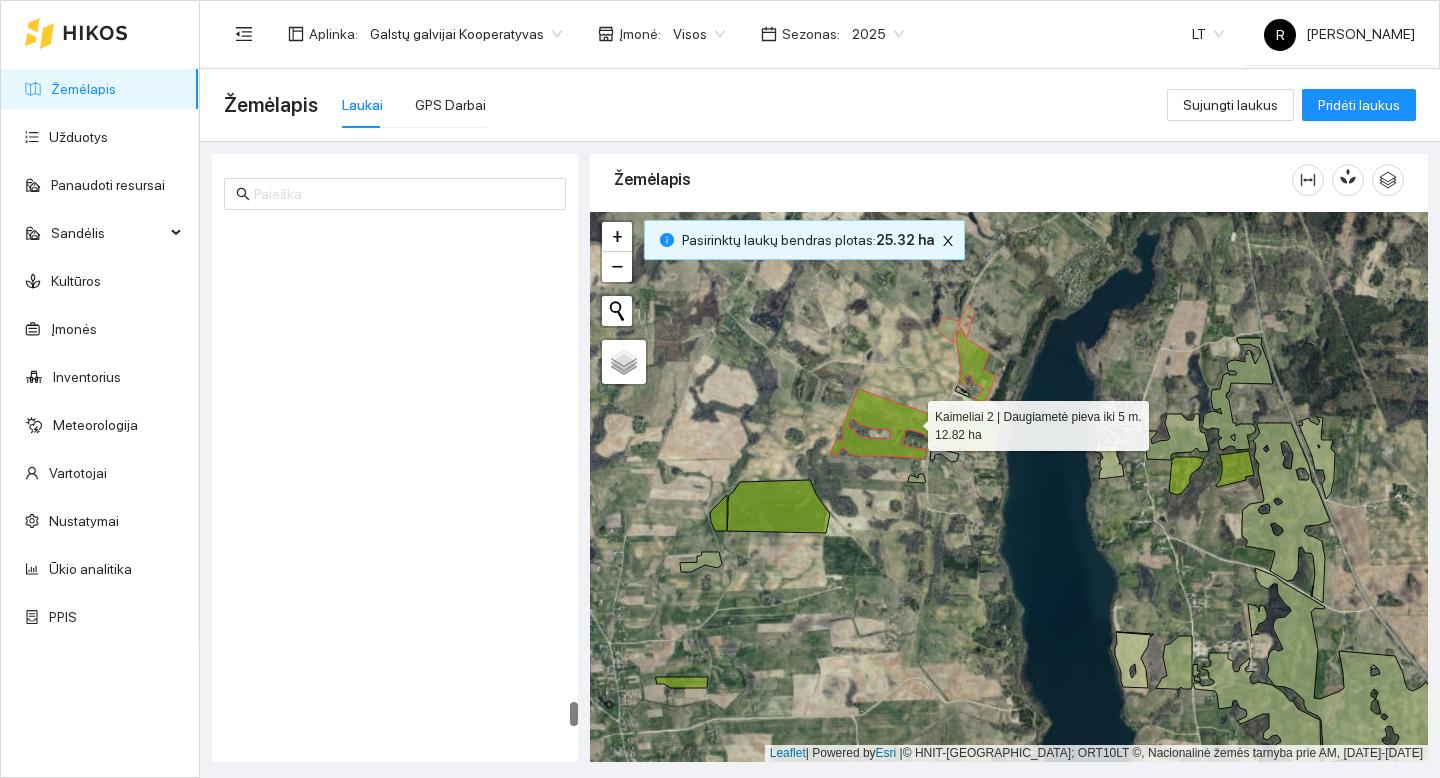 scroll, scrollTop: 10220, scrollLeft: 0, axis: vertical 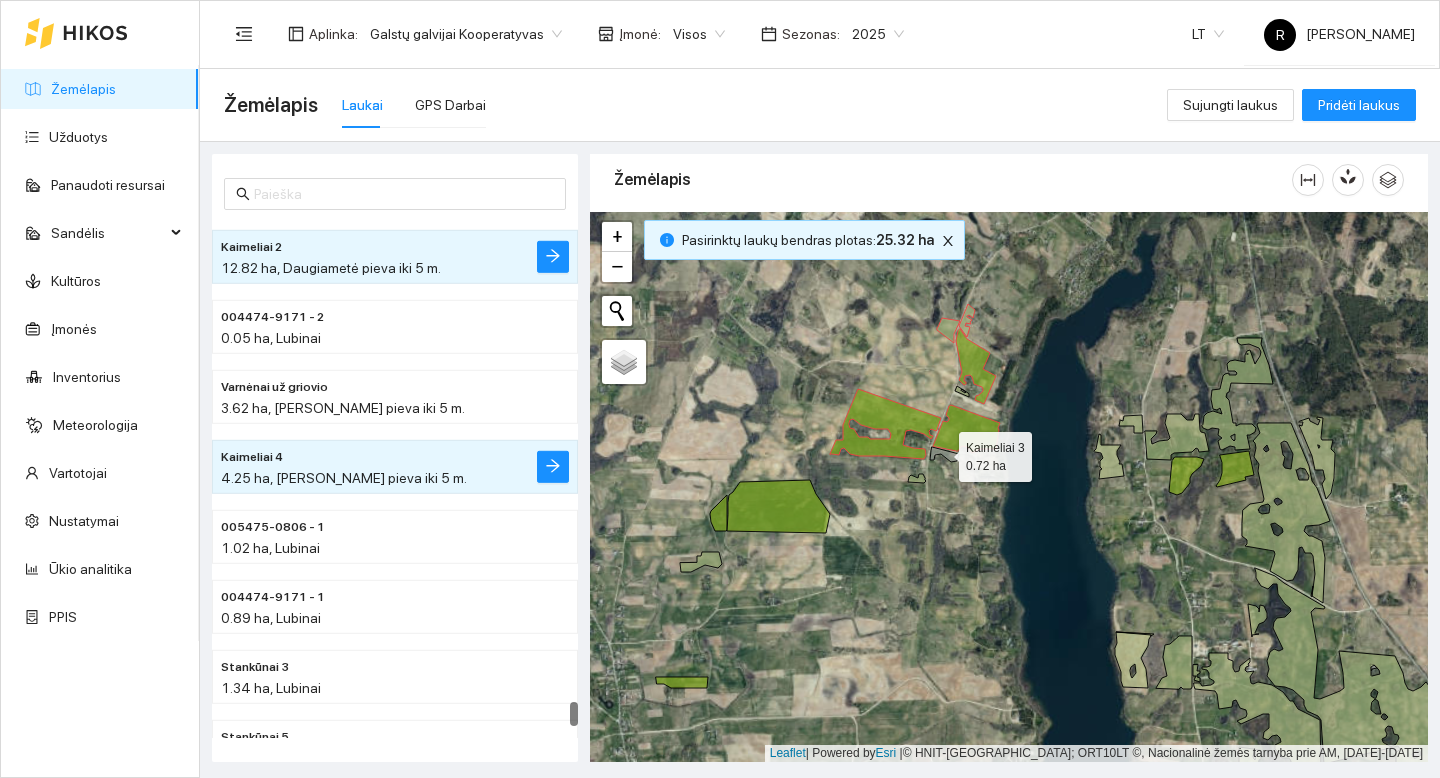 click 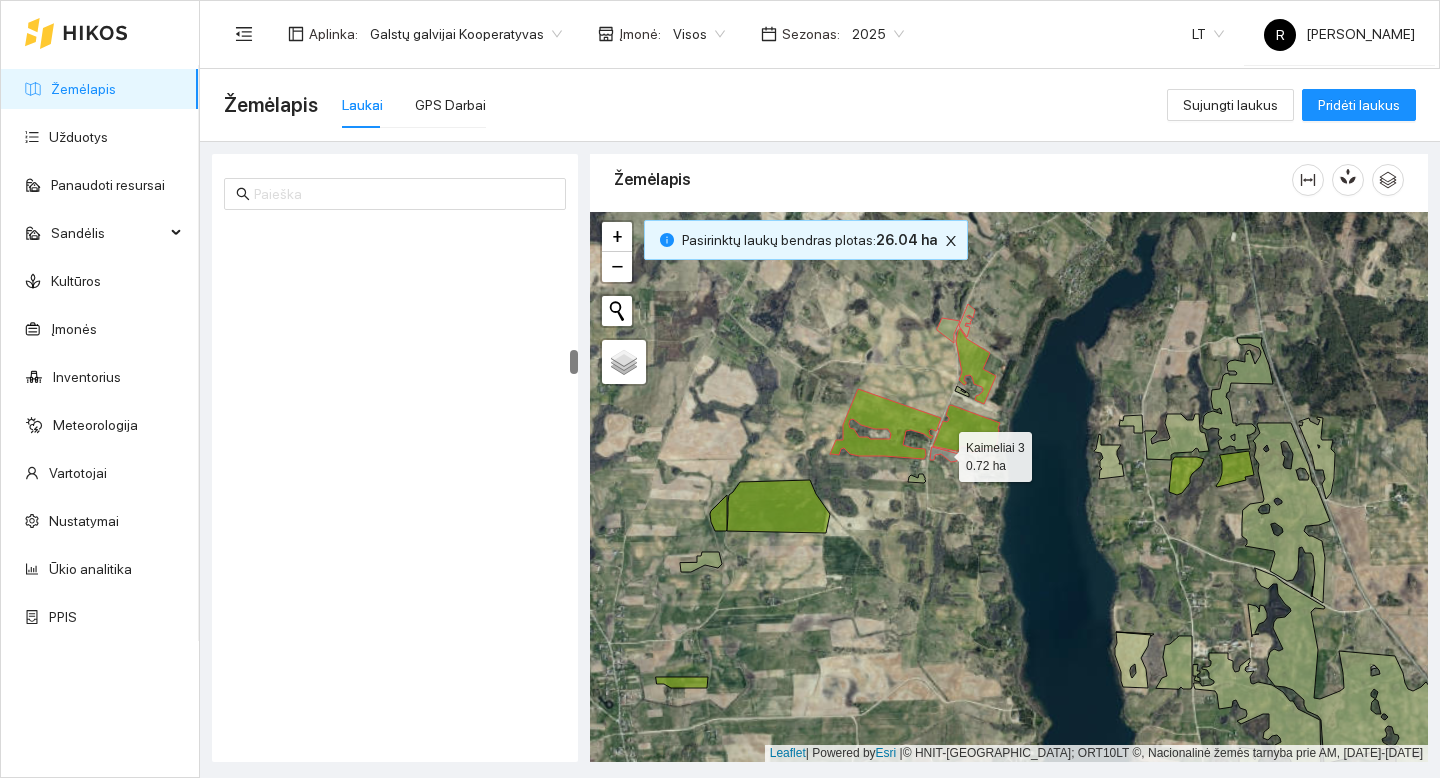 scroll, scrollTop: 2727, scrollLeft: 0, axis: vertical 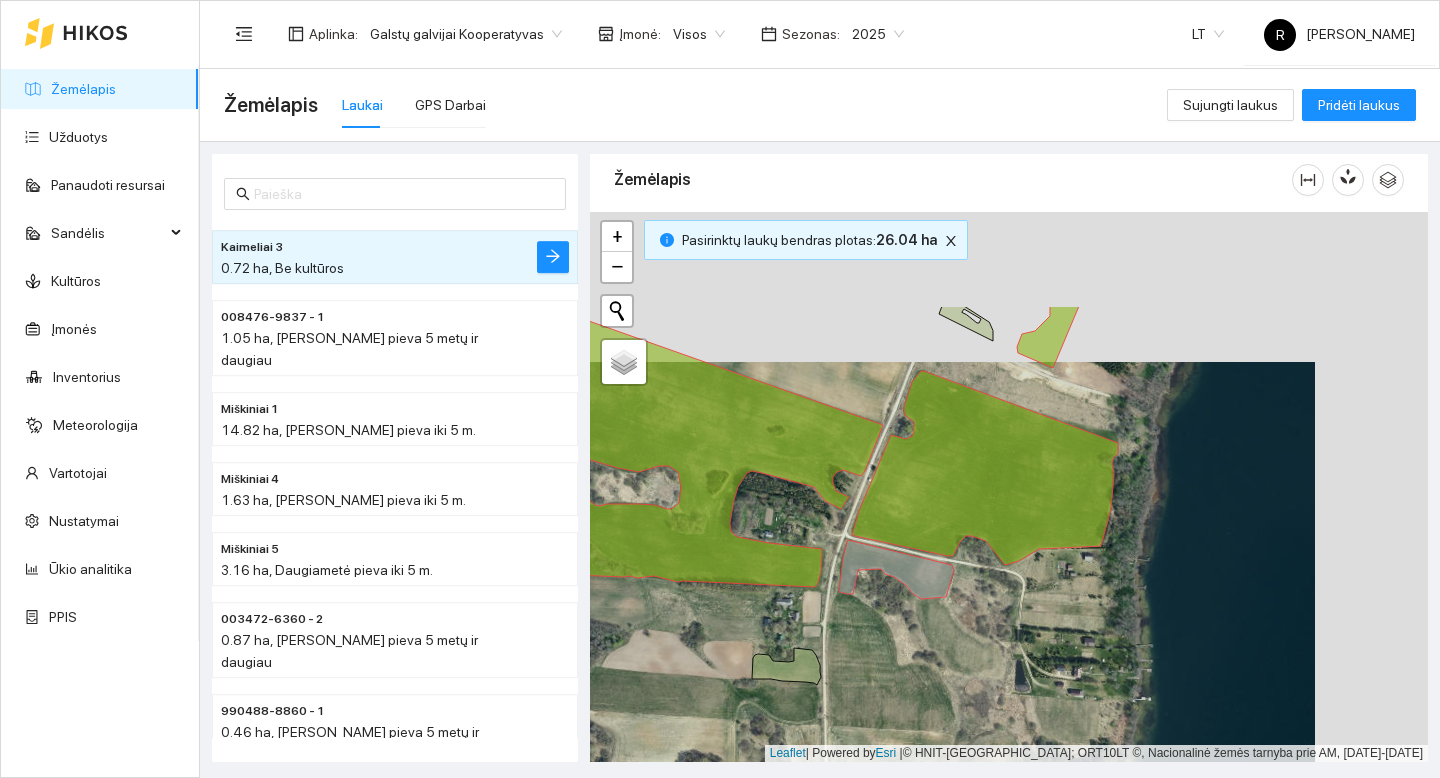 drag, startPoint x: 1039, startPoint y: 470, endPoint x: 945, endPoint y: 605, distance: 164.50227 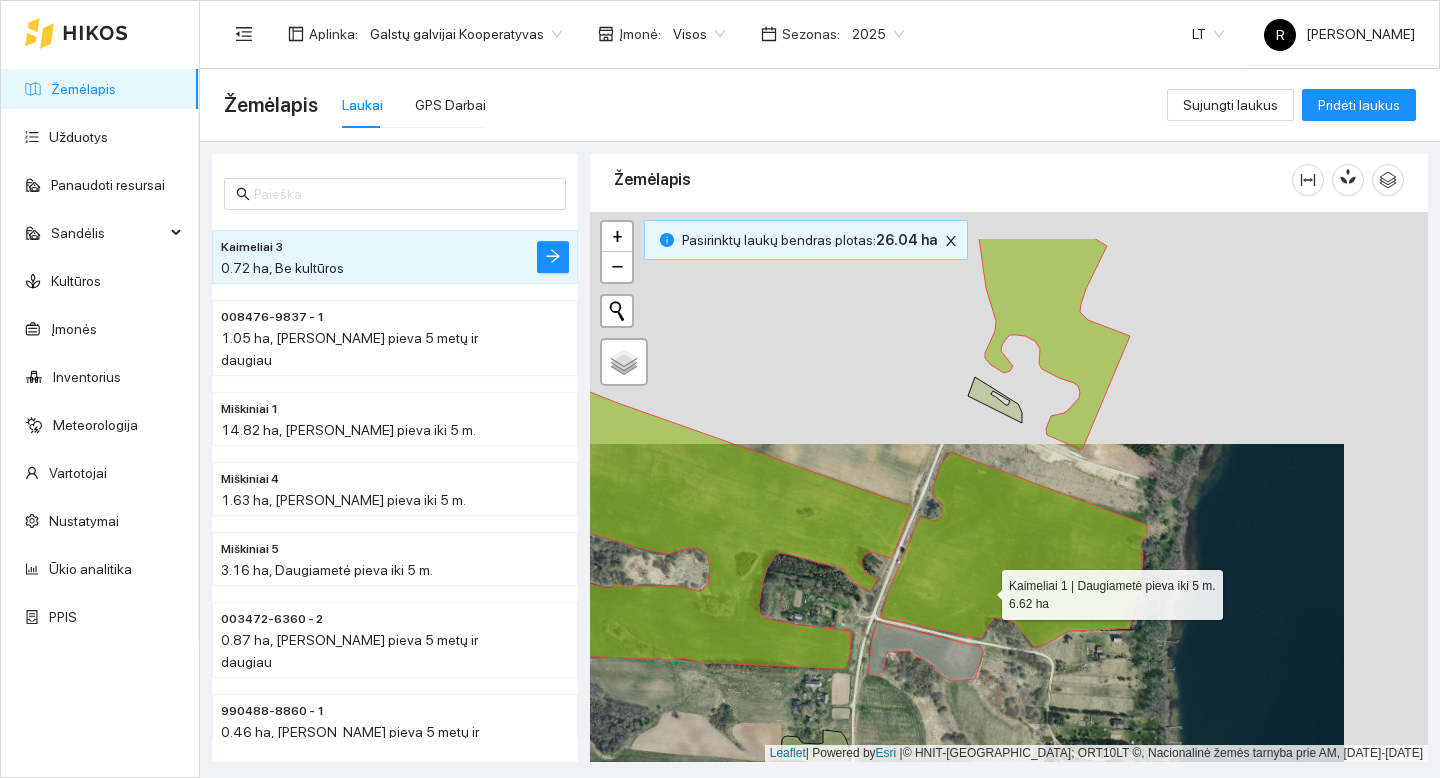 drag, startPoint x: 956, startPoint y: 508, endPoint x: 981, endPoint y: 548, distance: 47.169907 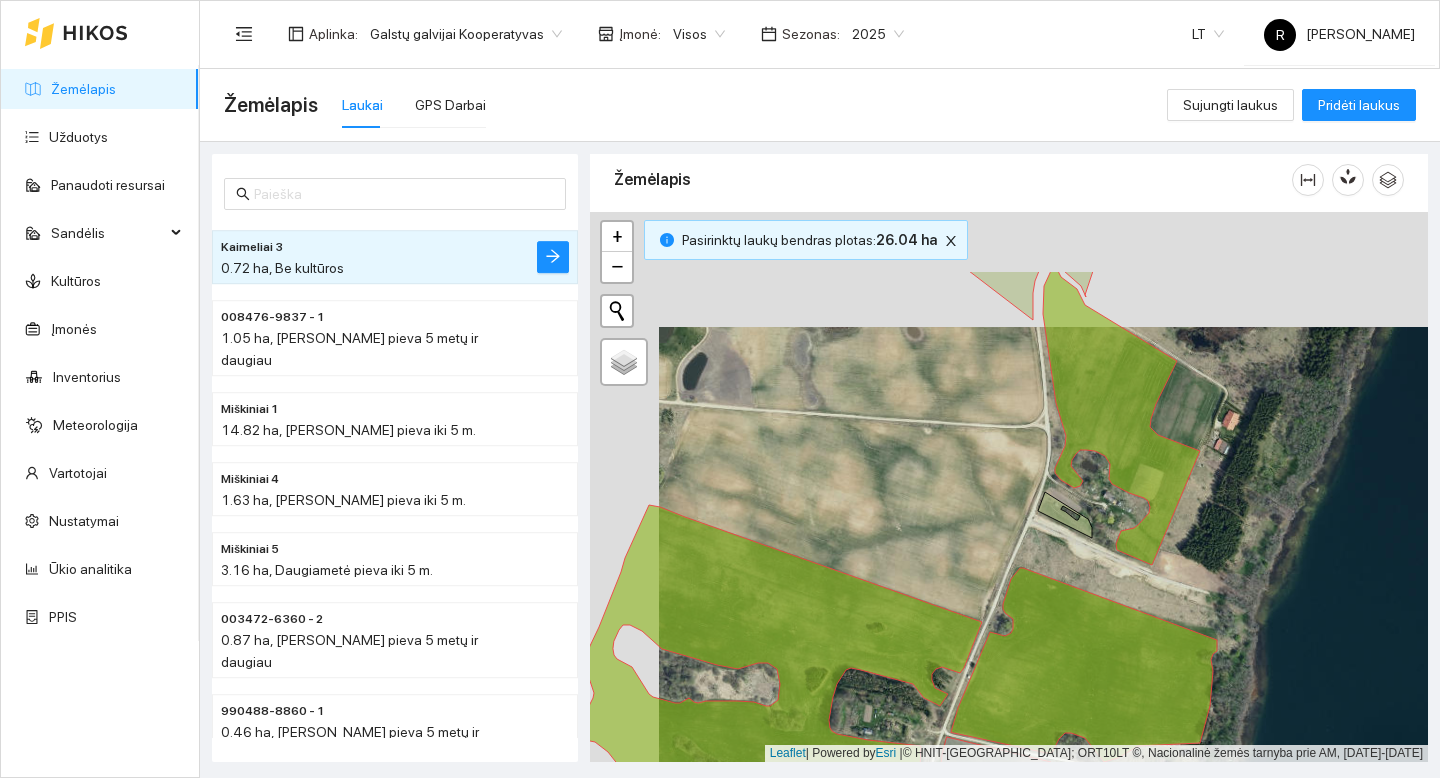 drag, startPoint x: 869, startPoint y: 383, endPoint x: 941, endPoint y: 497, distance: 134.83324 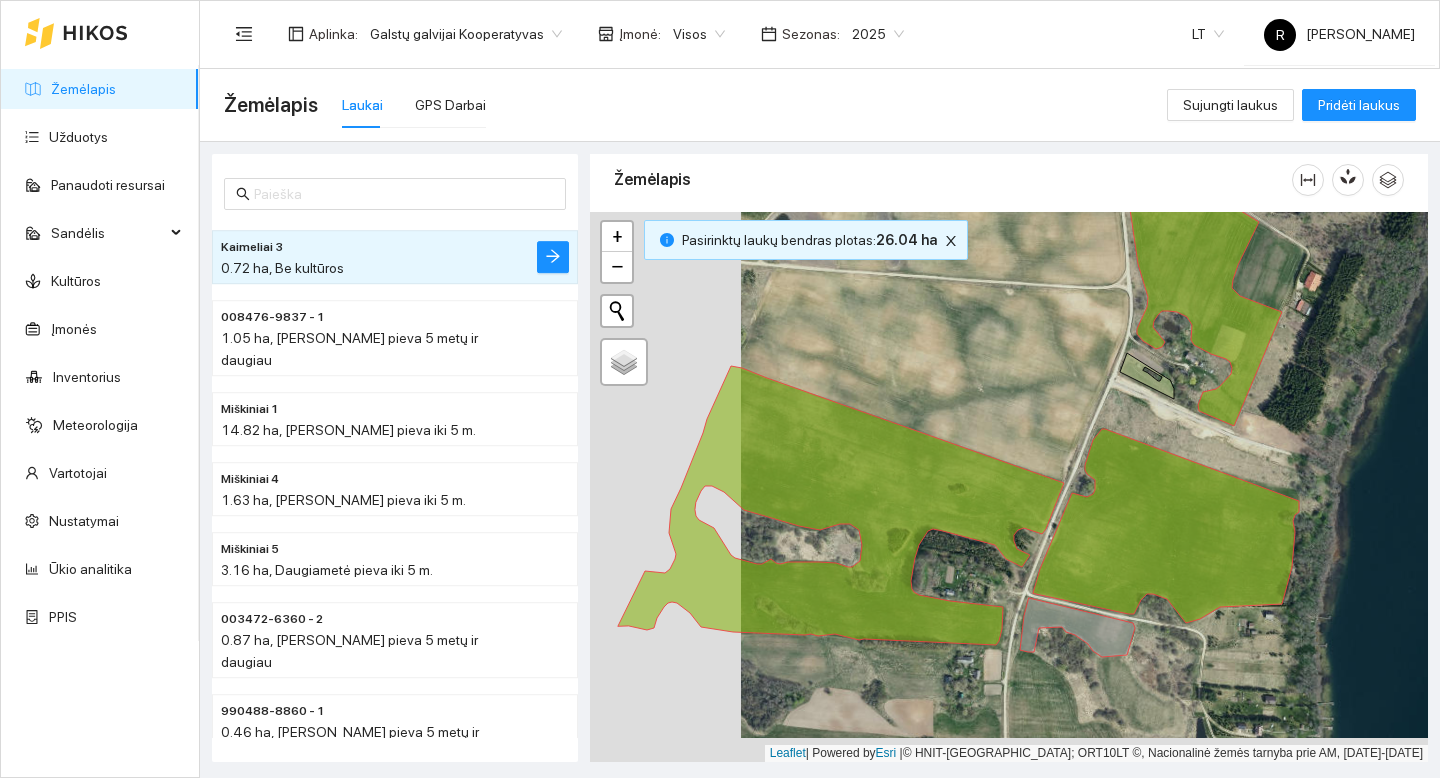 drag, startPoint x: 888, startPoint y: 491, endPoint x: 972, endPoint y: 350, distance: 164.12495 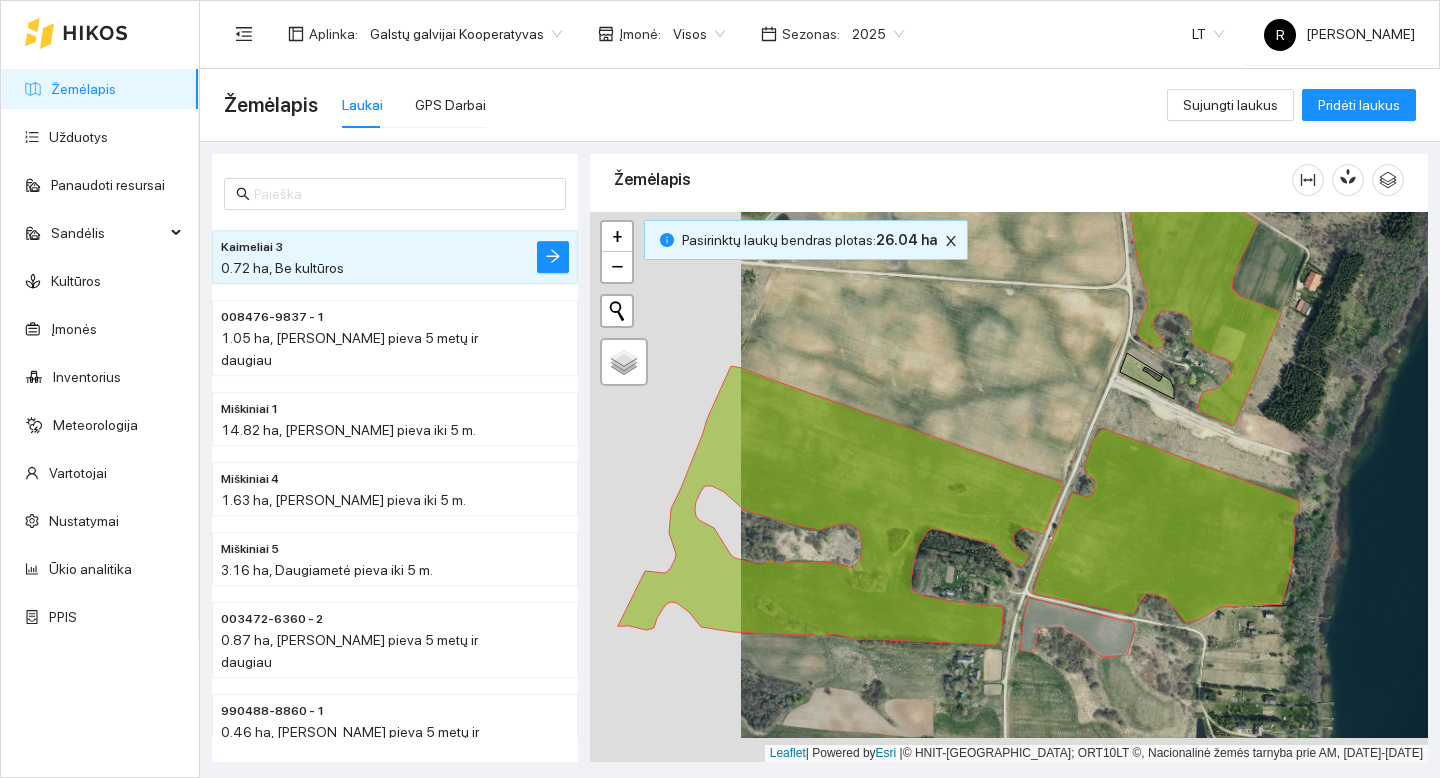 click on "+ −   Nieko nerasta. Bandykite dar kartą.  Žemėlapis  Palydovas Leaflet  | Powered by  Esri   |  © HNIT-BALTIC; ORT10LT ©, Nacionalinė žemės tarnyba prie AM, [DATE]-[DATE]" at bounding box center (1009, 487) 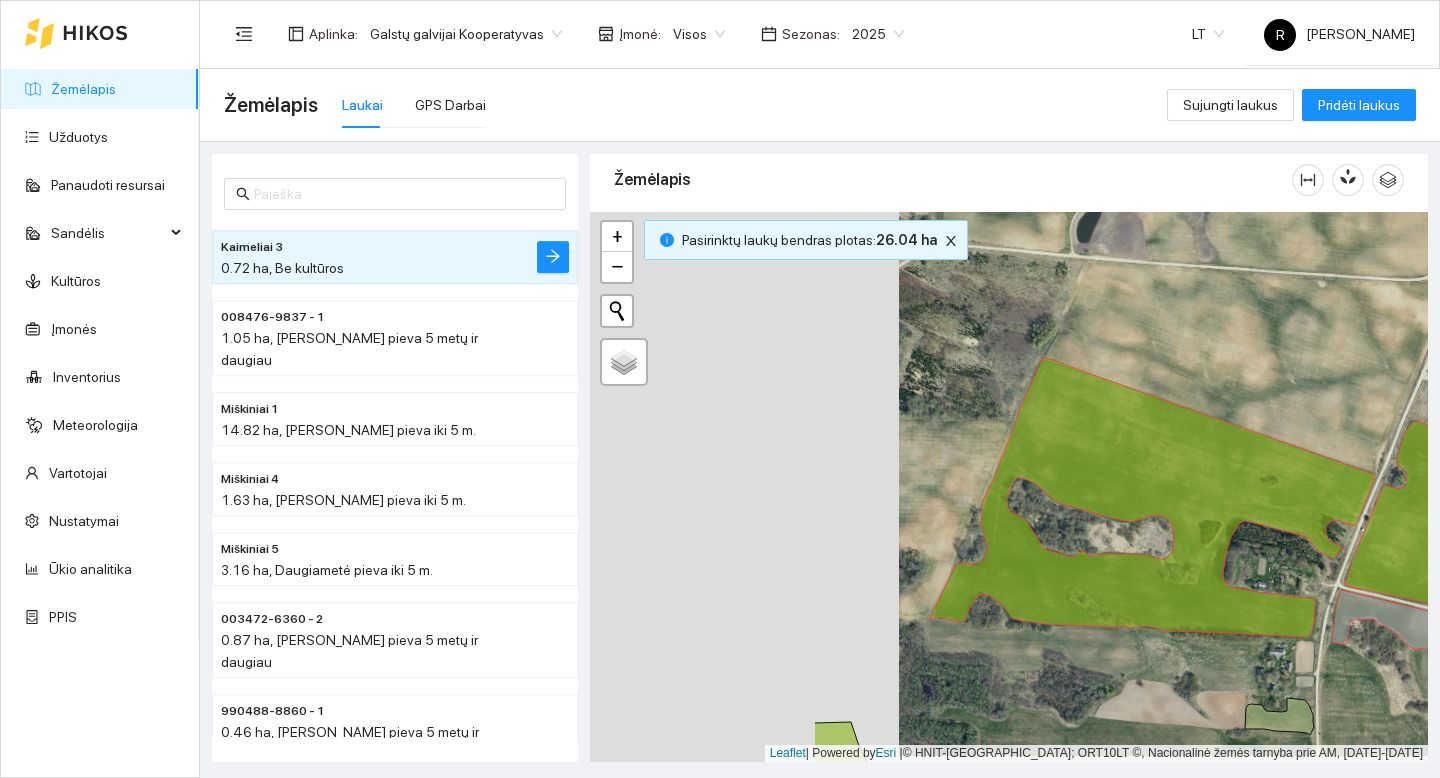 drag, startPoint x: 797, startPoint y: 445, endPoint x: 982, endPoint y: 450, distance: 185.06755 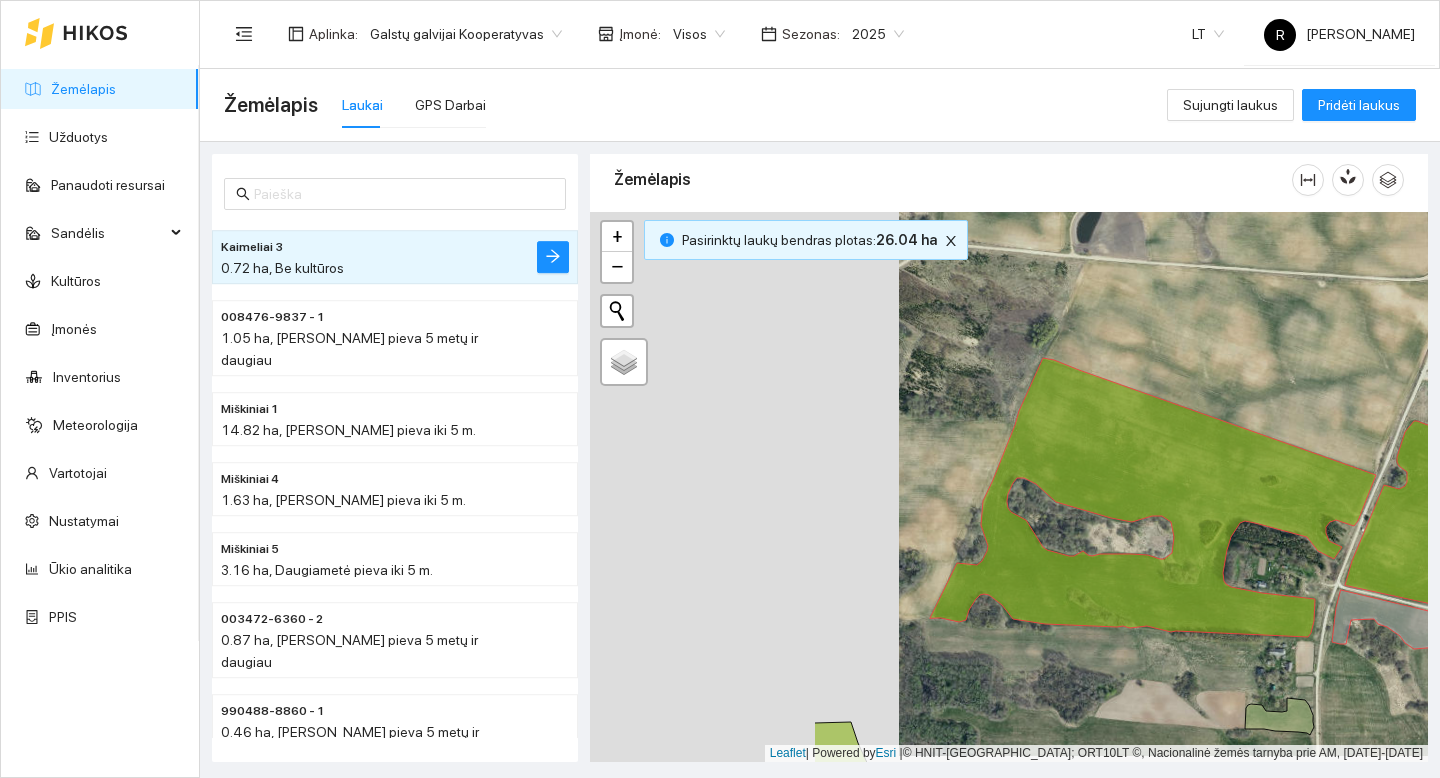 click on "+ −   Nieko nerasta. Bandykite dar kartą.  Žemėlapis  Palydovas Leaflet  | Powered by  Esri   |  © HNIT-BALTIC; ORT10LT ©, Nacionalinė žemės tarnyba prie AM, [DATE]-[DATE]" at bounding box center [1009, 487] 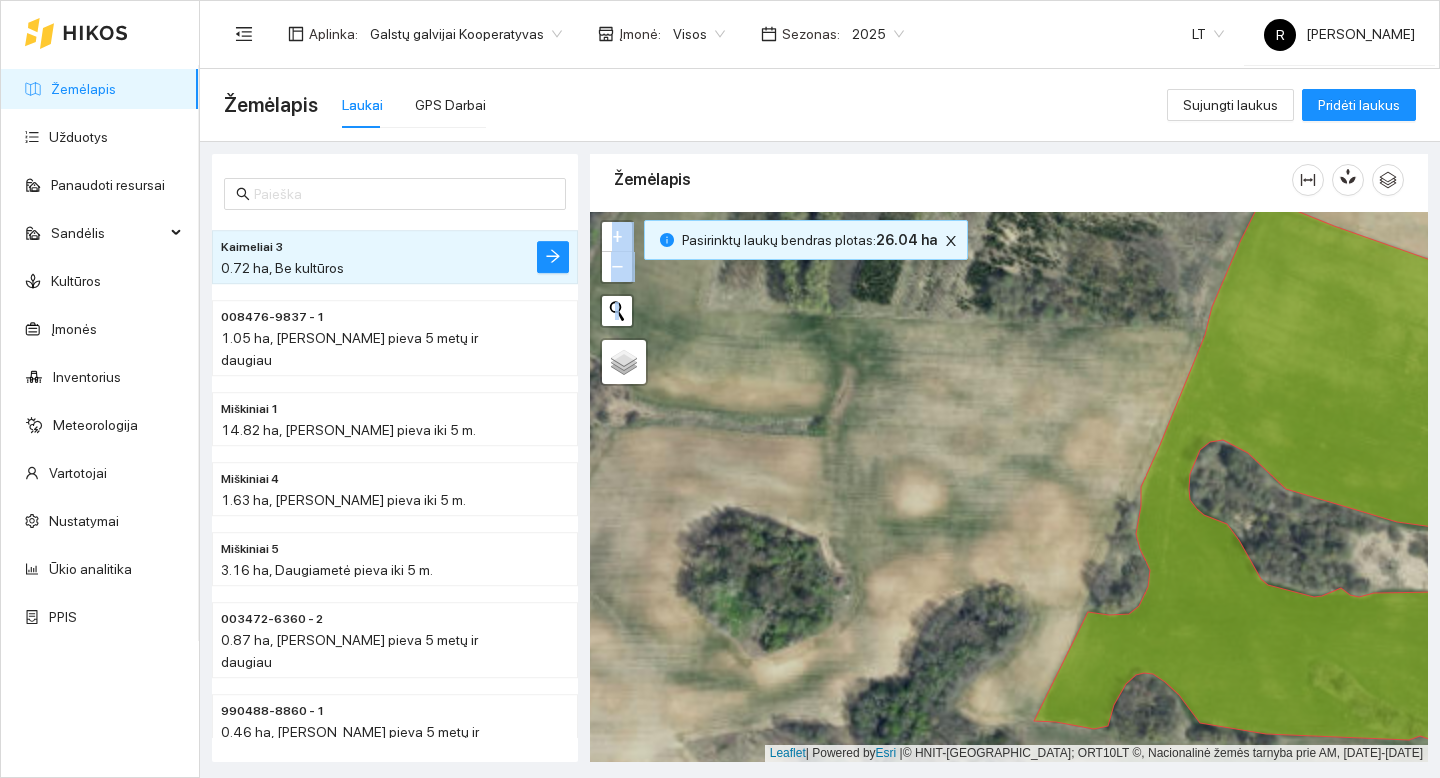 drag, startPoint x: 891, startPoint y: 460, endPoint x: 1050, endPoint y: 292, distance: 231.31148 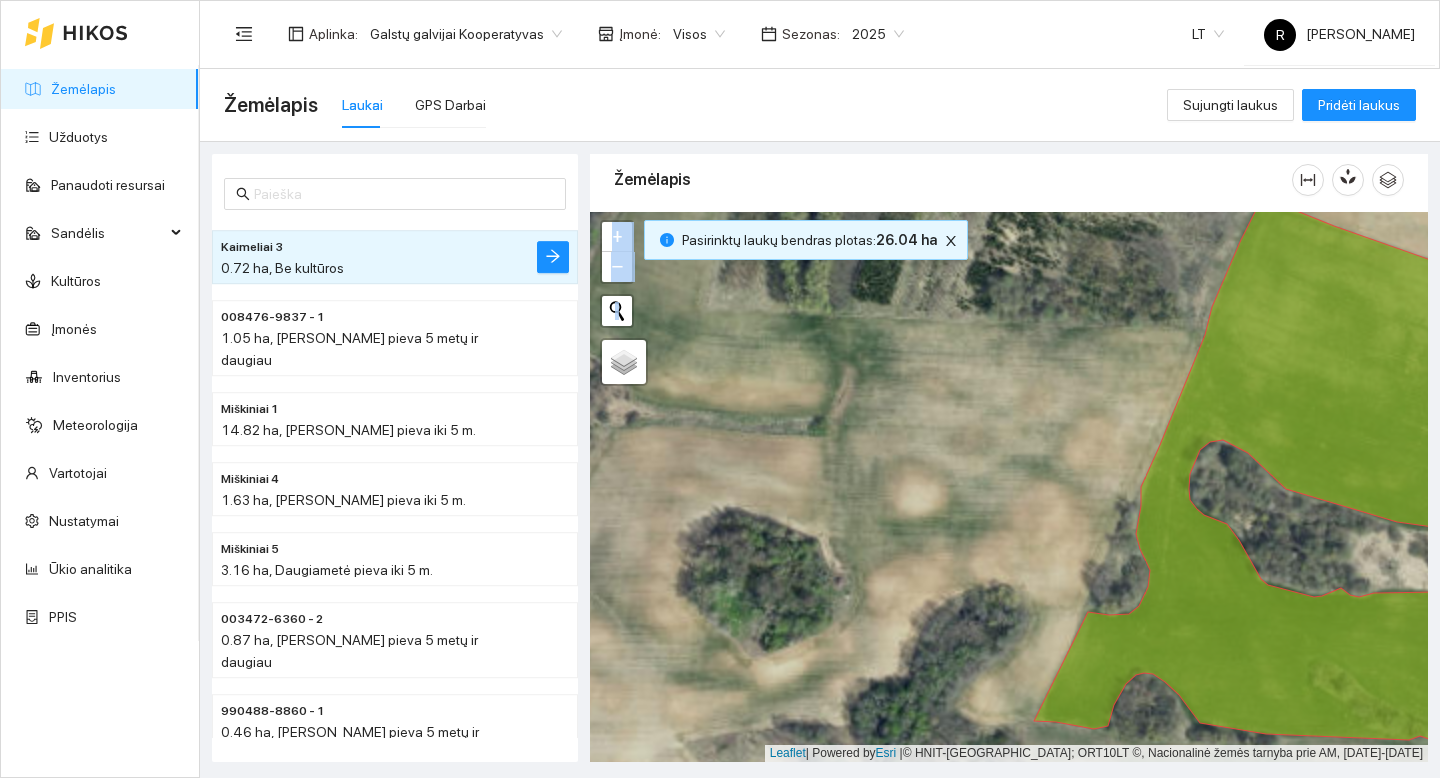 click on "+ −   Nieko nerasta. Bandykite dar kartą.  Žemėlapis  Palydovas Leaflet  | Powered by  Esri   |  © HNIT-BALTIC; ORT10LT ©, Nacionalinė žemės tarnyba prie AM, [DATE]-[DATE]" at bounding box center (1009, 487) 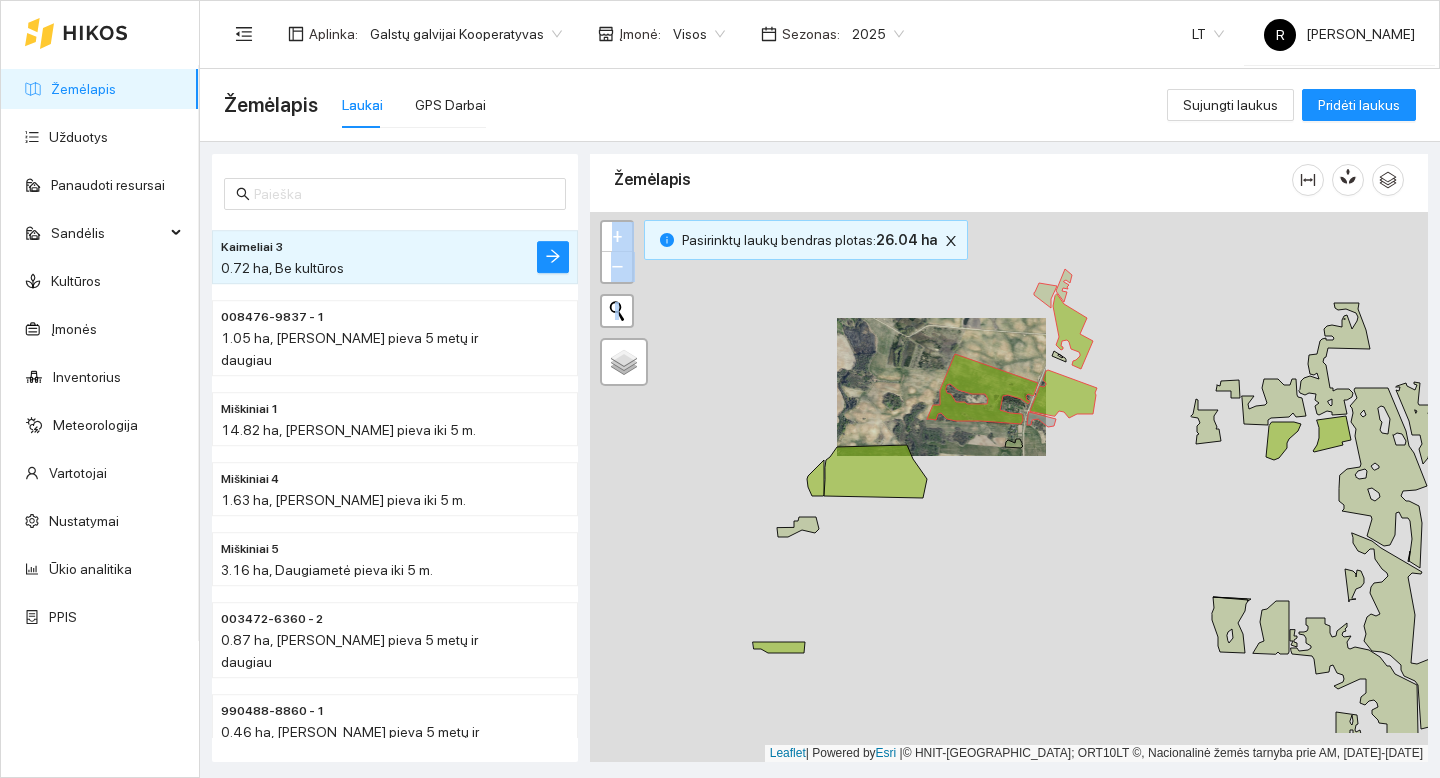 drag, startPoint x: 825, startPoint y: 477, endPoint x: 897, endPoint y: 375, distance: 124.85191 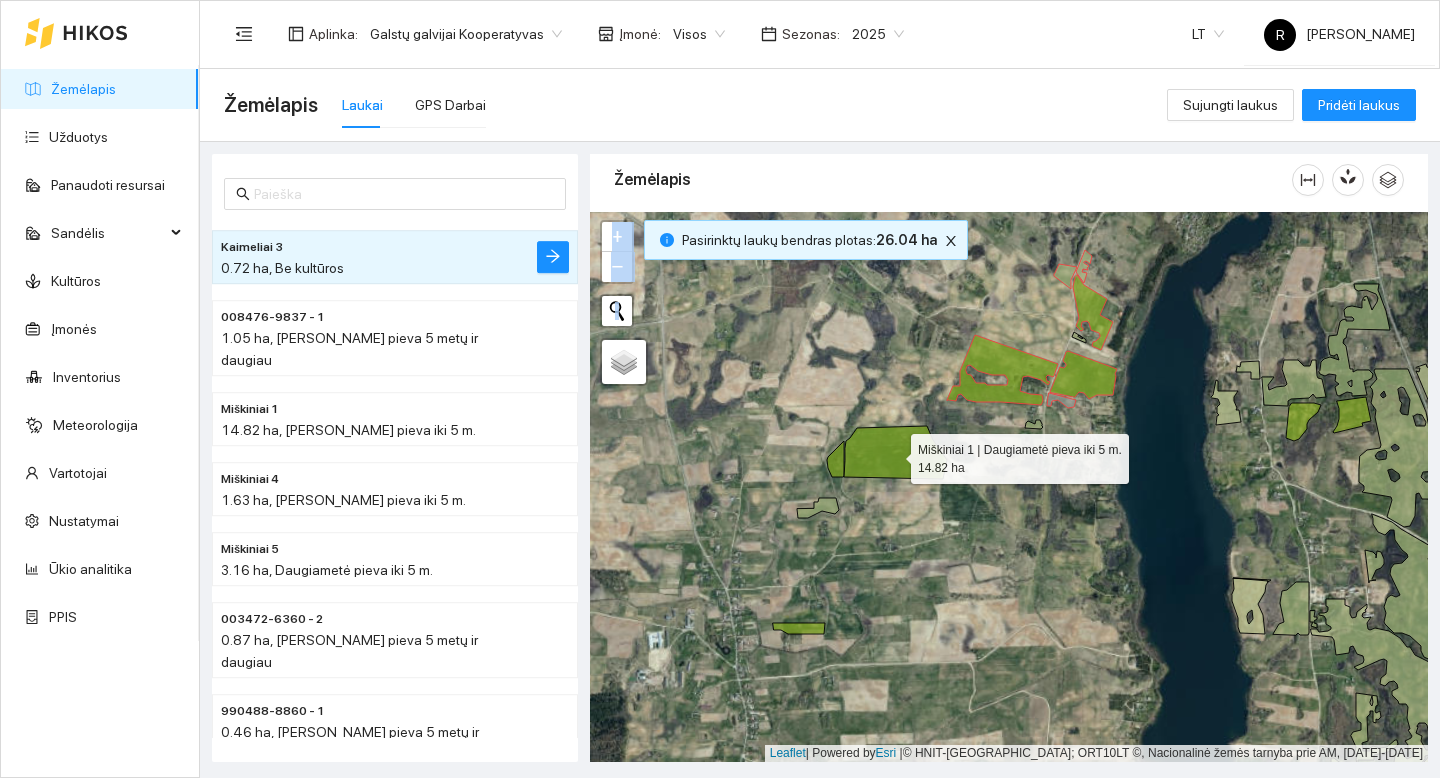 click 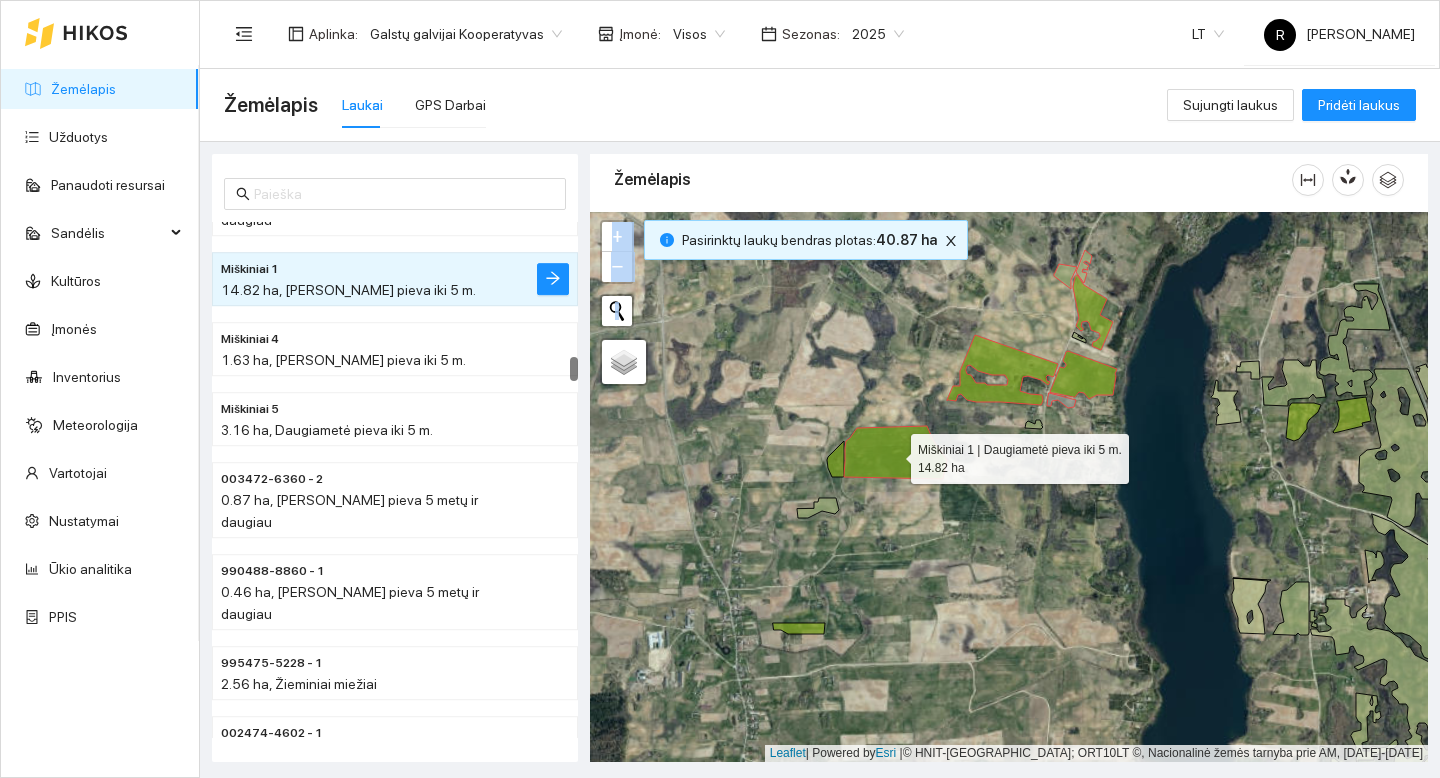 click 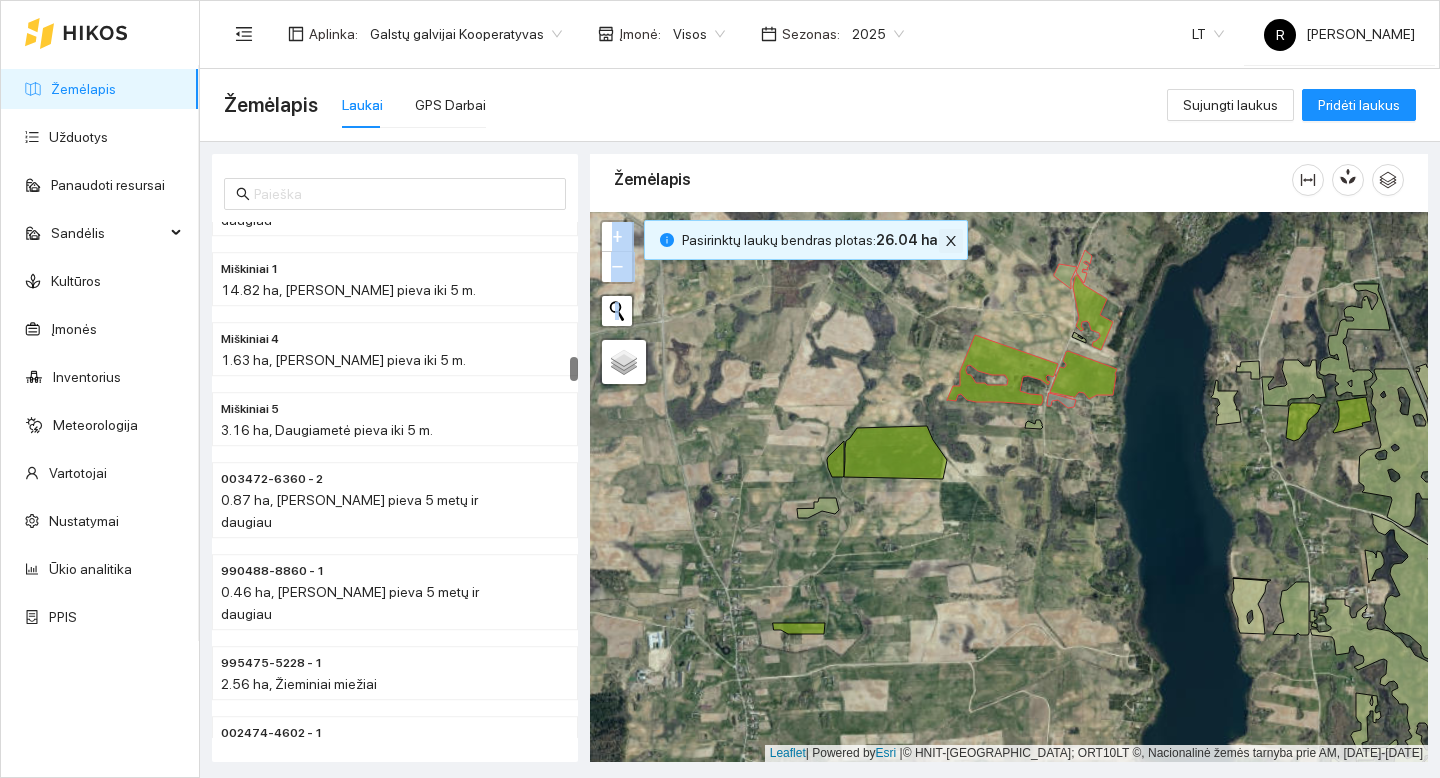 click 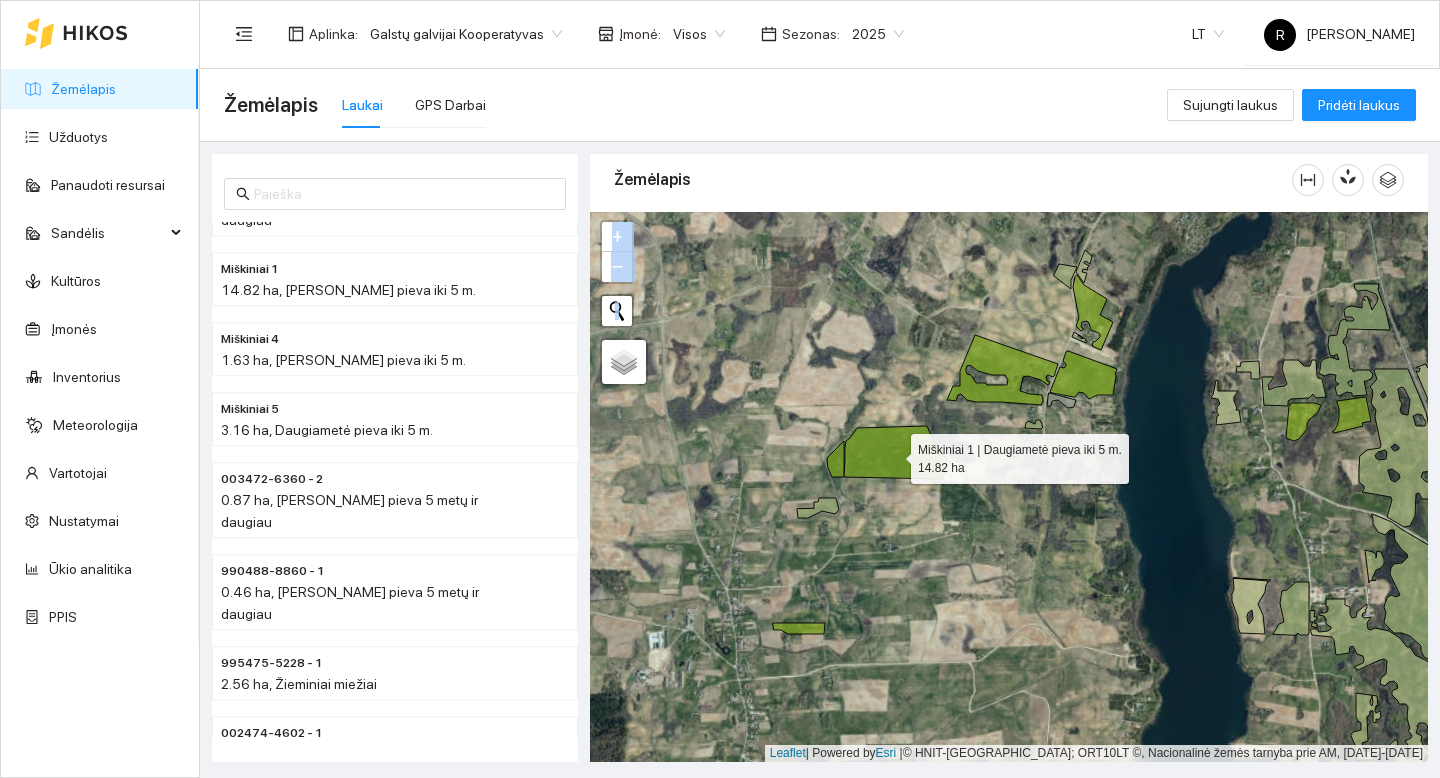click 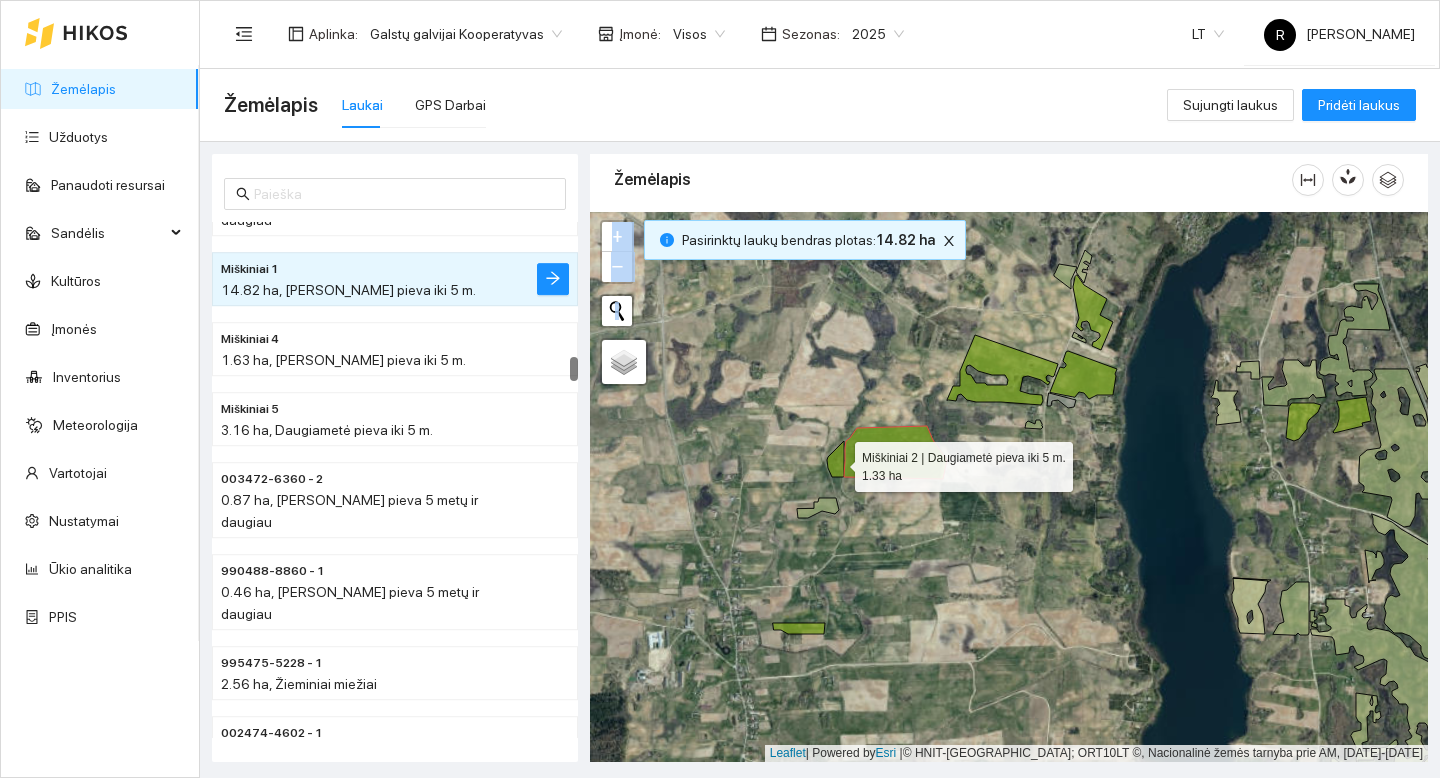 click 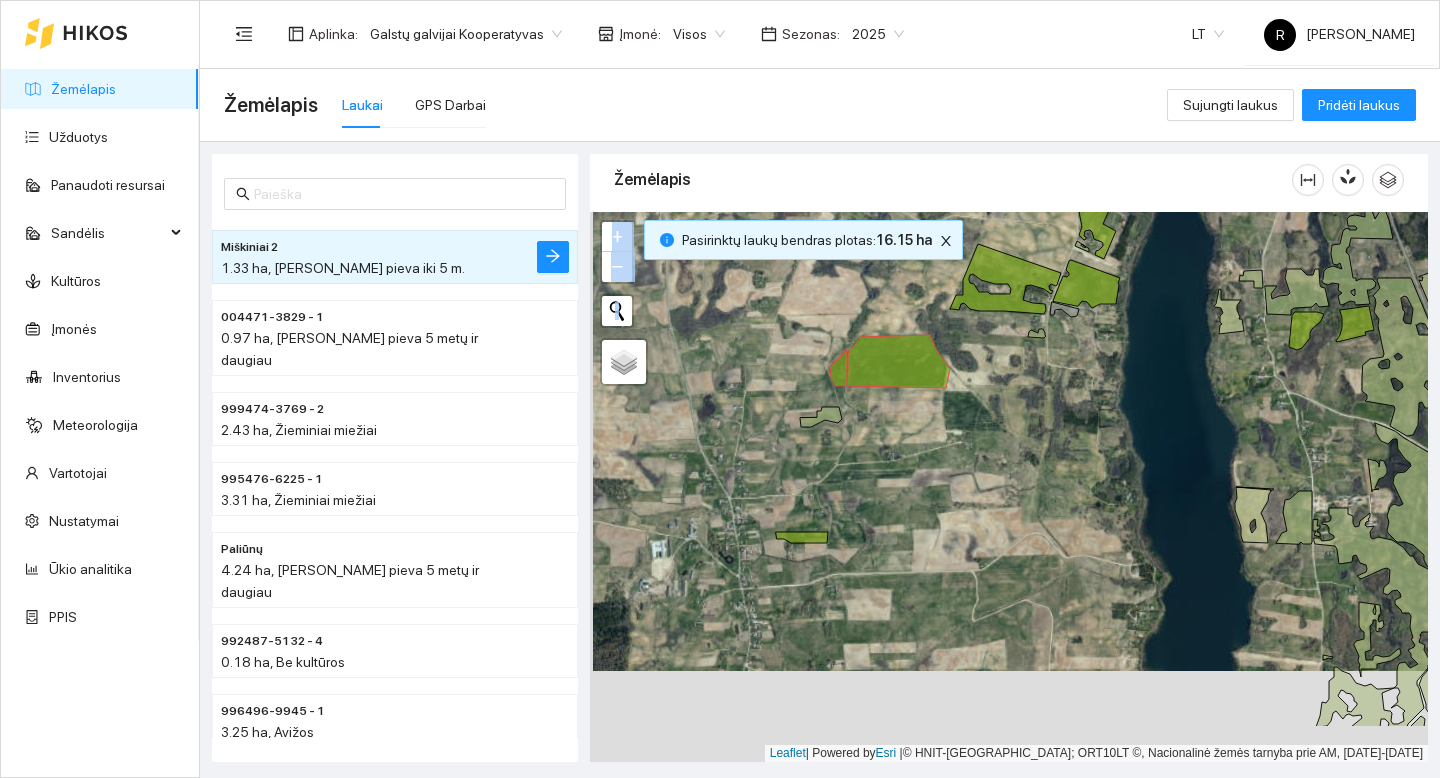 drag, startPoint x: 829, startPoint y: 536, endPoint x: 795, endPoint y: 423, distance: 118.004234 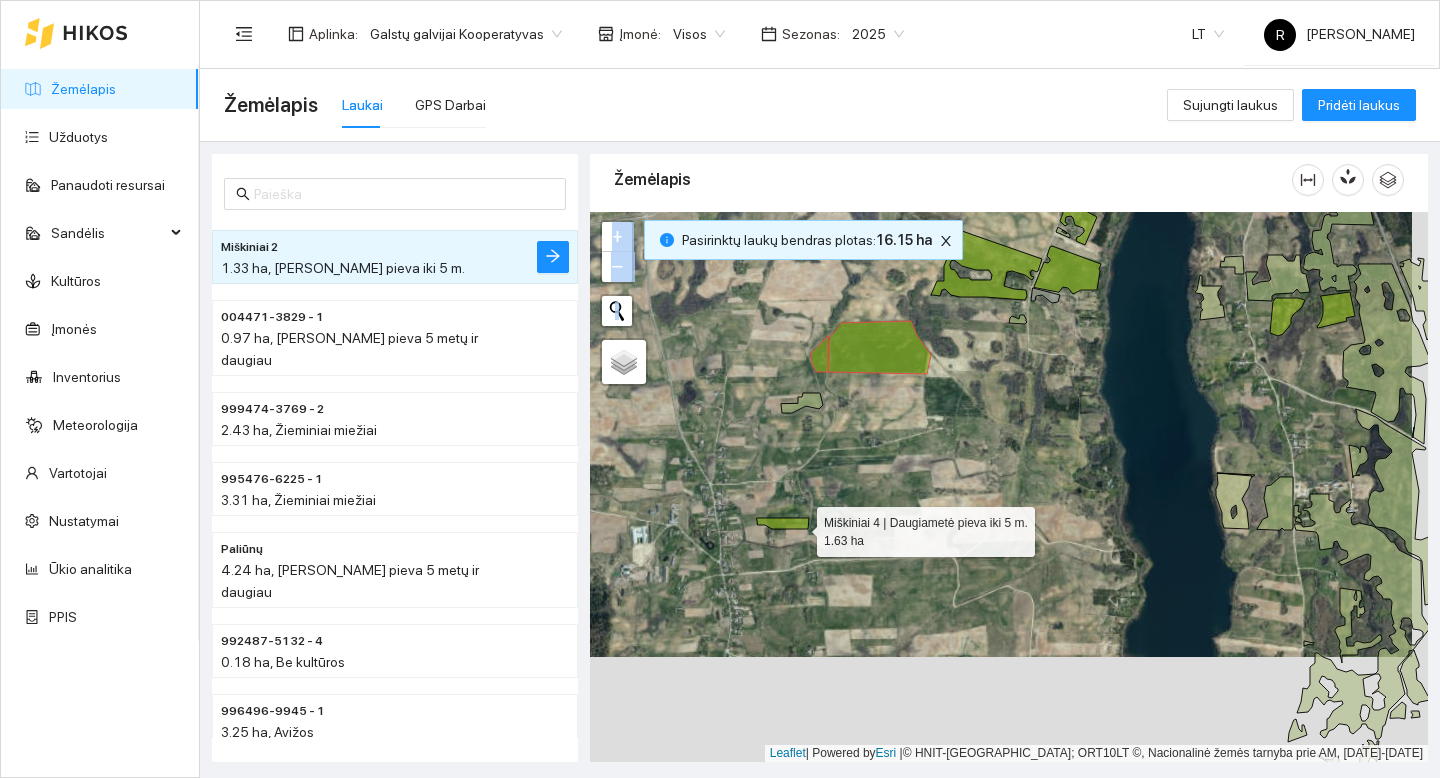 click 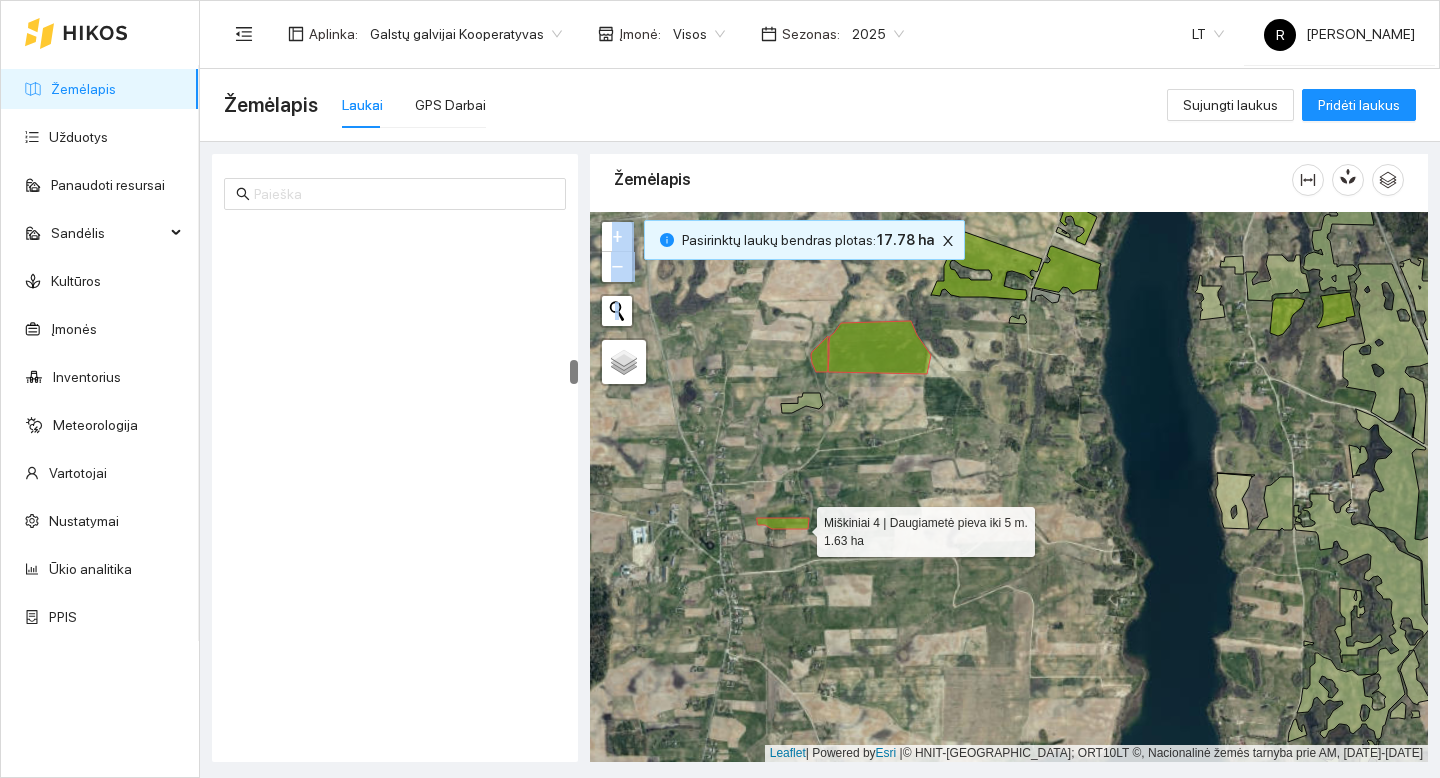 scroll, scrollTop: 2937, scrollLeft: 0, axis: vertical 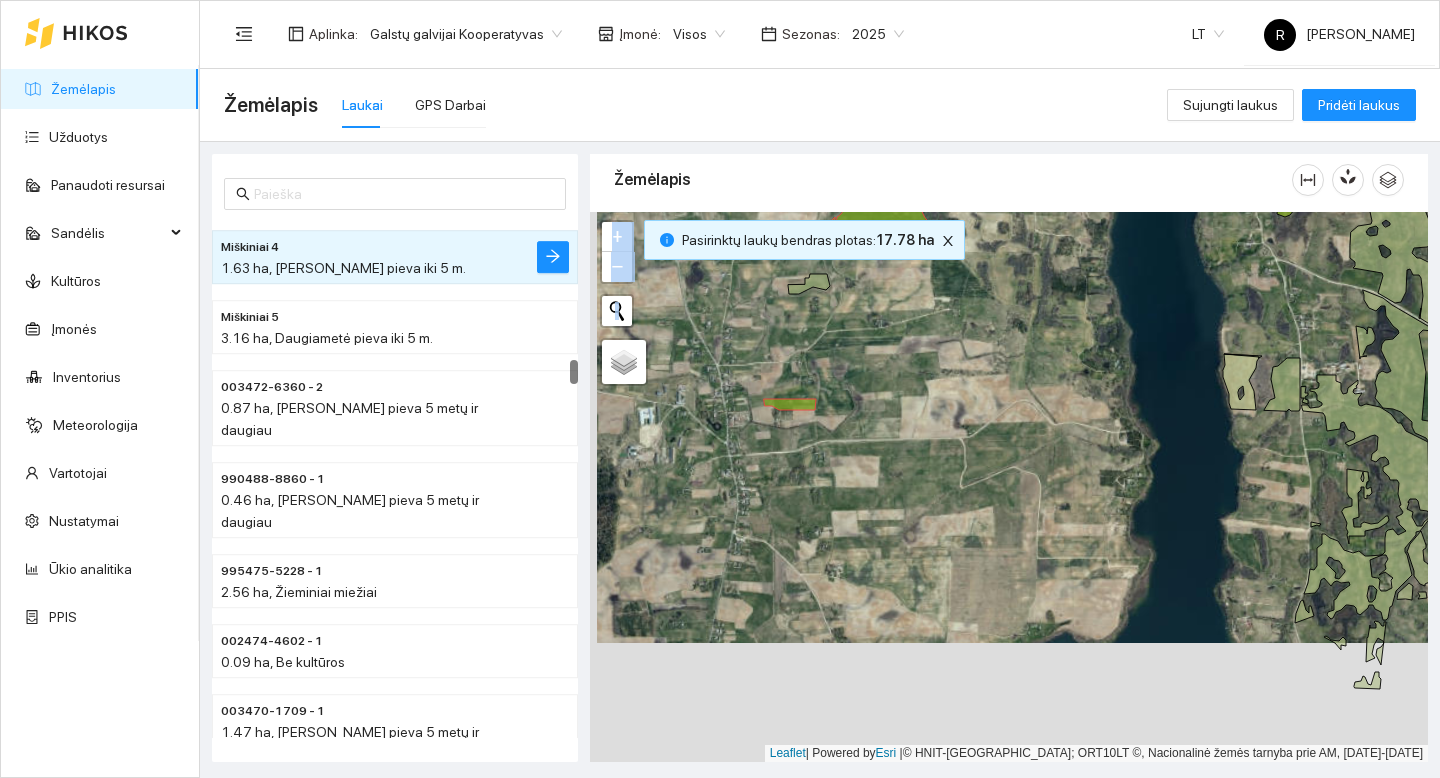 drag, startPoint x: 810, startPoint y: 536, endPoint x: 816, endPoint y: 428, distance: 108.16654 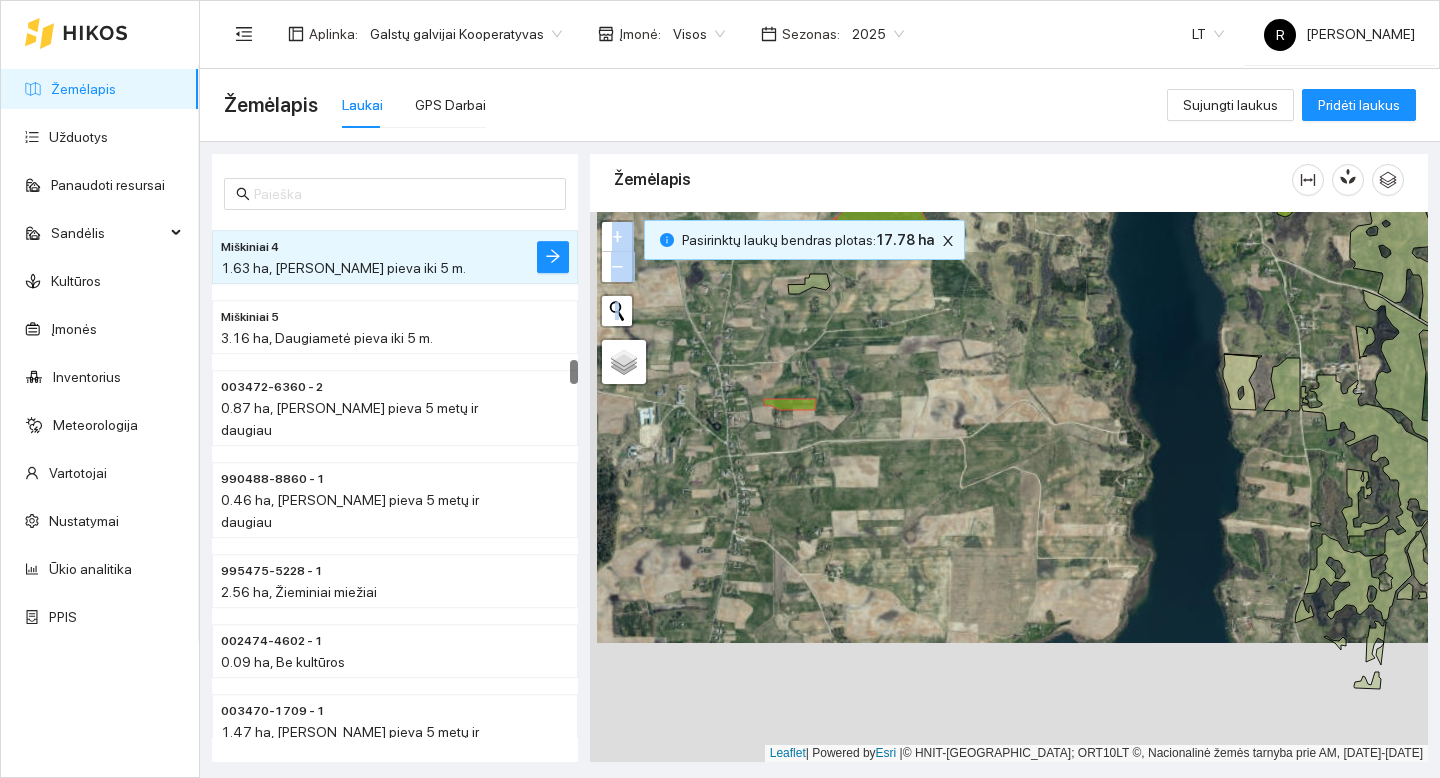 click on "+ −   Nieko nerasta. Bandykite dar kartą.  Žemėlapis  Palydovas Leaflet  | Powered by  Esri   |  © HNIT-BALTIC; ORT10LT ©, Nacionalinė žemės tarnyba prie AM, [DATE]-[DATE]" at bounding box center [1009, 487] 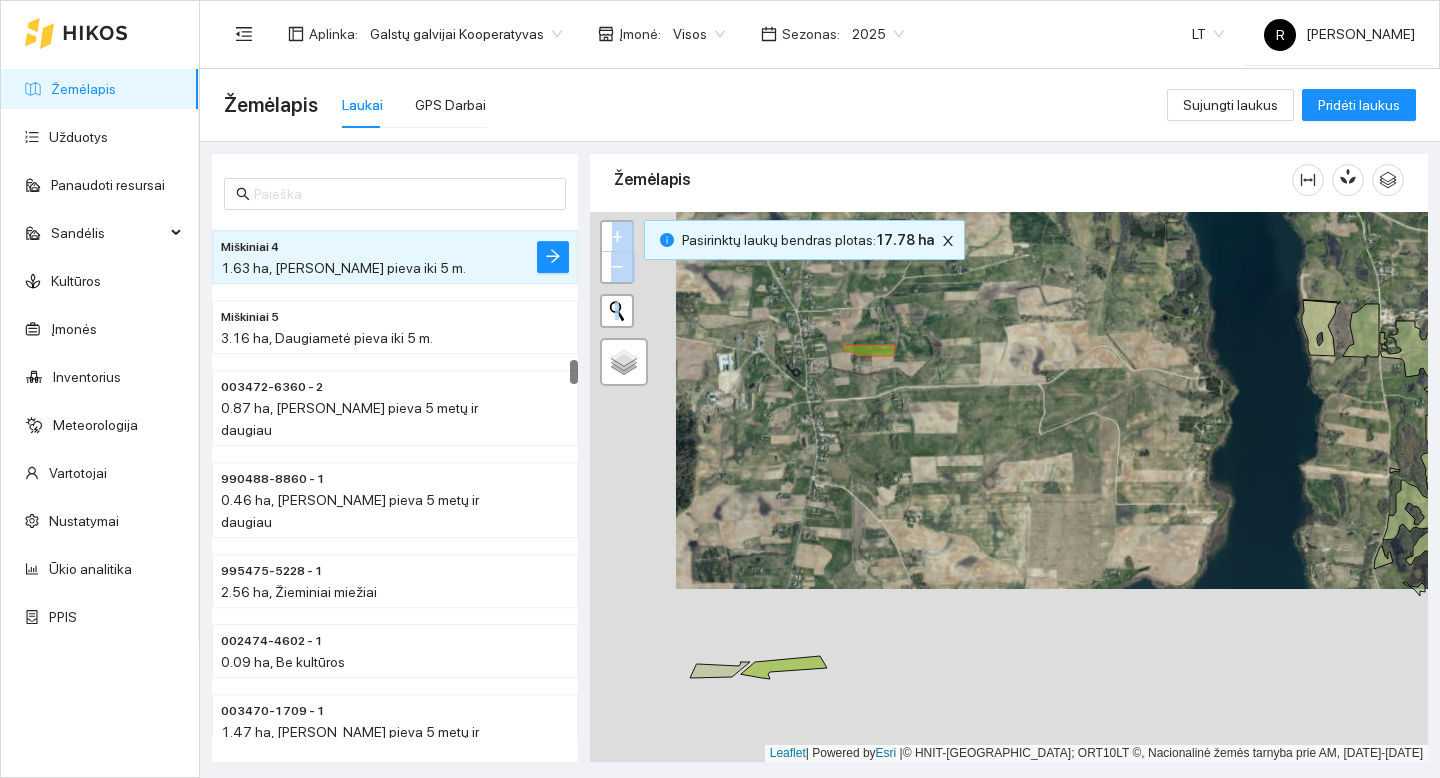 drag, startPoint x: 789, startPoint y: 499, endPoint x: 920, endPoint y: 407, distance: 160.07811 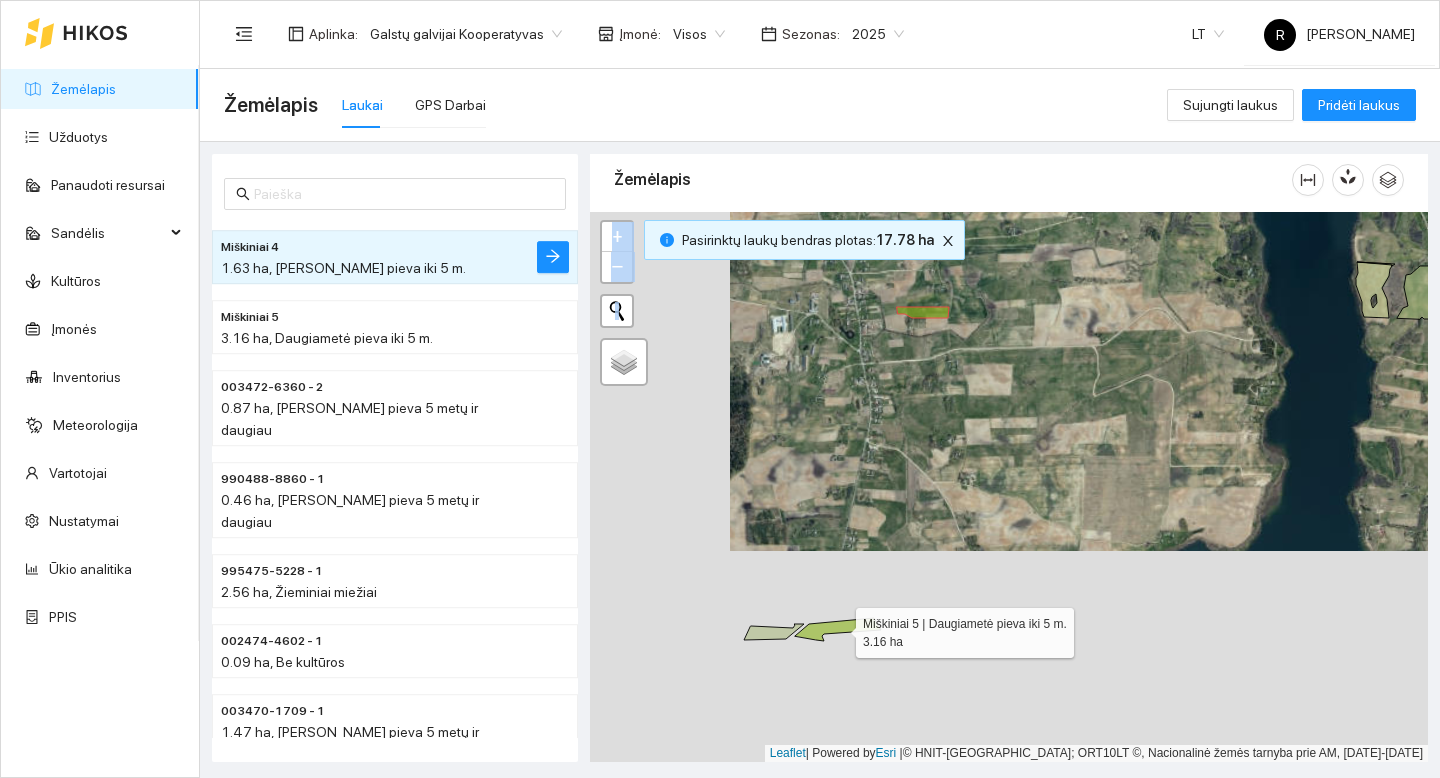 click 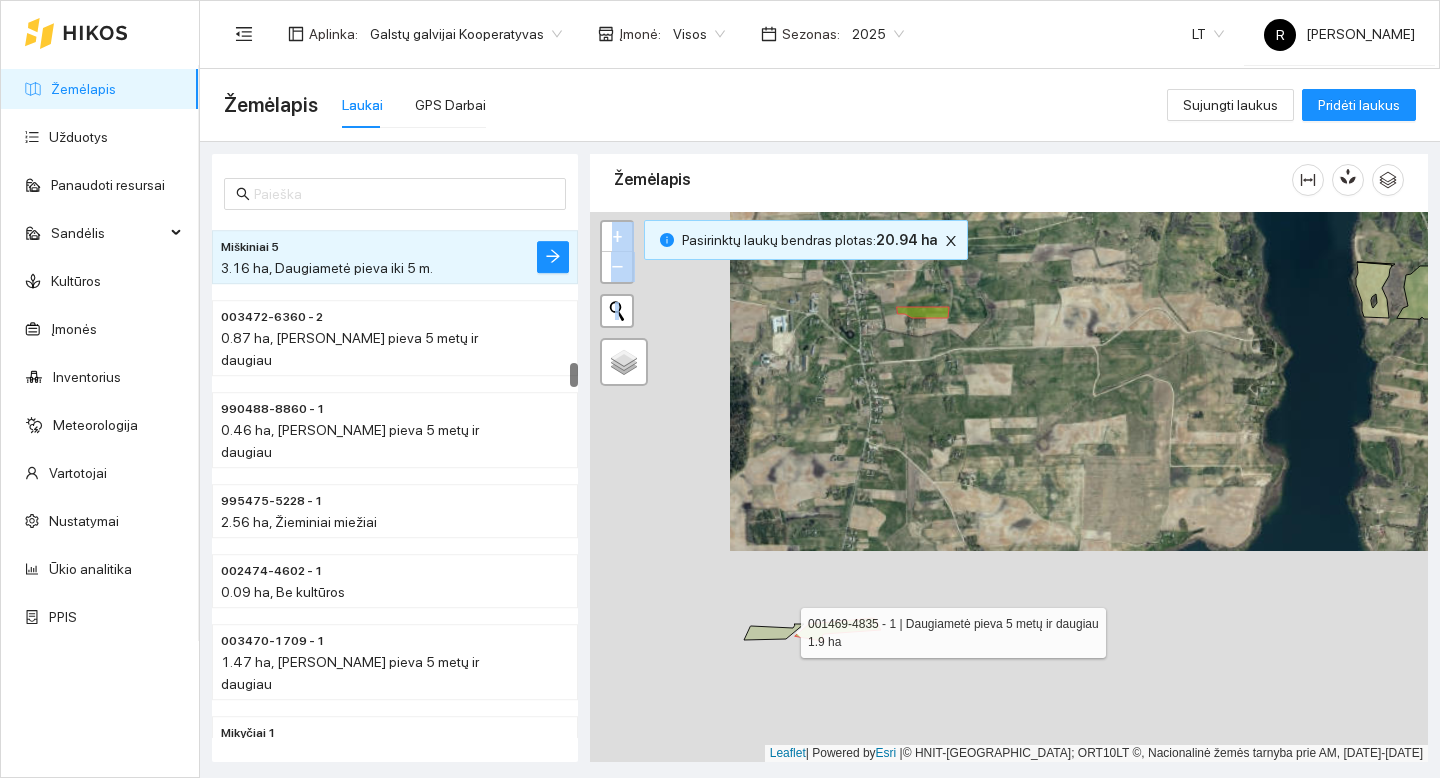 click 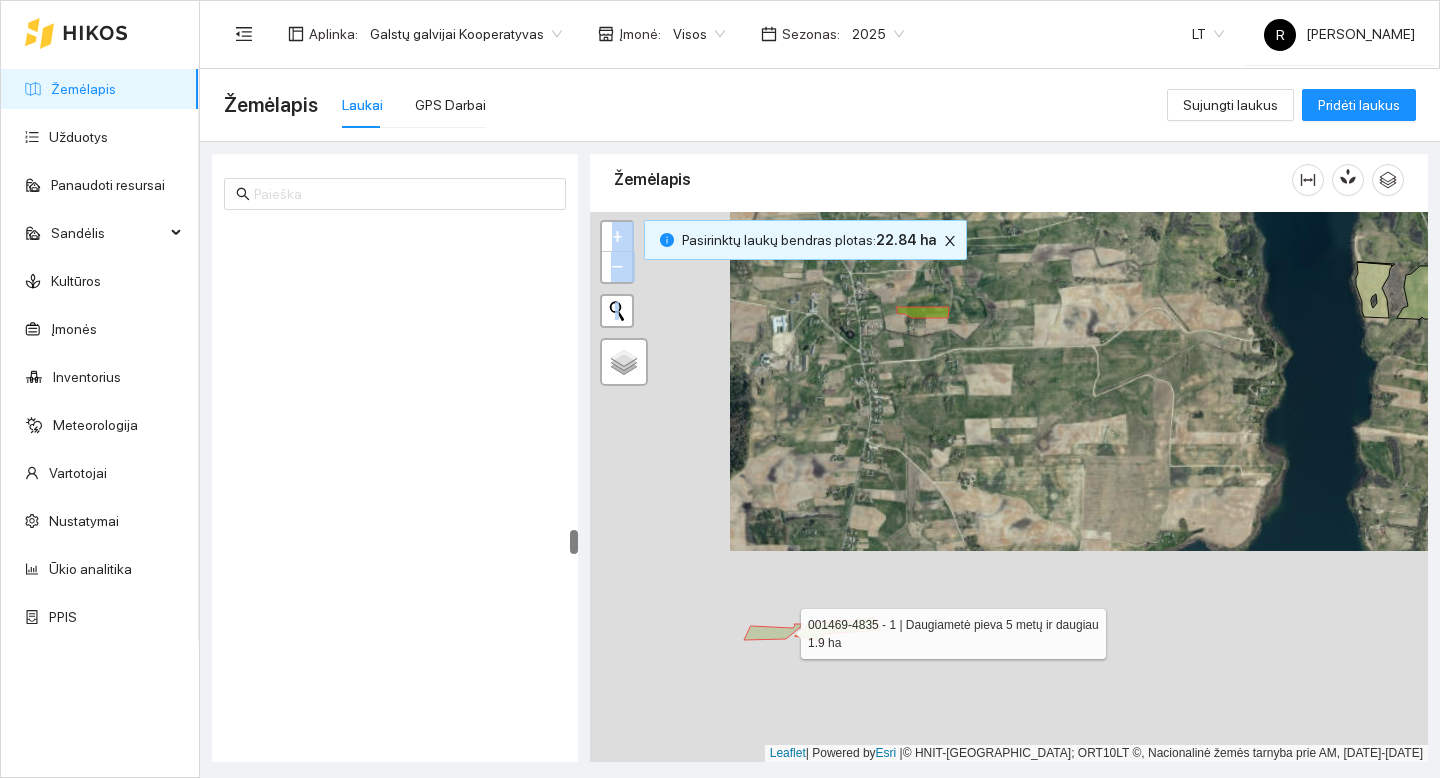 scroll, scrollTop: 6569, scrollLeft: 0, axis: vertical 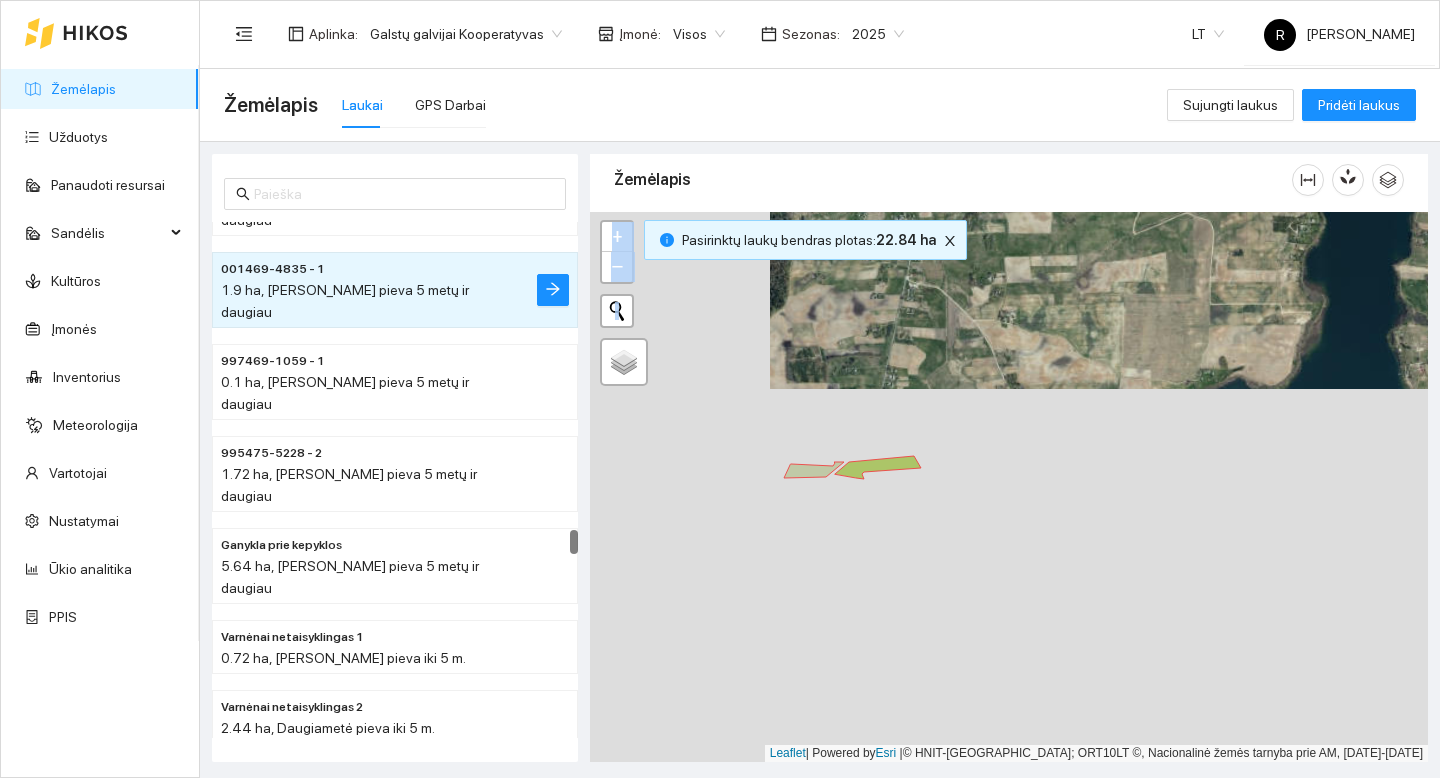 drag, startPoint x: 906, startPoint y: 489, endPoint x: 946, endPoint y: 327, distance: 166.86522 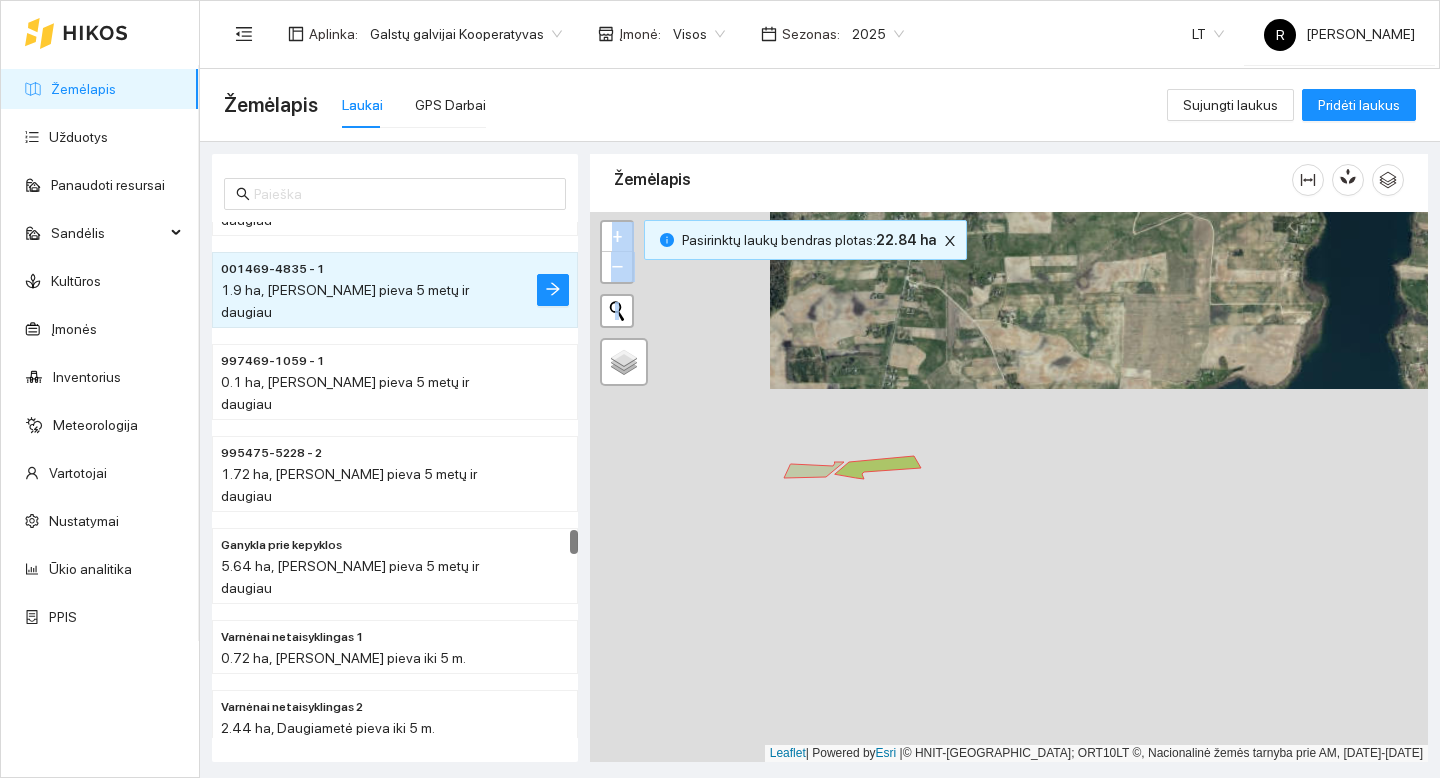 click on "+ −   Nieko nerasta. Bandykite dar kartą.  Žemėlapis  Palydovas Leaflet  | Powered by  Esri   |  © HNIT-BALTIC; ORT10LT ©, Nacionalinė žemės tarnyba prie AM, [DATE]-[DATE]" at bounding box center [1009, 487] 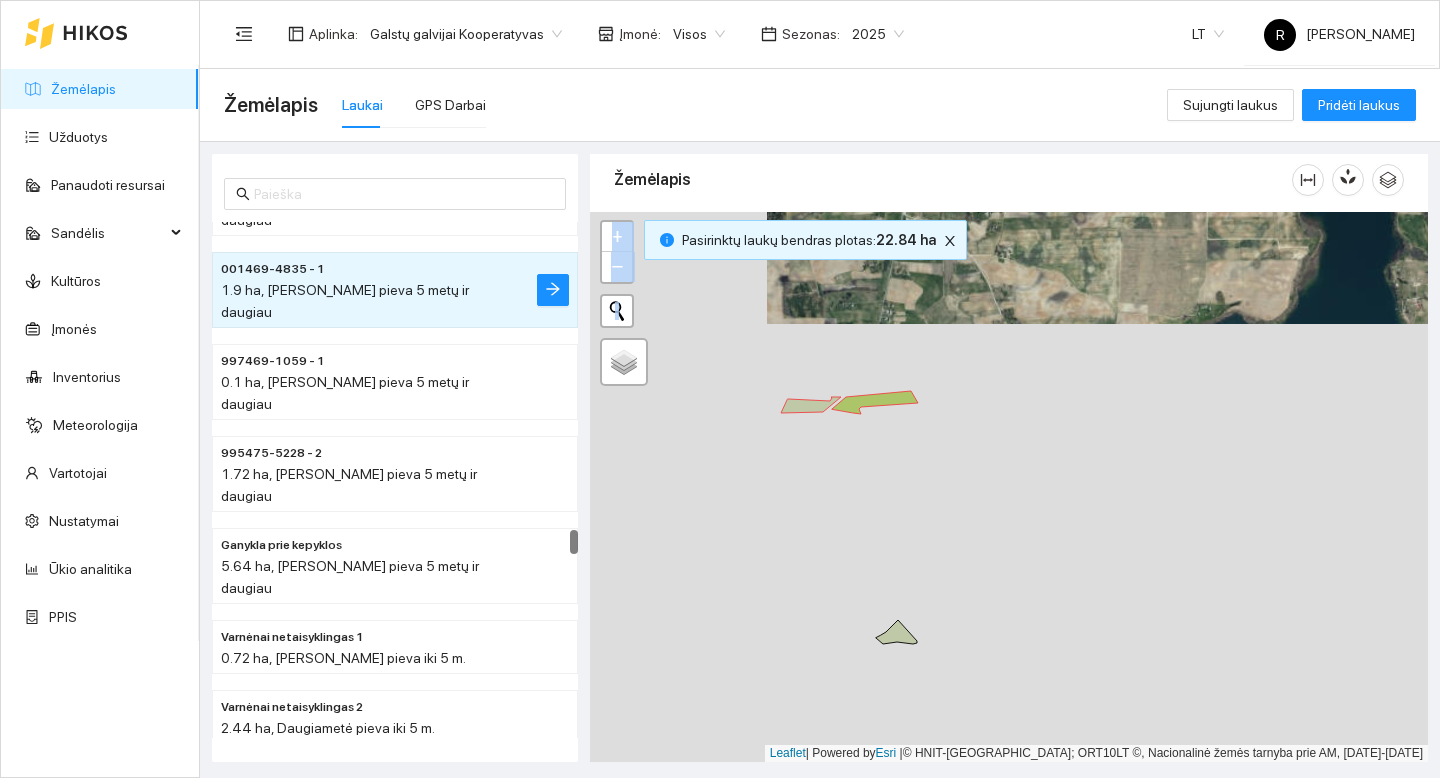 drag, startPoint x: 964, startPoint y: 539, endPoint x: 953, endPoint y: 302, distance: 237.25514 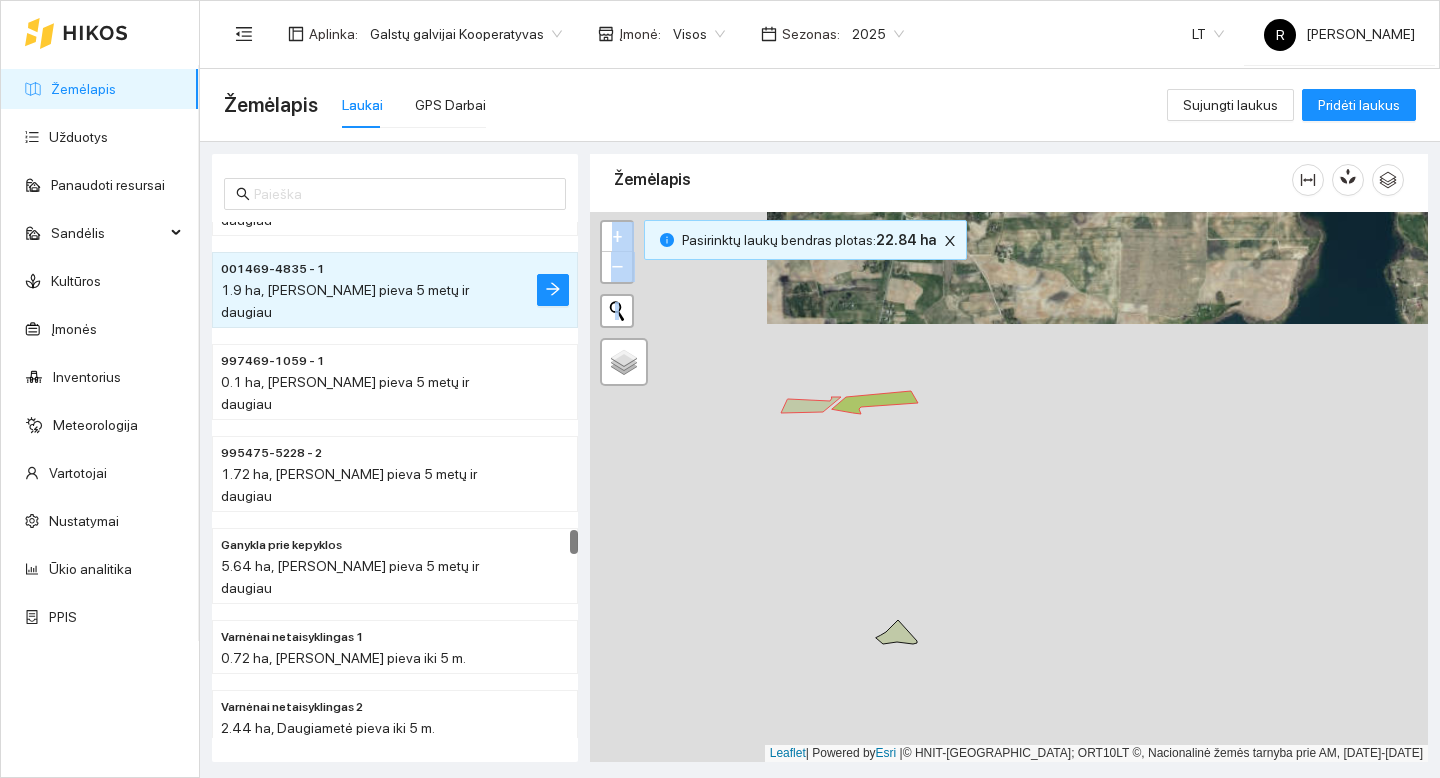 click on "+ −   Nieko nerasta. Bandykite dar kartą.  Žemėlapis  Palydovas Leaflet  | Powered by  Esri   |  © HNIT-BALTIC; ORT10LT ©, Nacionalinė žemės tarnyba prie AM, [DATE]-[DATE]" at bounding box center [1009, 487] 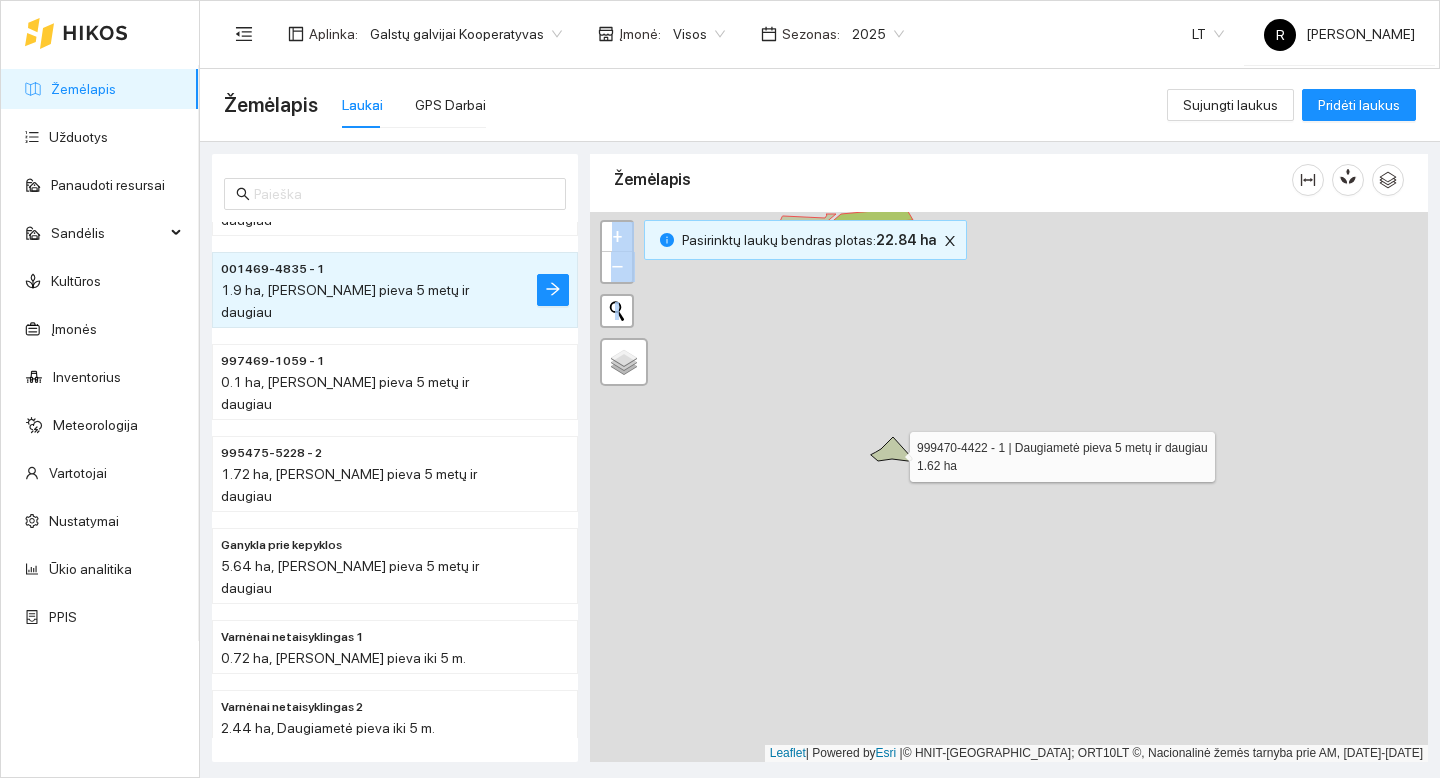 click 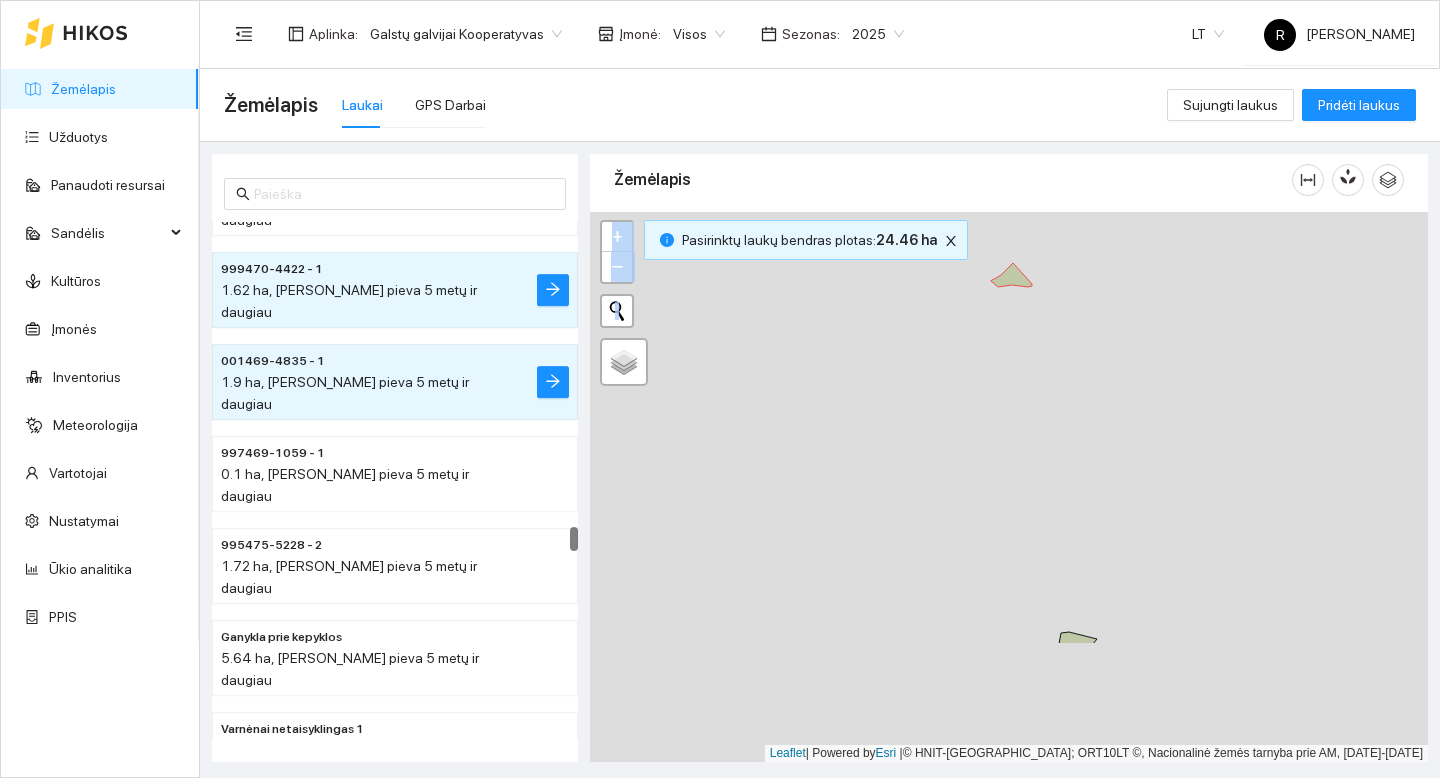 drag, startPoint x: 876, startPoint y: 477, endPoint x: 987, endPoint y: 386, distance: 143.53397 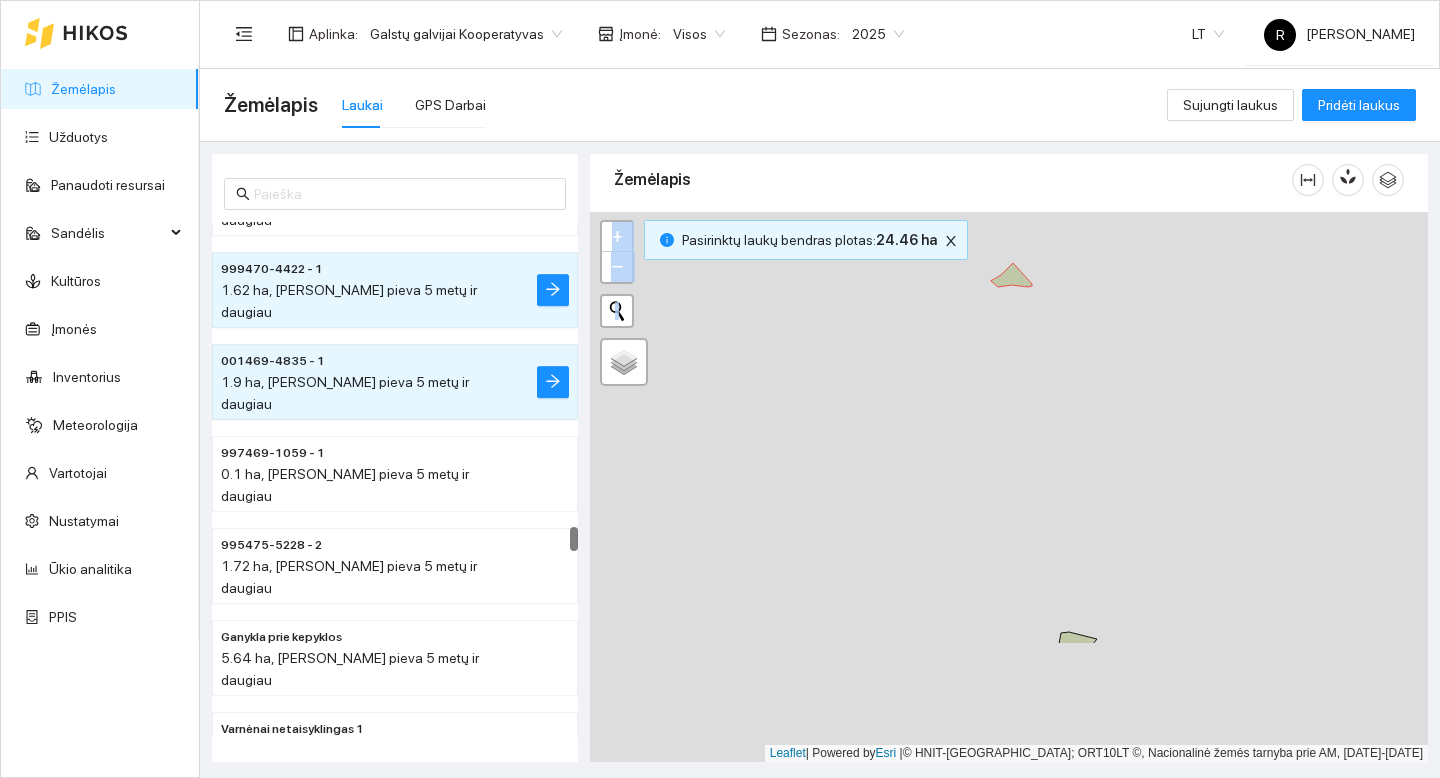 click on "+ −   Nieko nerasta. Bandykite dar kartą.  Žemėlapis  Palydovas Leaflet  | Powered by  Esri   |  © HNIT-BALTIC; ORT10LT ©, Nacionalinė žemės tarnyba prie AM, [DATE]-[DATE]" at bounding box center (1009, 487) 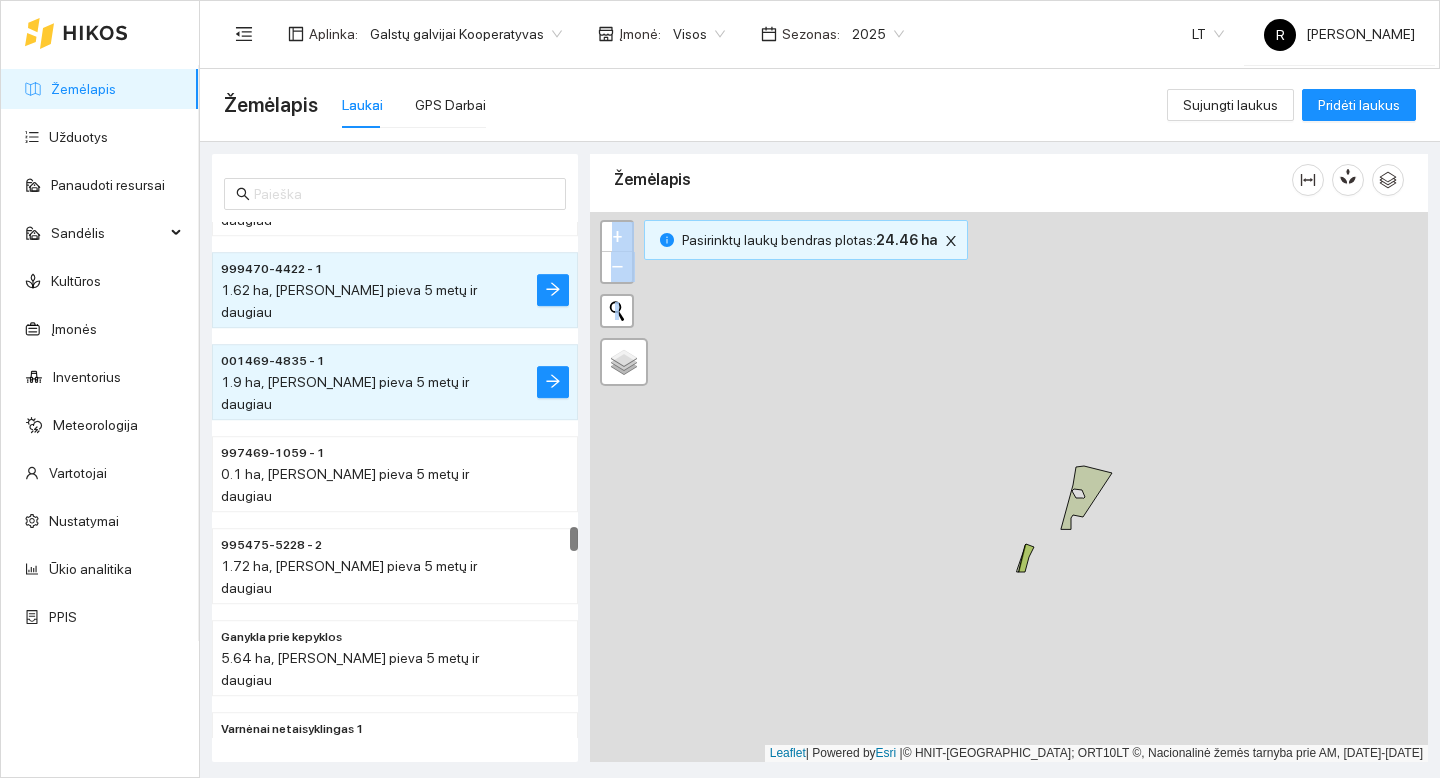 drag, startPoint x: 988, startPoint y: 544, endPoint x: 998, endPoint y: 415, distance: 129.38702 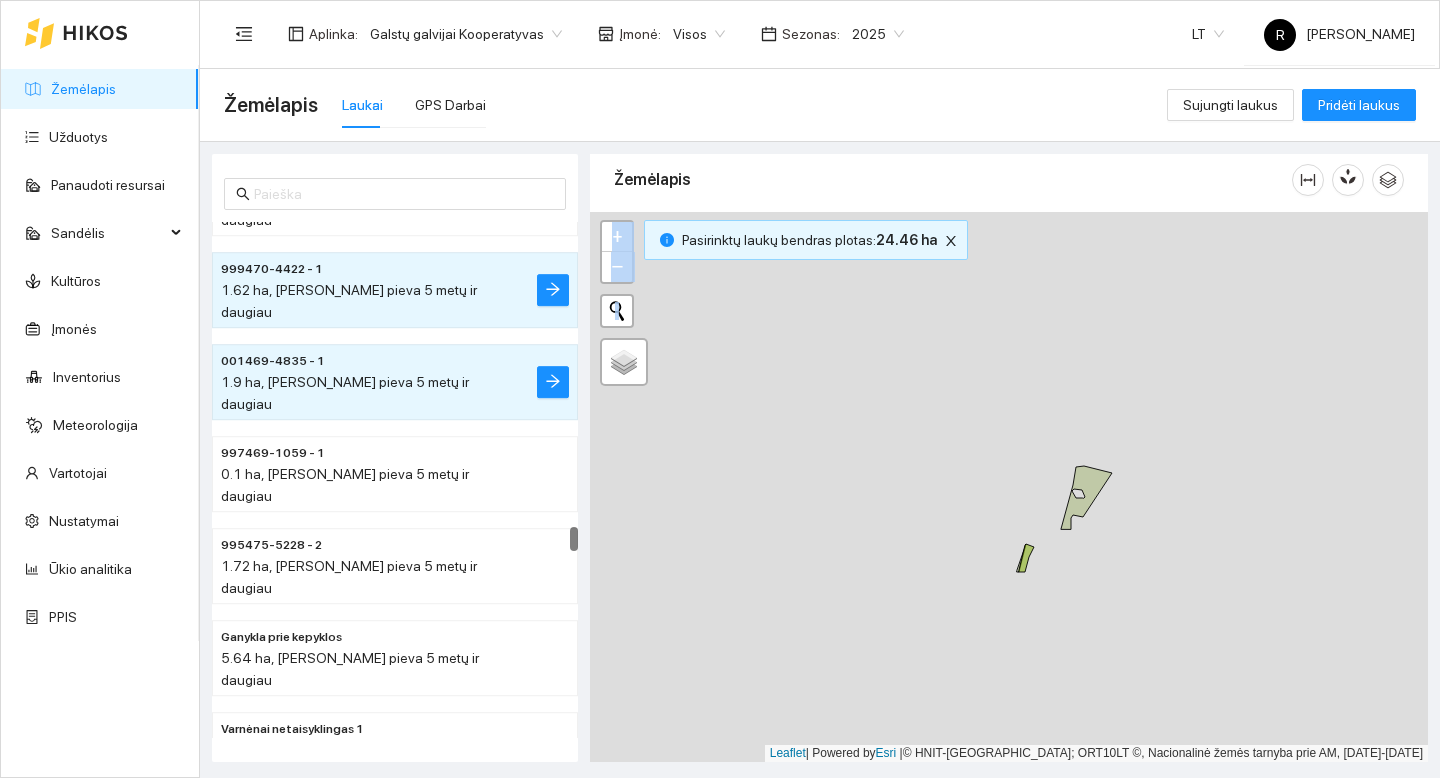 click on "+ −   Nieko nerasta. Bandykite dar kartą.  Žemėlapis  Palydovas Leaflet  | Powered by  Esri   |  © HNIT-BALTIC; ORT10LT ©, Nacionalinė žemės tarnyba prie AM, [DATE]-[DATE]" at bounding box center [1009, 487] 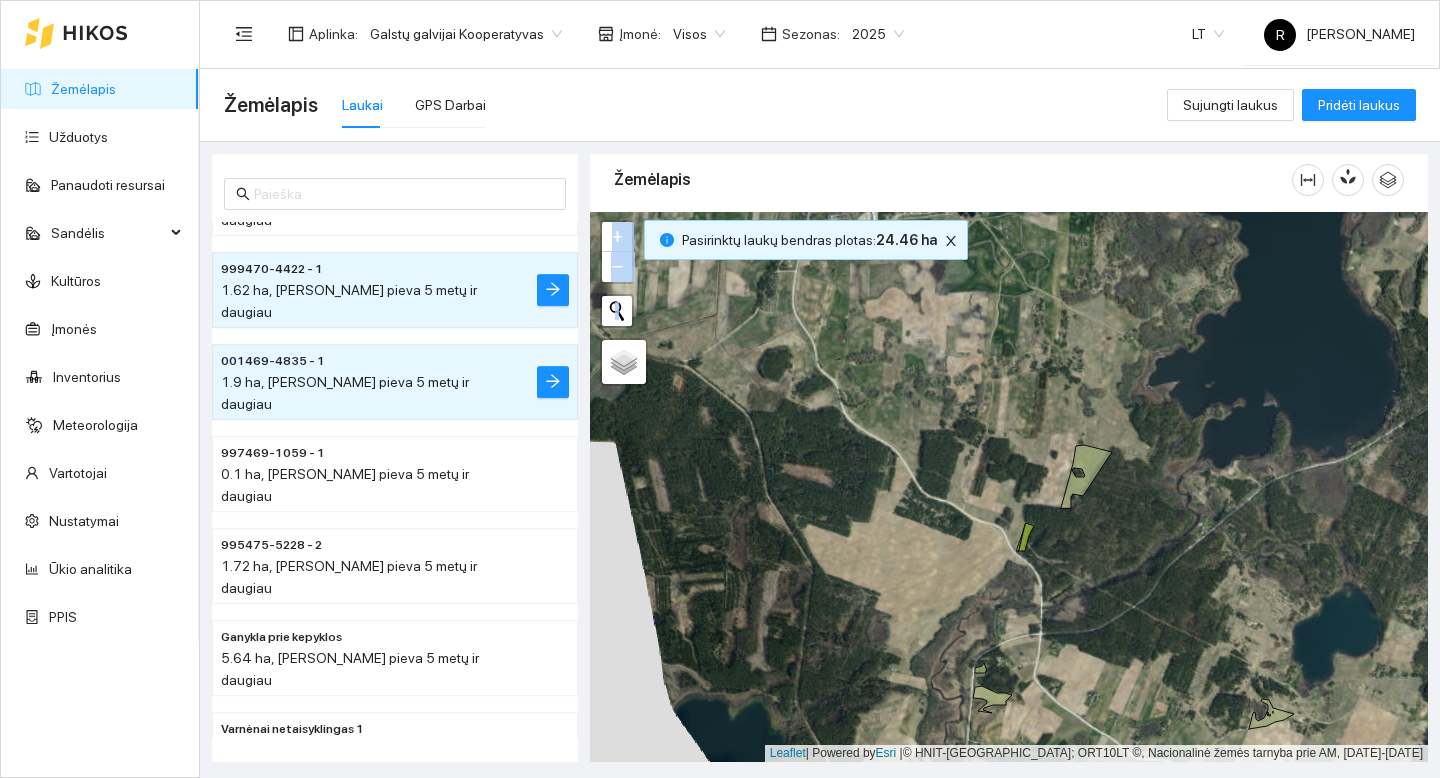 click on "+ −   Nieko nerasta. Bandykite dar kartą.  Žemėlapis  Palydovas Leaflet  | Powered by  Esri   |  © HNIT-BALTIC; ORT10LT ©, Nacionalinė žemės tarnyba prie AM, [DATE]-[DATE]" at bounding box center (1009, 487) 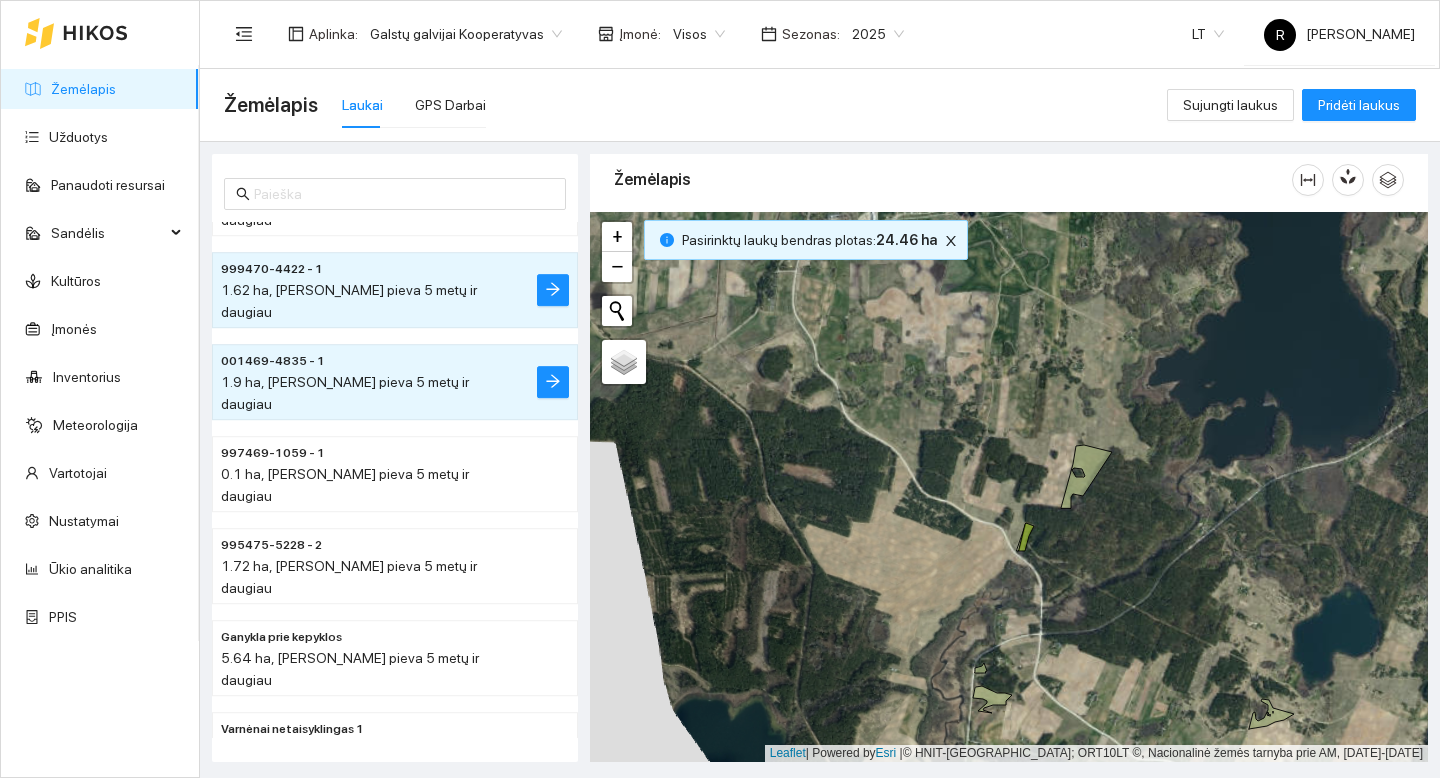 click on "+ −   Nieko nerasta. Bandykite dar kartą.  Žemėlapis  Palydovas Leaflet  | Powered by  Esri   |  © HNIT-BALTIC; ORT10LT ©, Nacionalinė žemės tarnyba prie AM, [DATE]-[DATE]" at bounding box center [1009, 487] 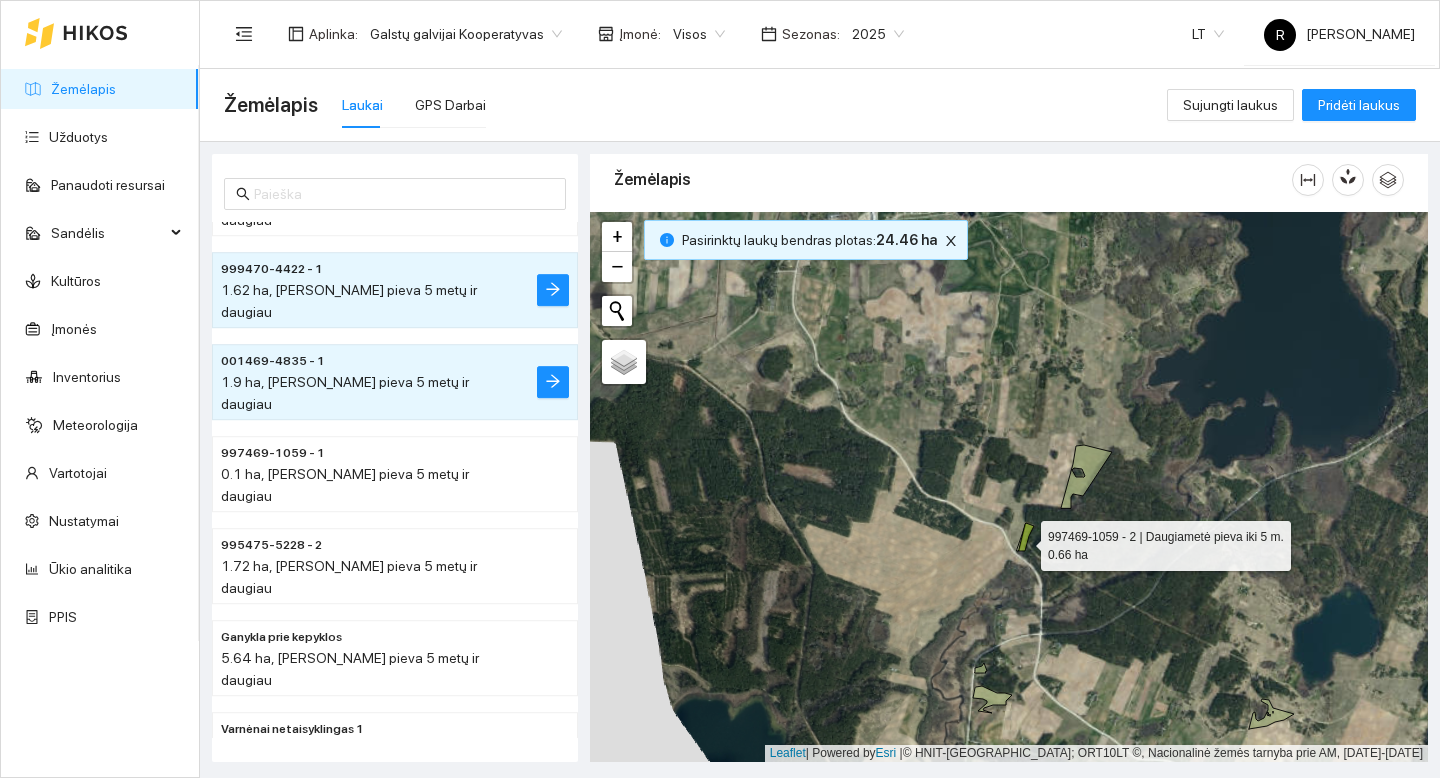 click 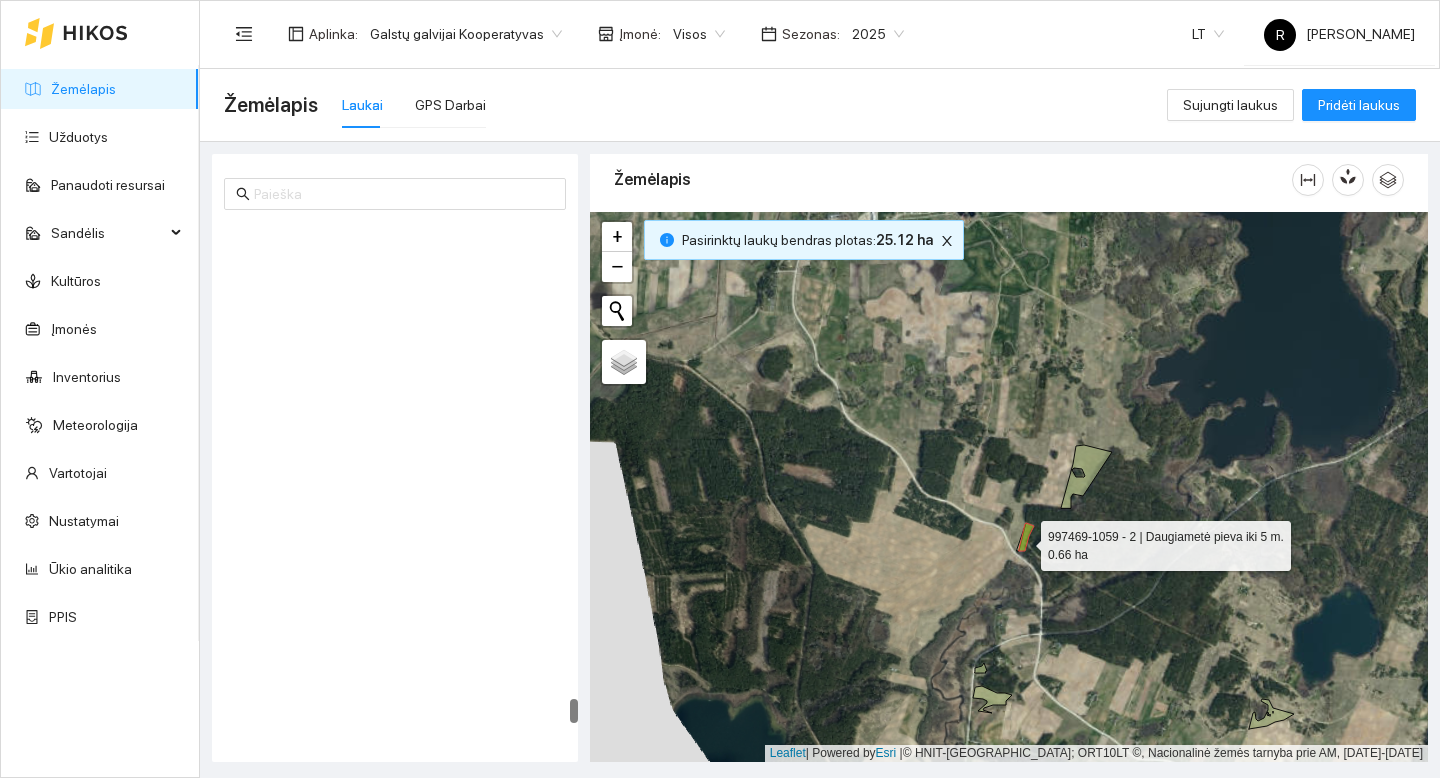 scroll, scrollTop: 10154, scrollLeft: 0, axis: vertical 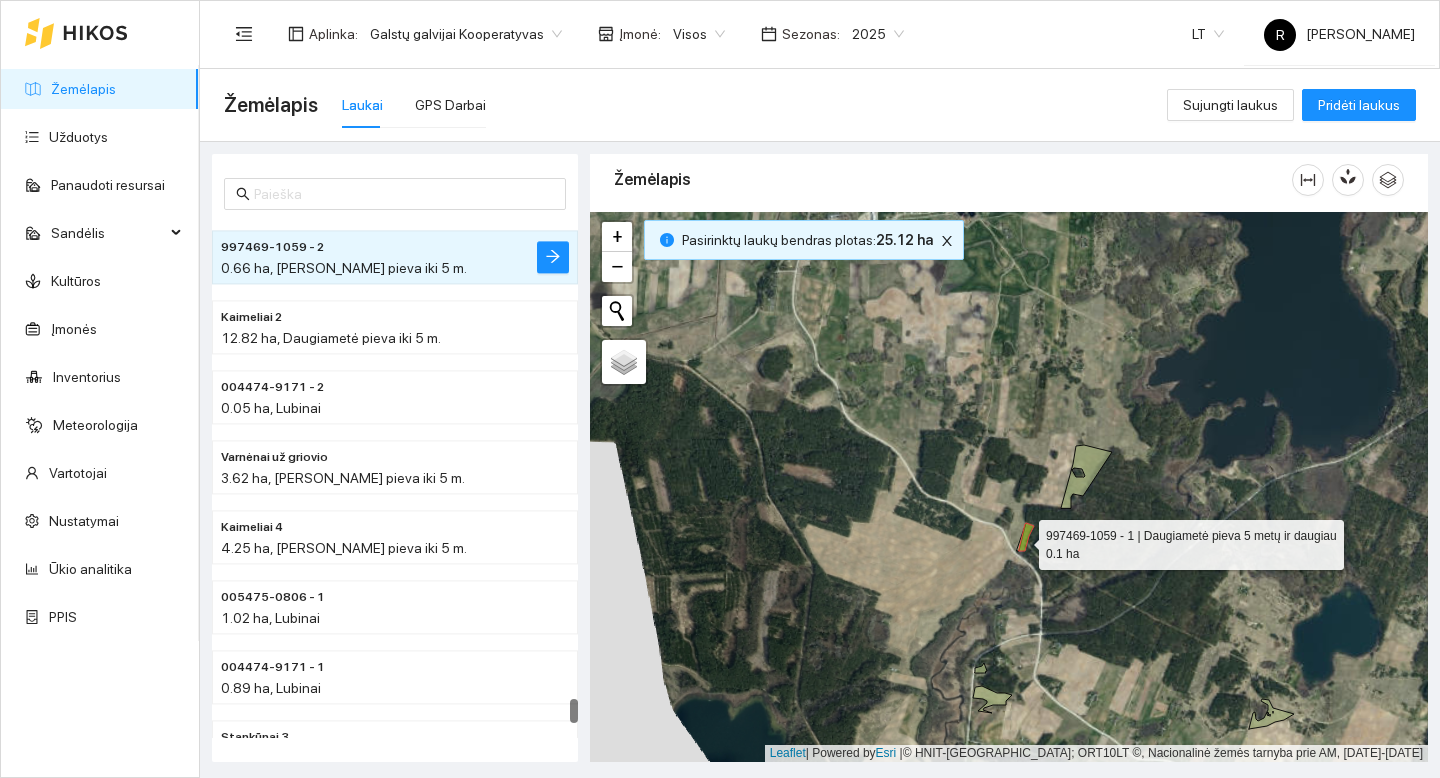 click 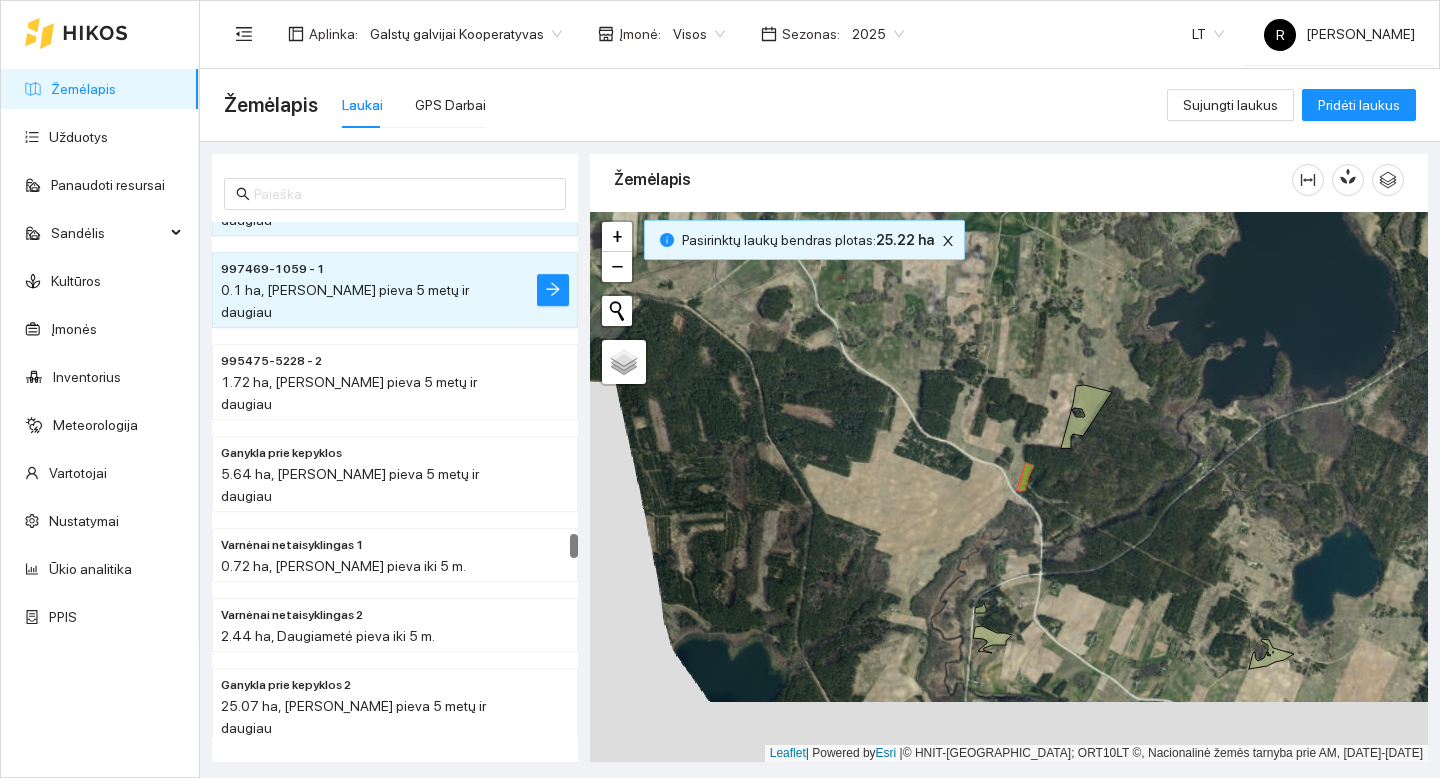drag, startPoint x: 996, startPoint y: 610, endPoint x: 1001, endPoint y: 501, distance: 109.11462 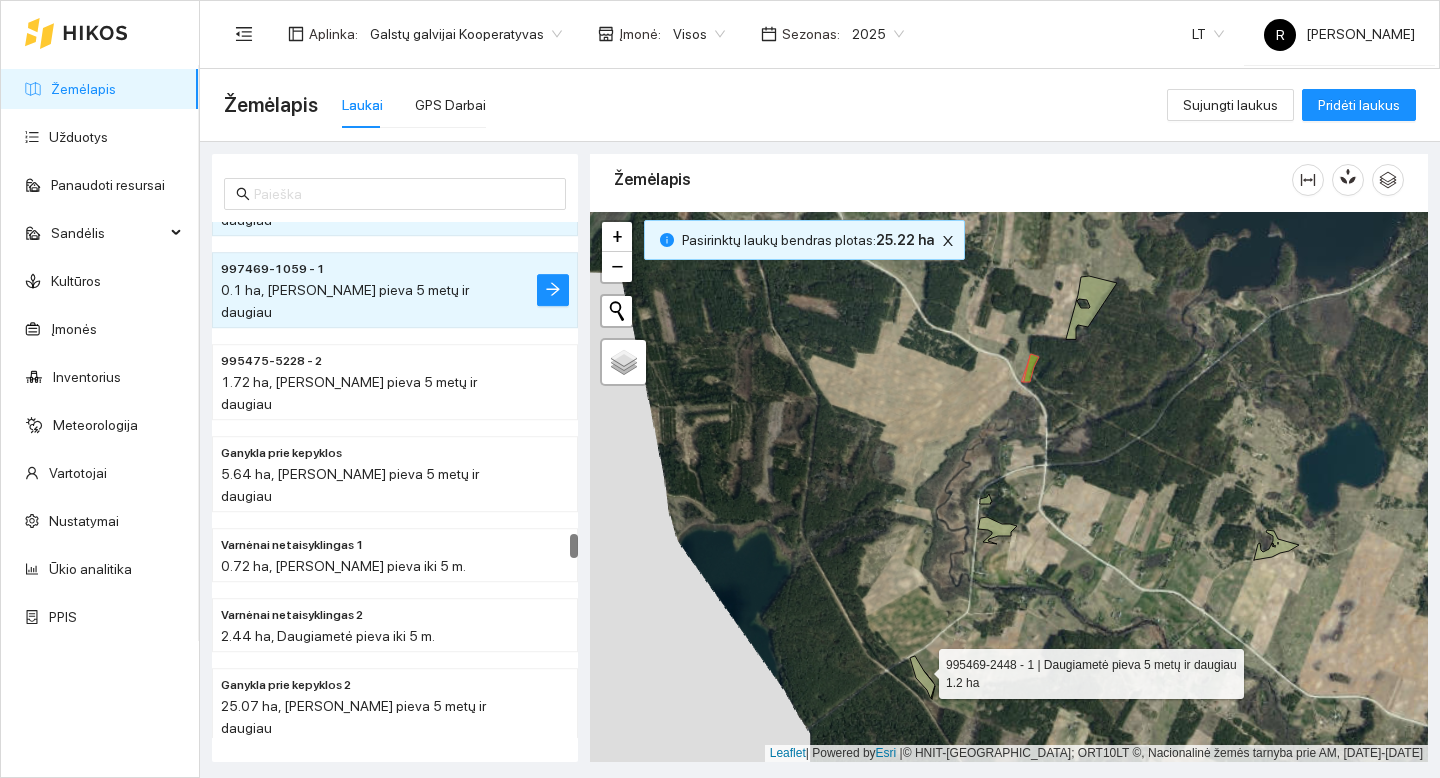 click 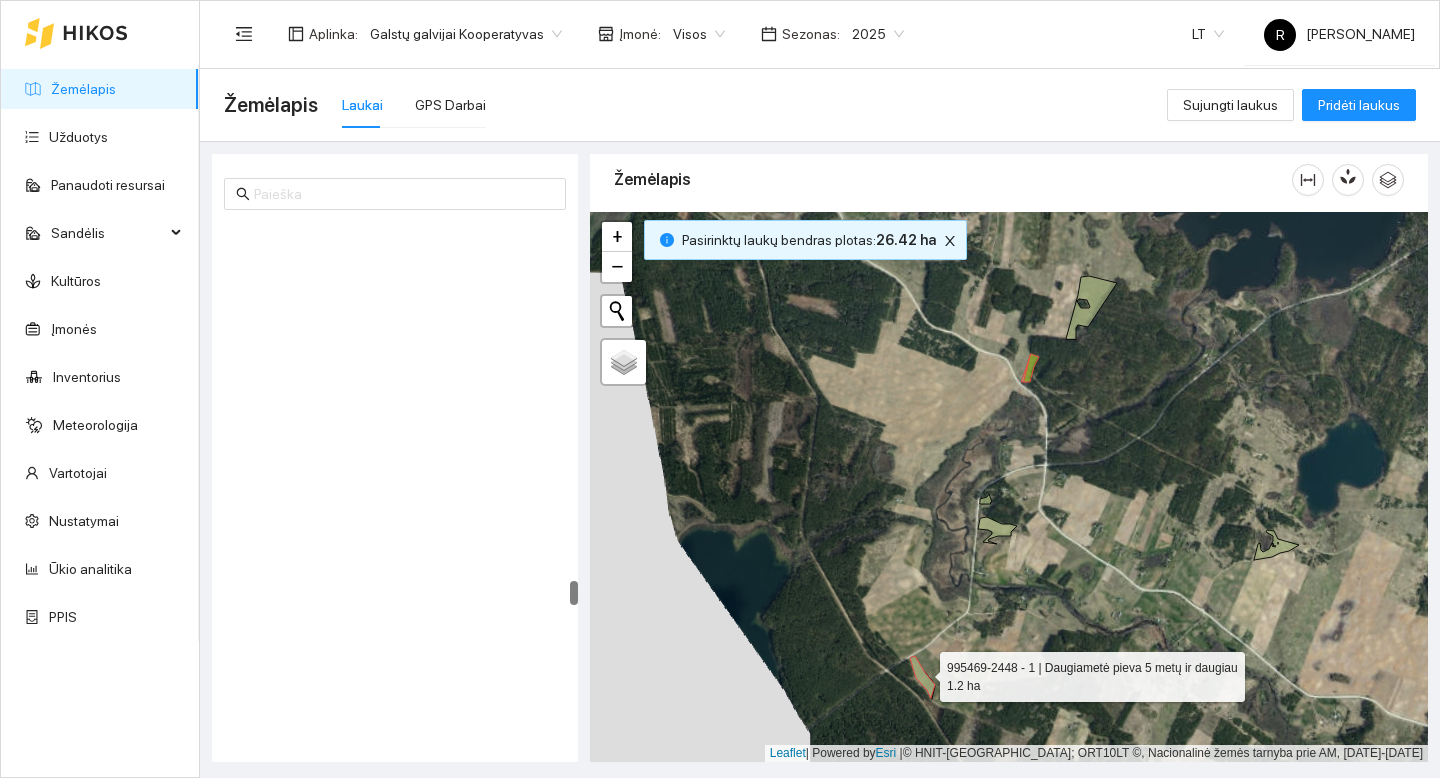 scroll, scrollTop: 7641, scrollLeft: 0, axis: vertical 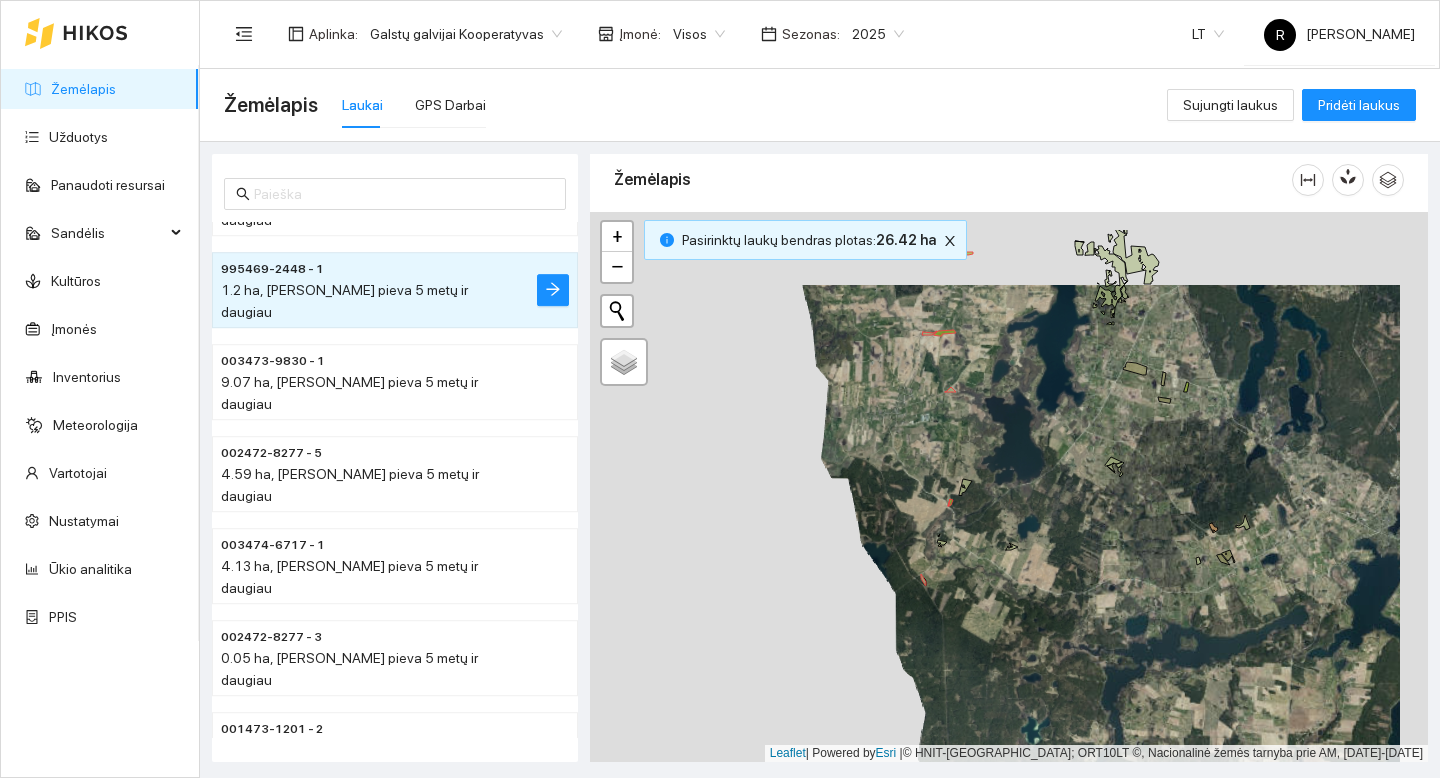 drag, startPoint x: 1061, startPoint y: 393, endPoint x: 1033, endPoint y: 467, distance: 79.12016 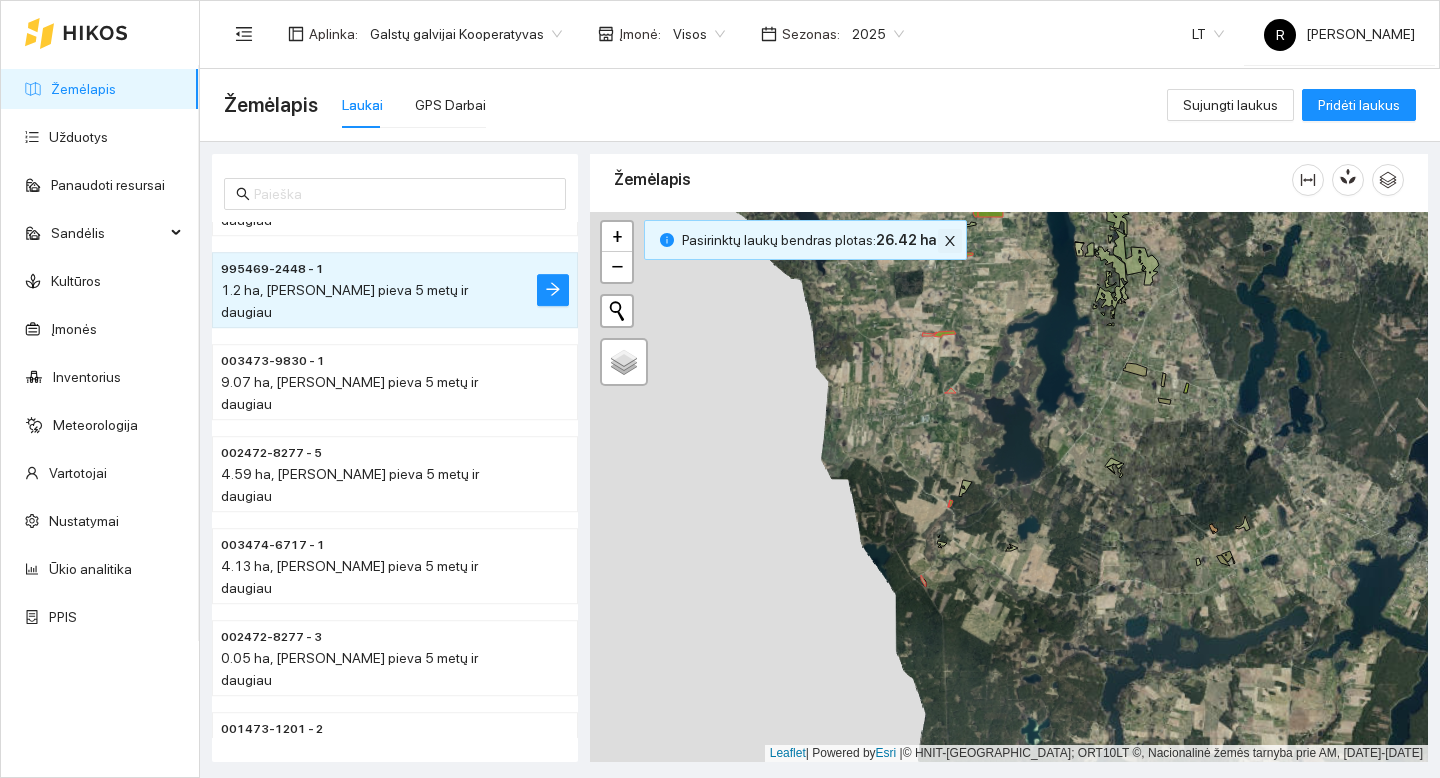 click 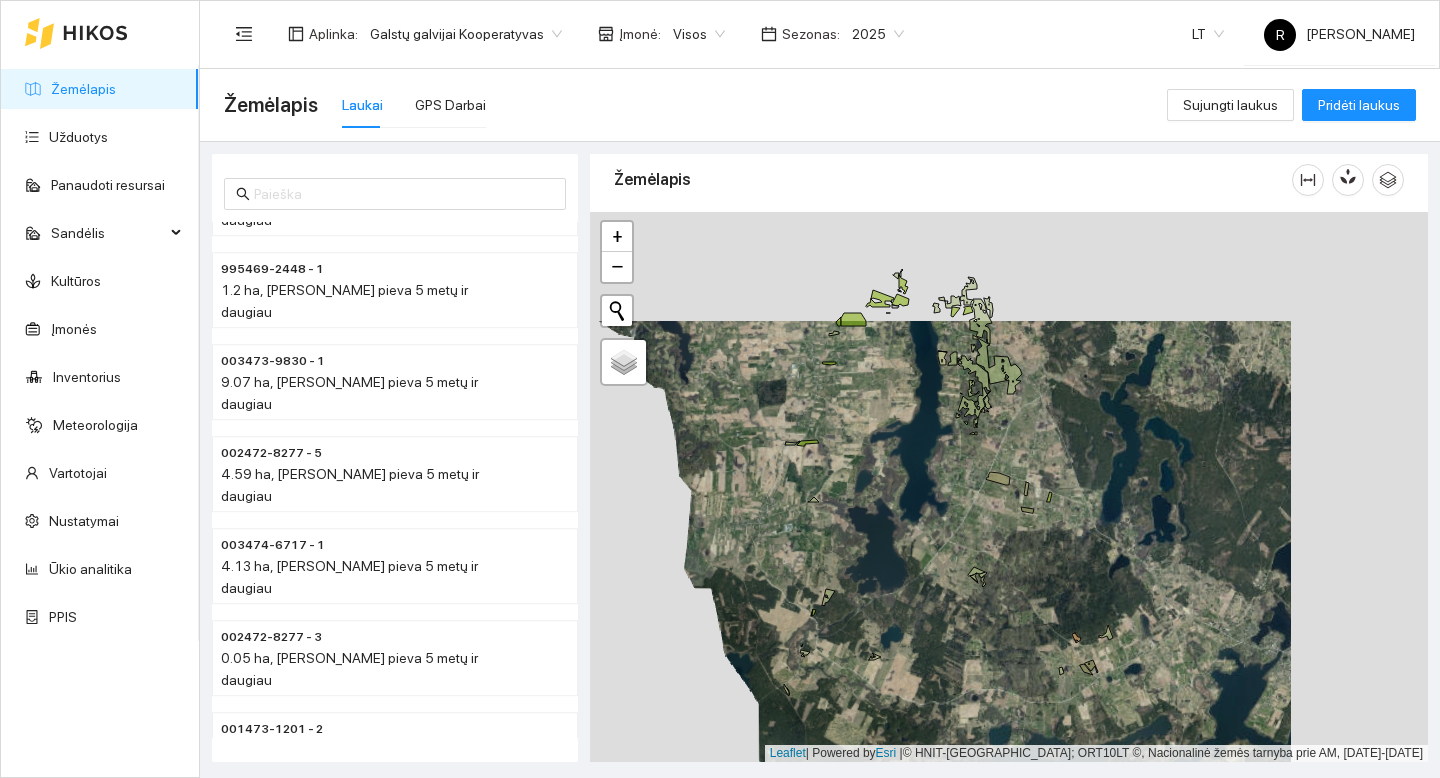 drag, startPoint x: 1097, startPoint y: 389, endPoint x: 961, endPoint y: 498, distance: 174.29 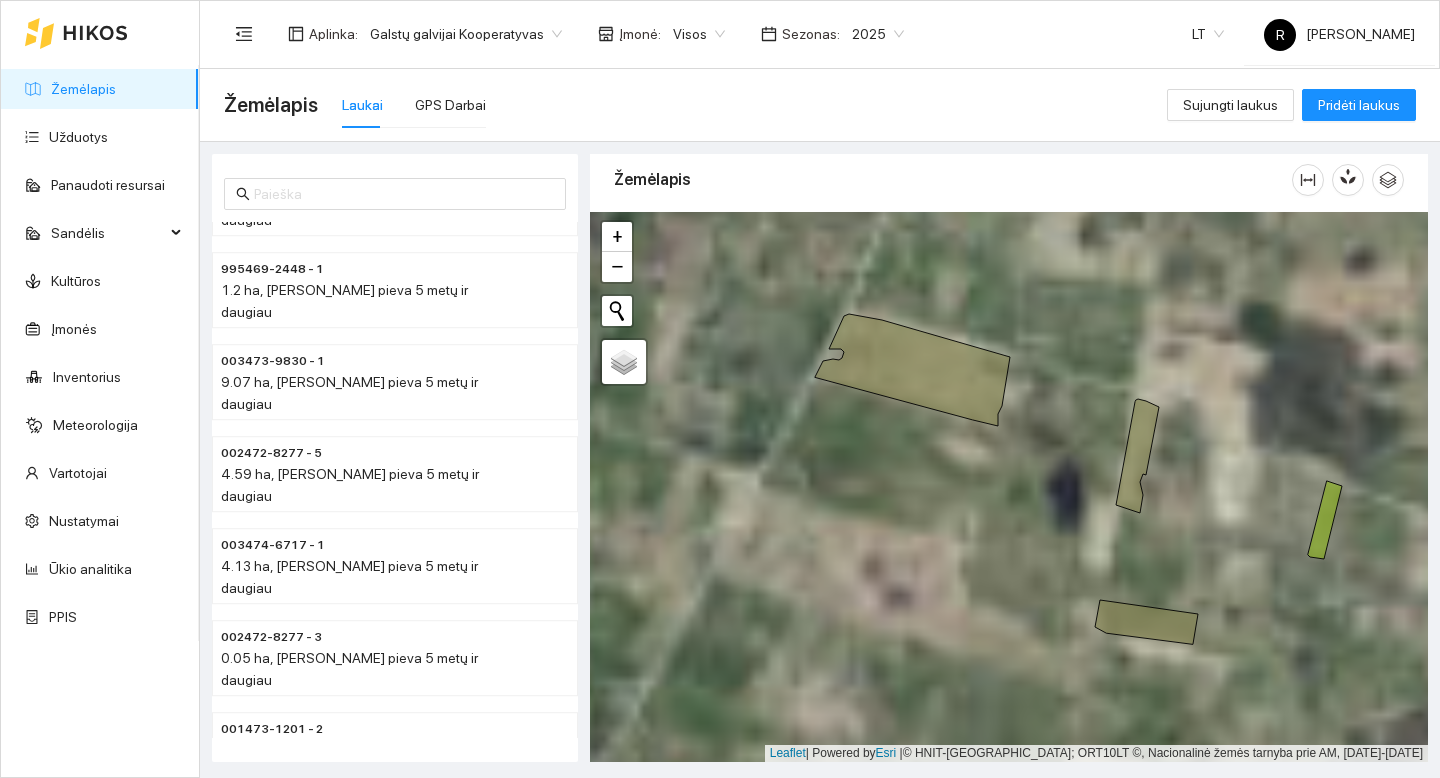 drag, startPoint x: 997, startPoint y: 495, endPoint x: 907, endPoint y: 482, distance: 90.934044 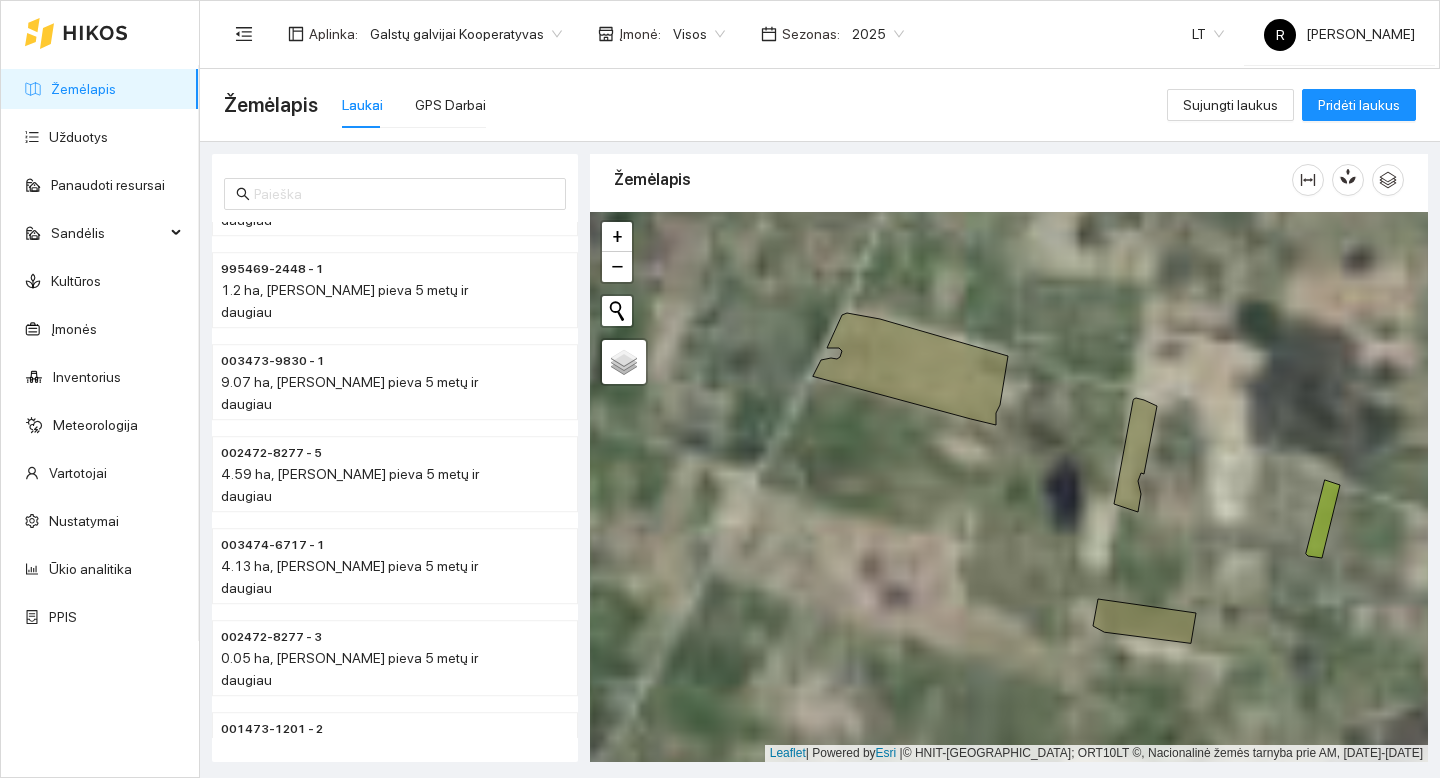 click 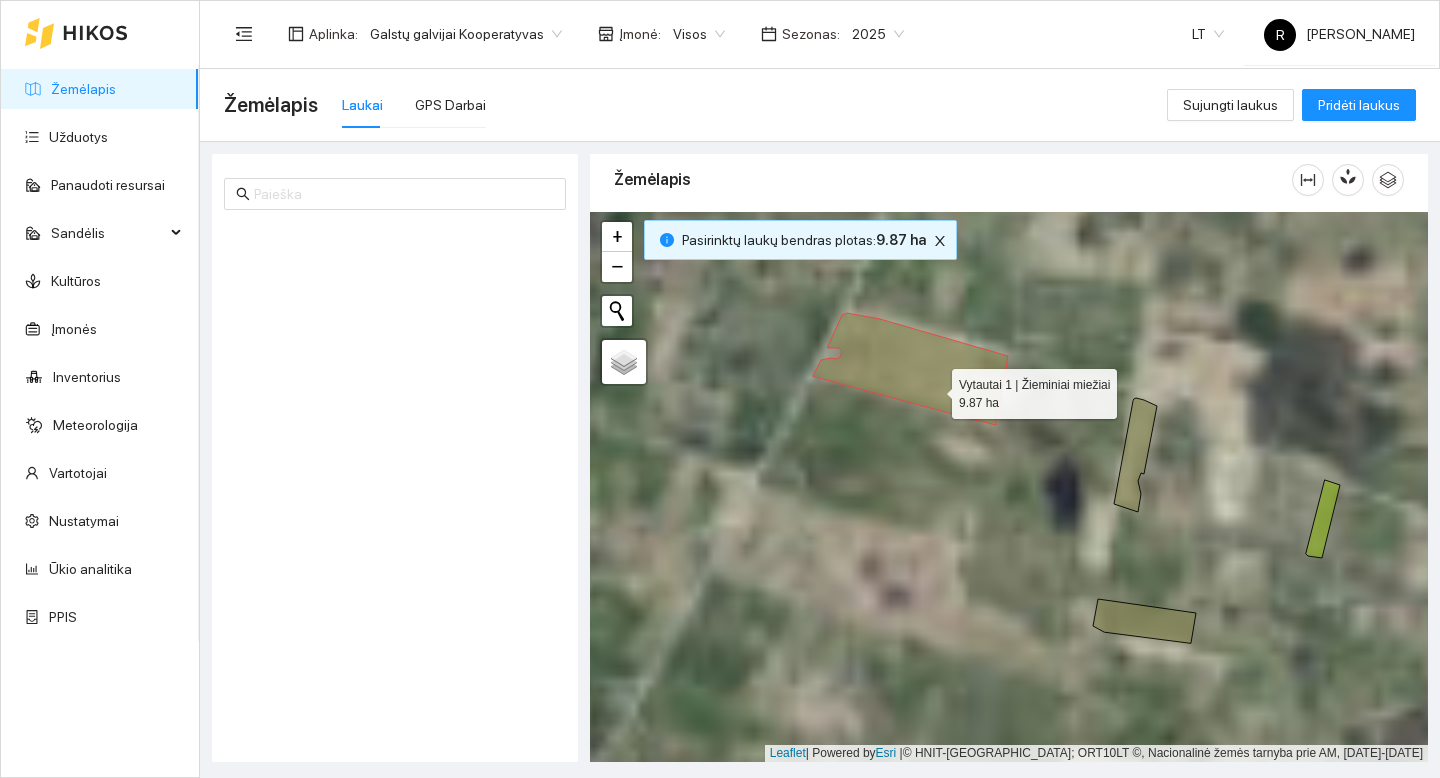 scroll, scrollTop: 9829, scrollLeft: 0, axis: vertical 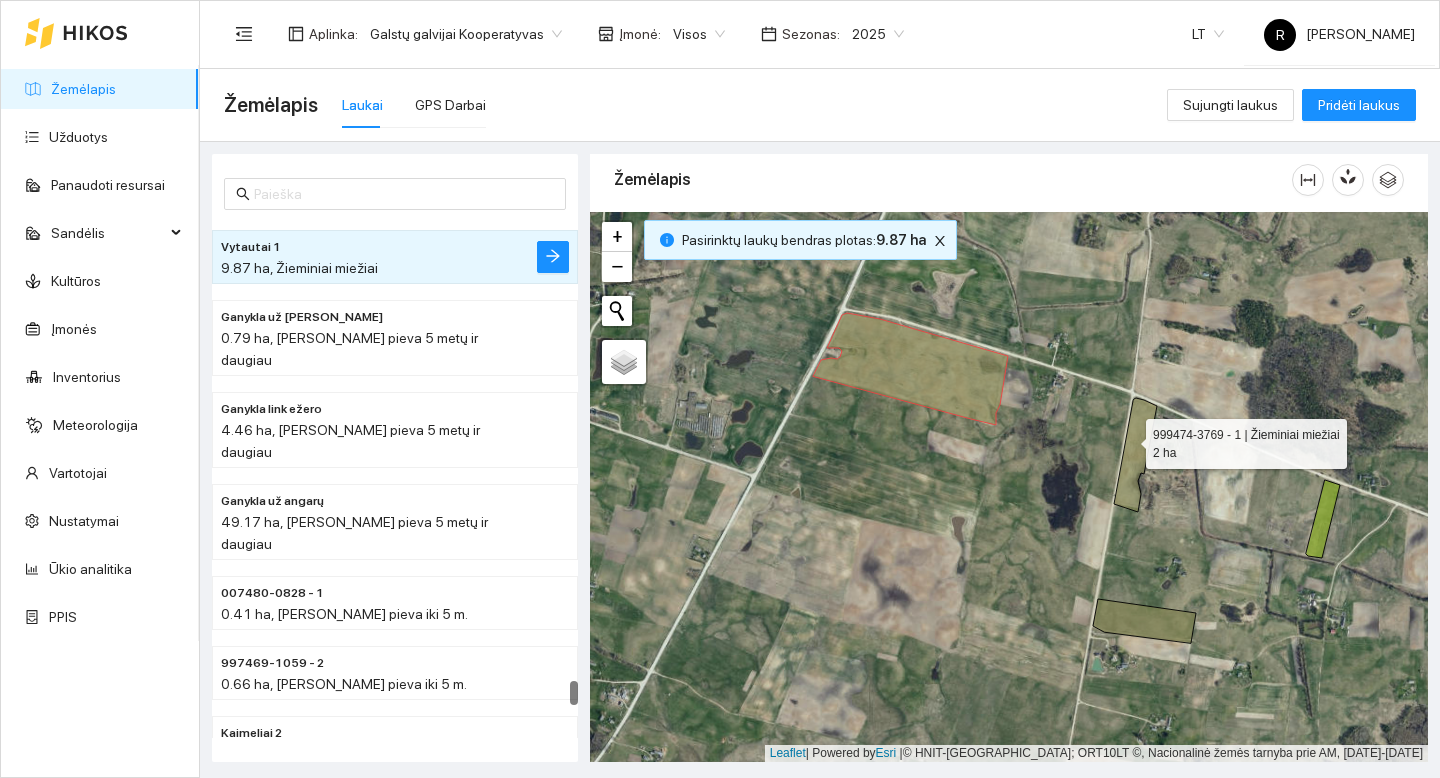 click 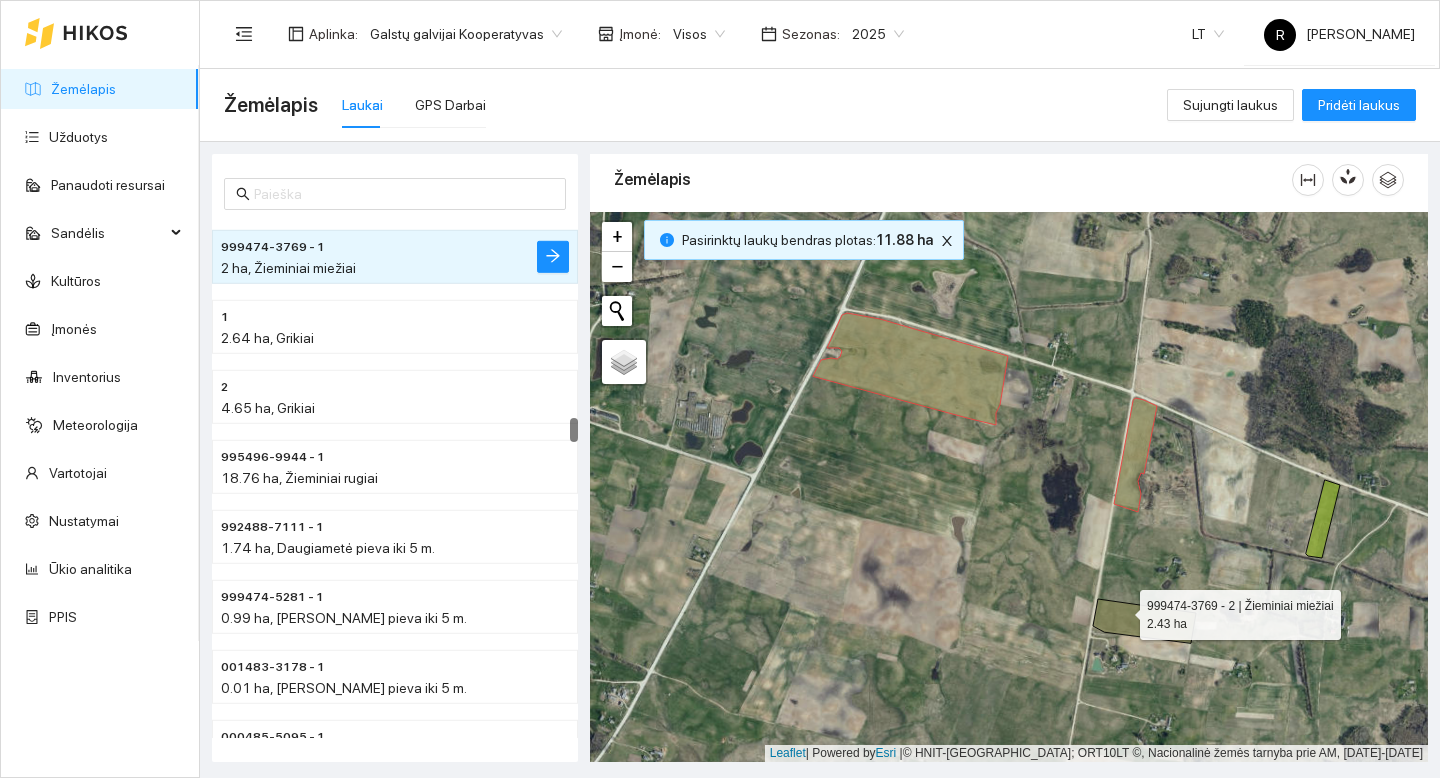 click 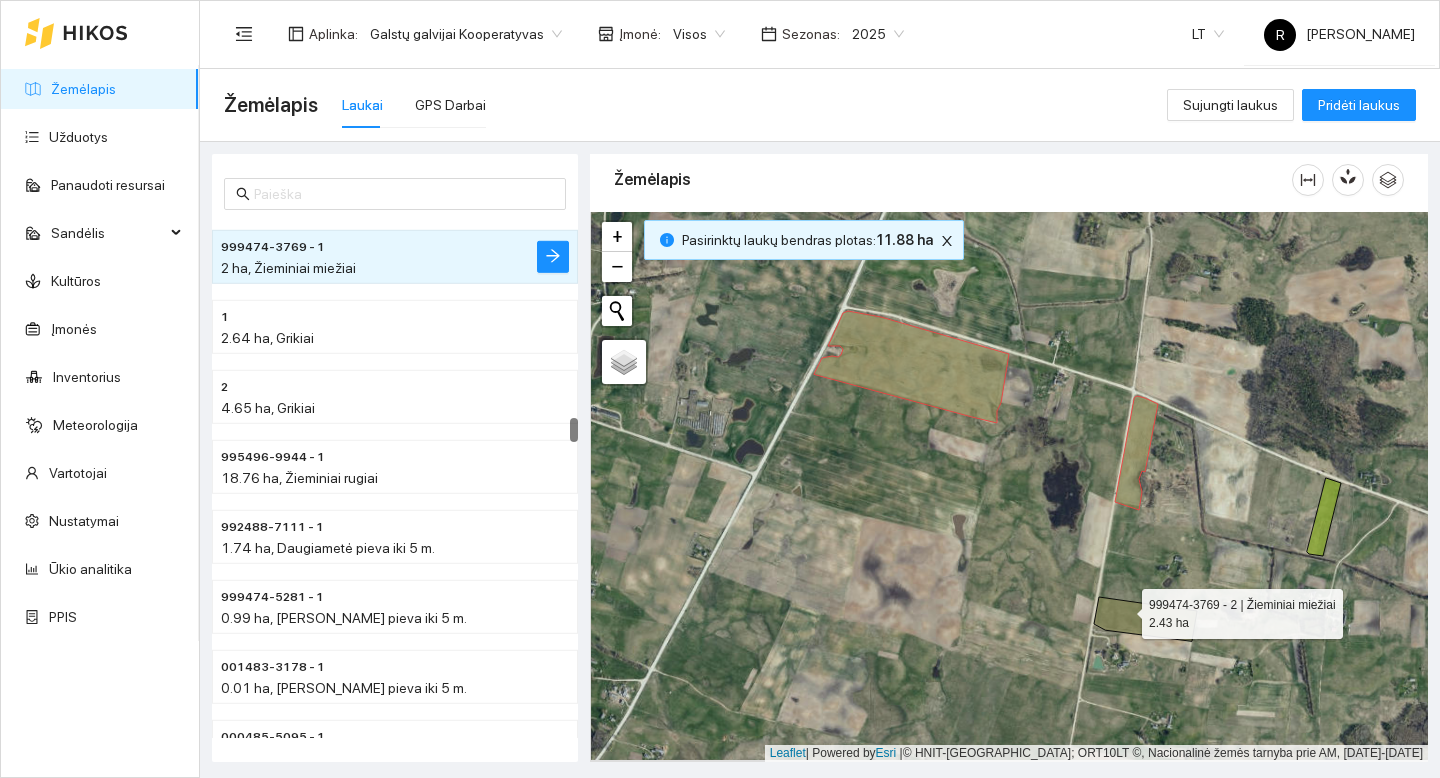 click 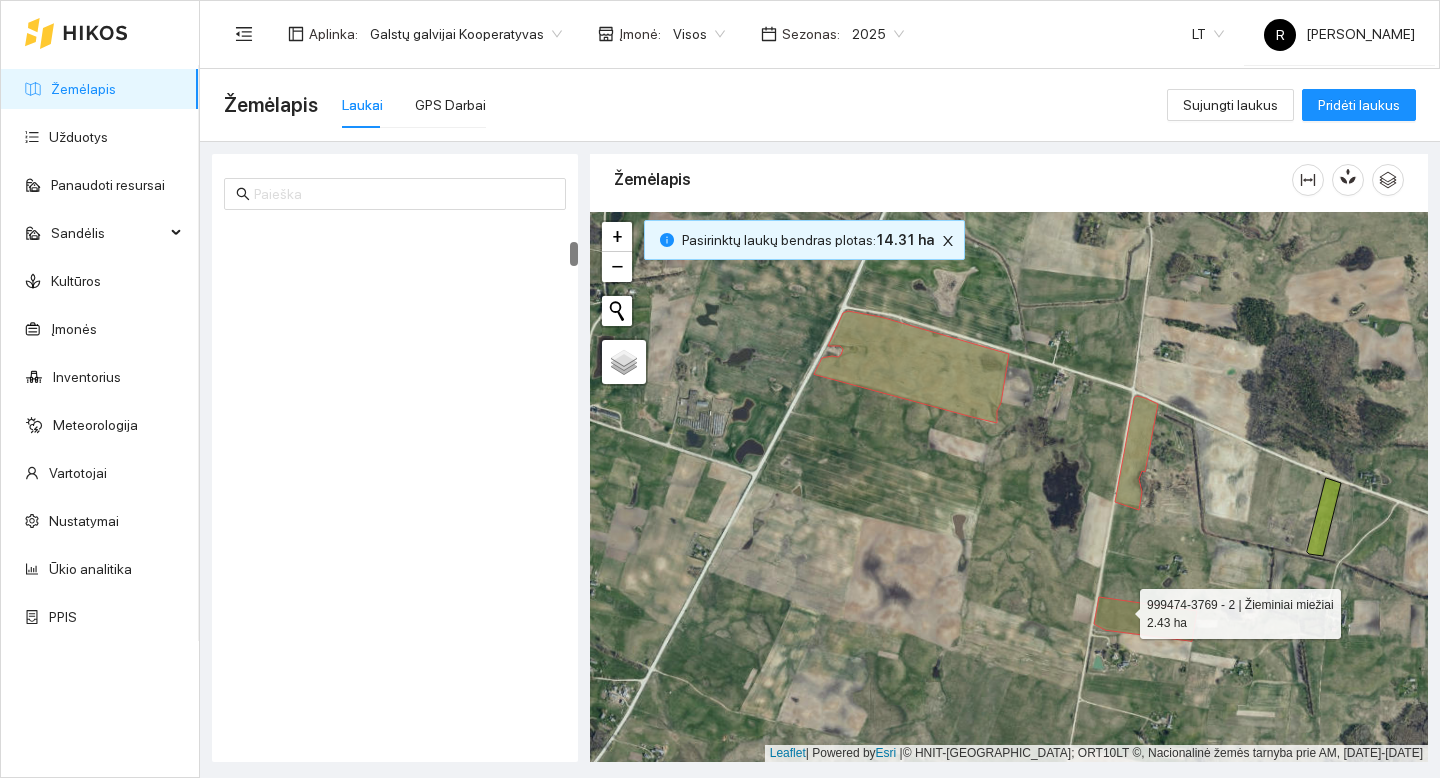 scroll, scrollTop: 420, scrollLeft: 0, axis: vertical 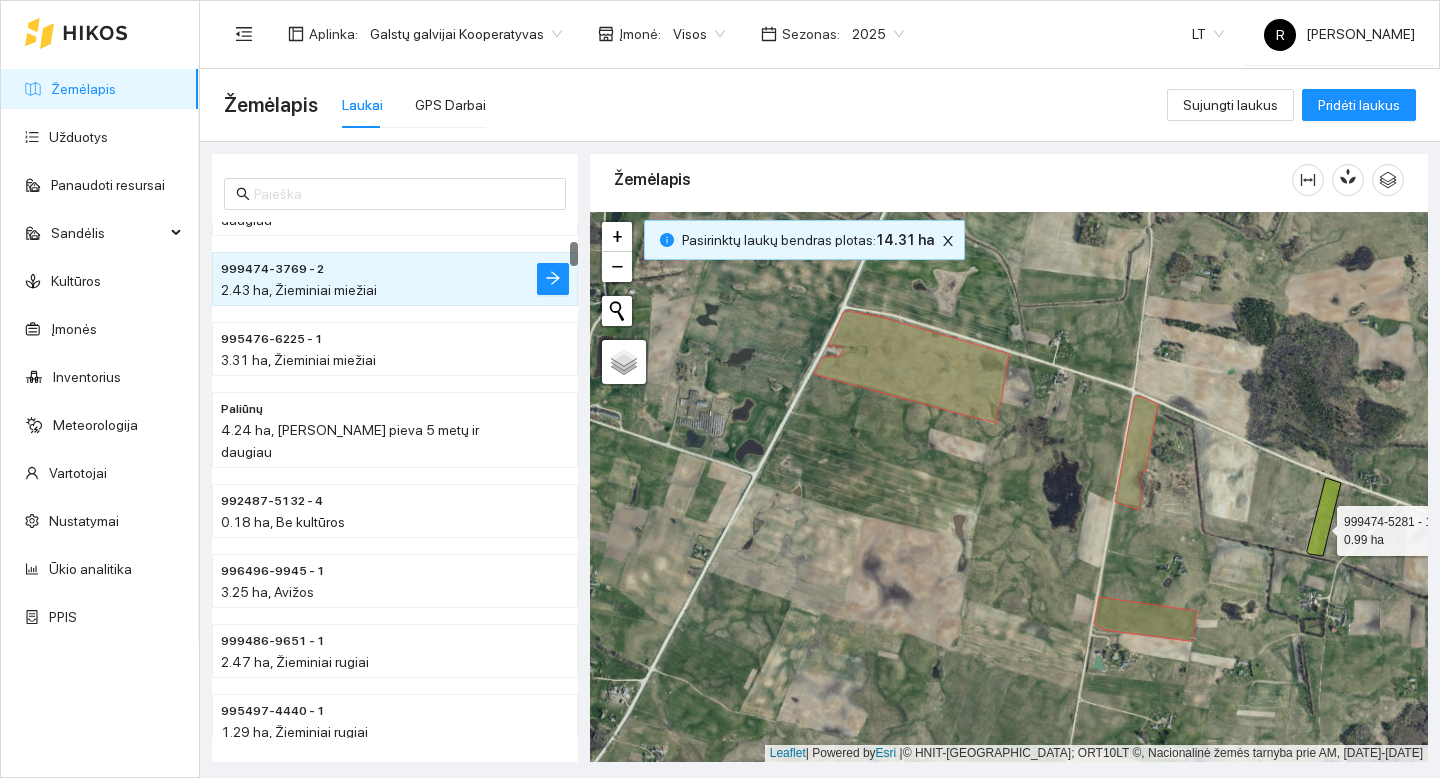 click 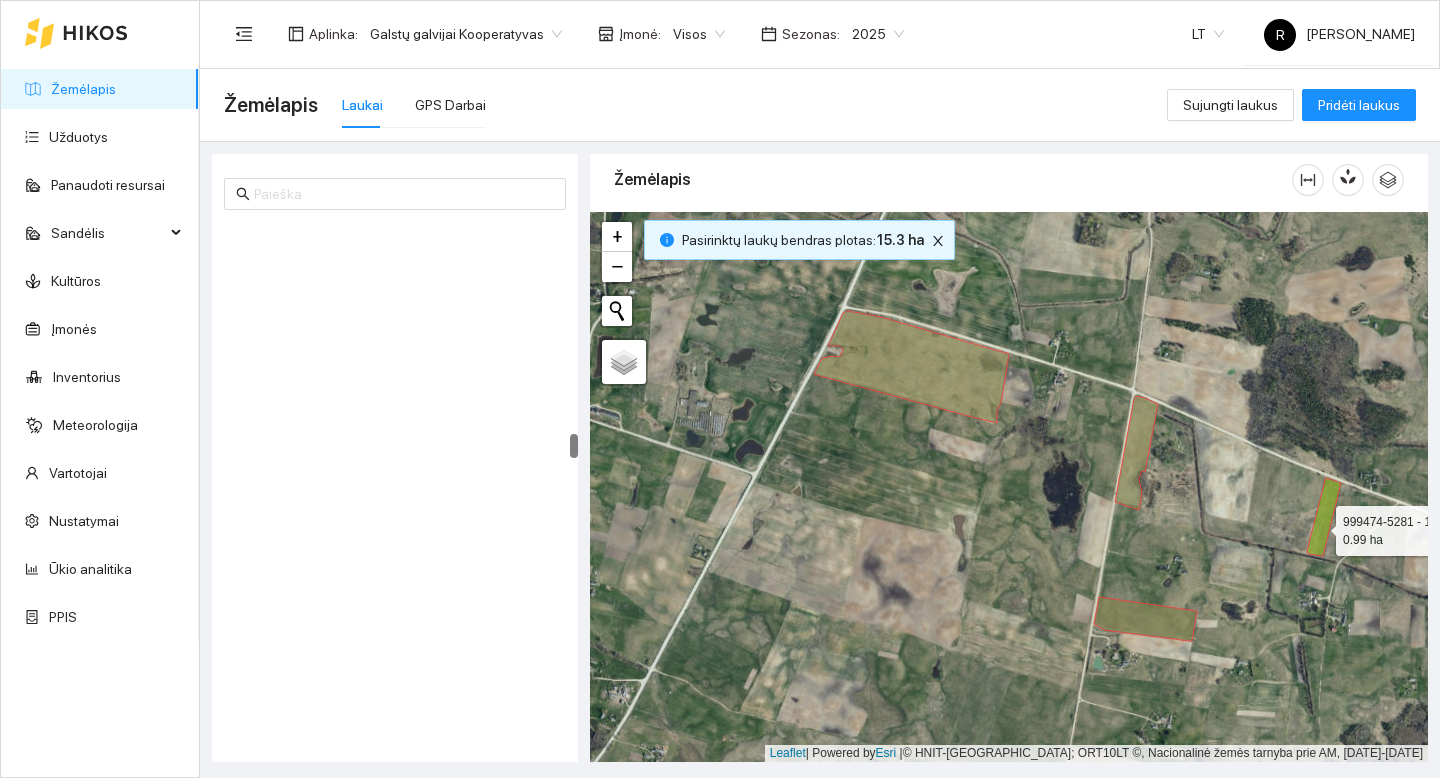 scroll, scrollTop: 4546, scrollLeft: 0, axis: vertical 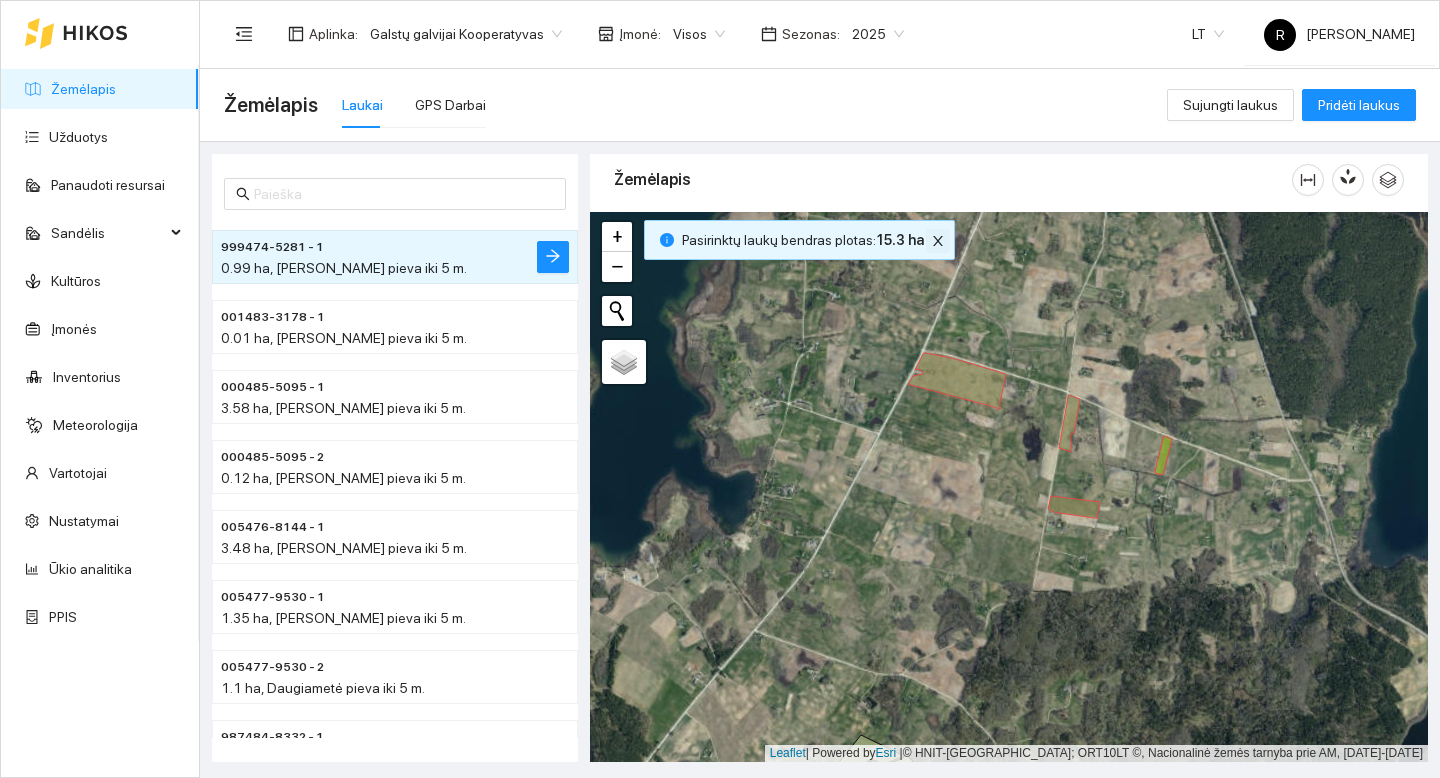 click 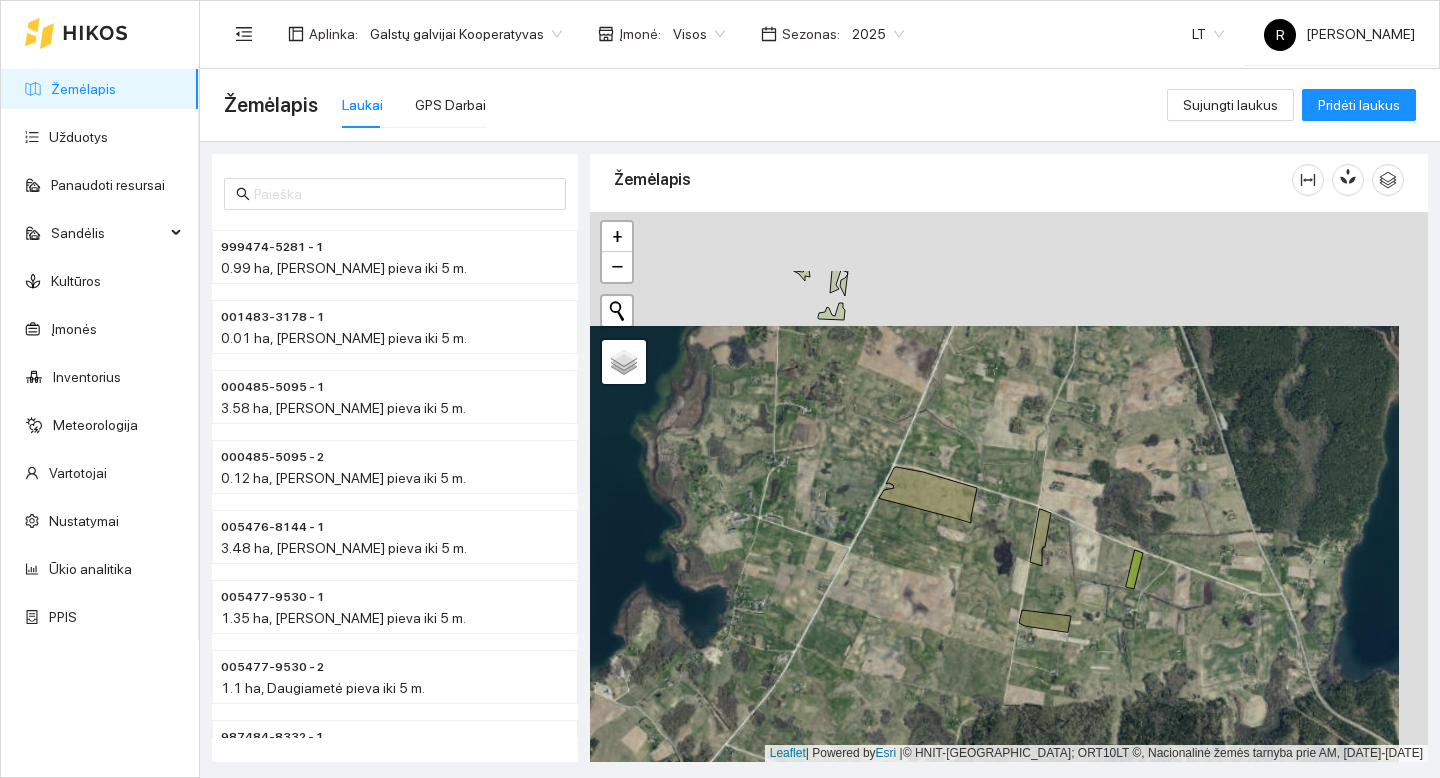 drag, startPoint x: 980, startPoint y: 315, endPoint x: 952, endPoint y: 427, distance: 115.44696 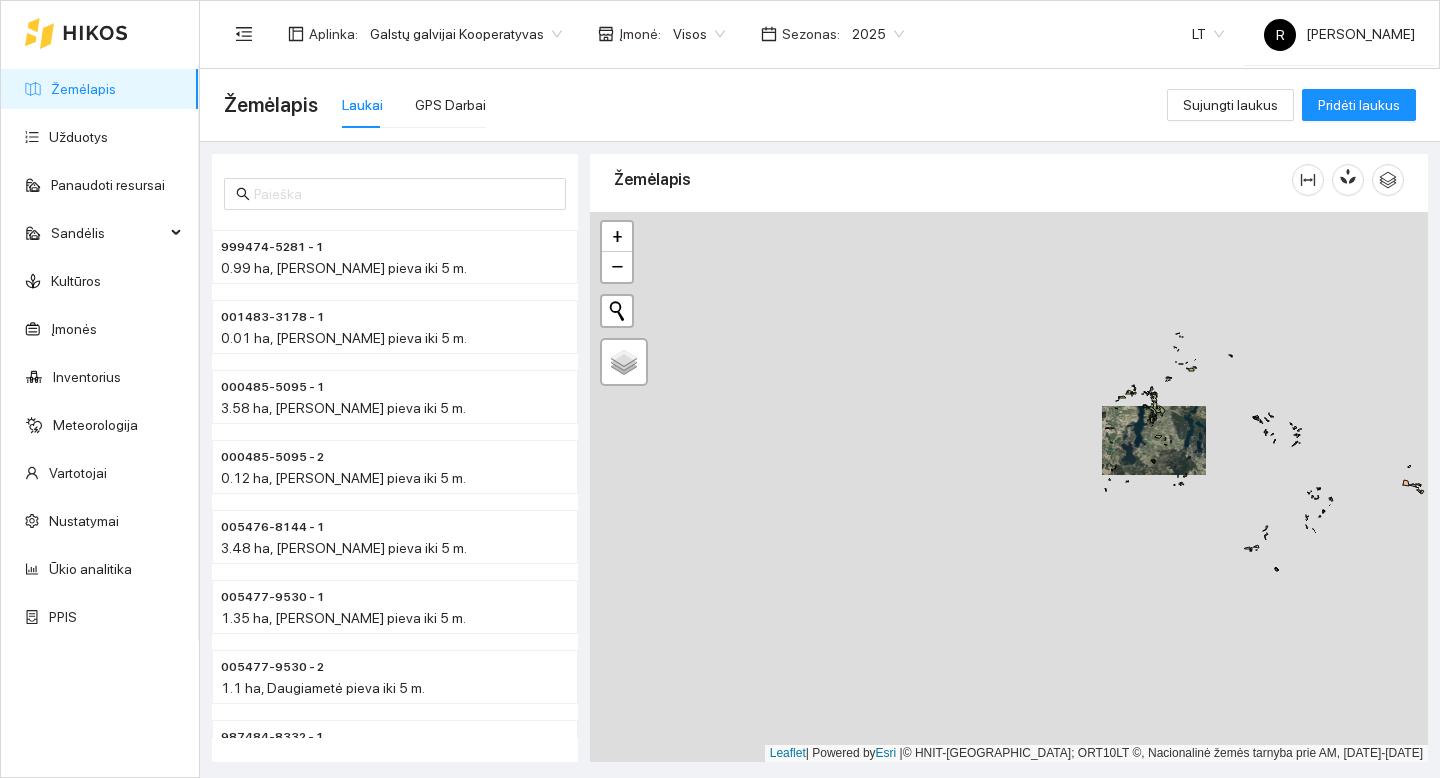 drag, startPoint x: 1213, startPoint y: 448, endPoint x: 1103, endPoint y: 449, distance: 110.00455 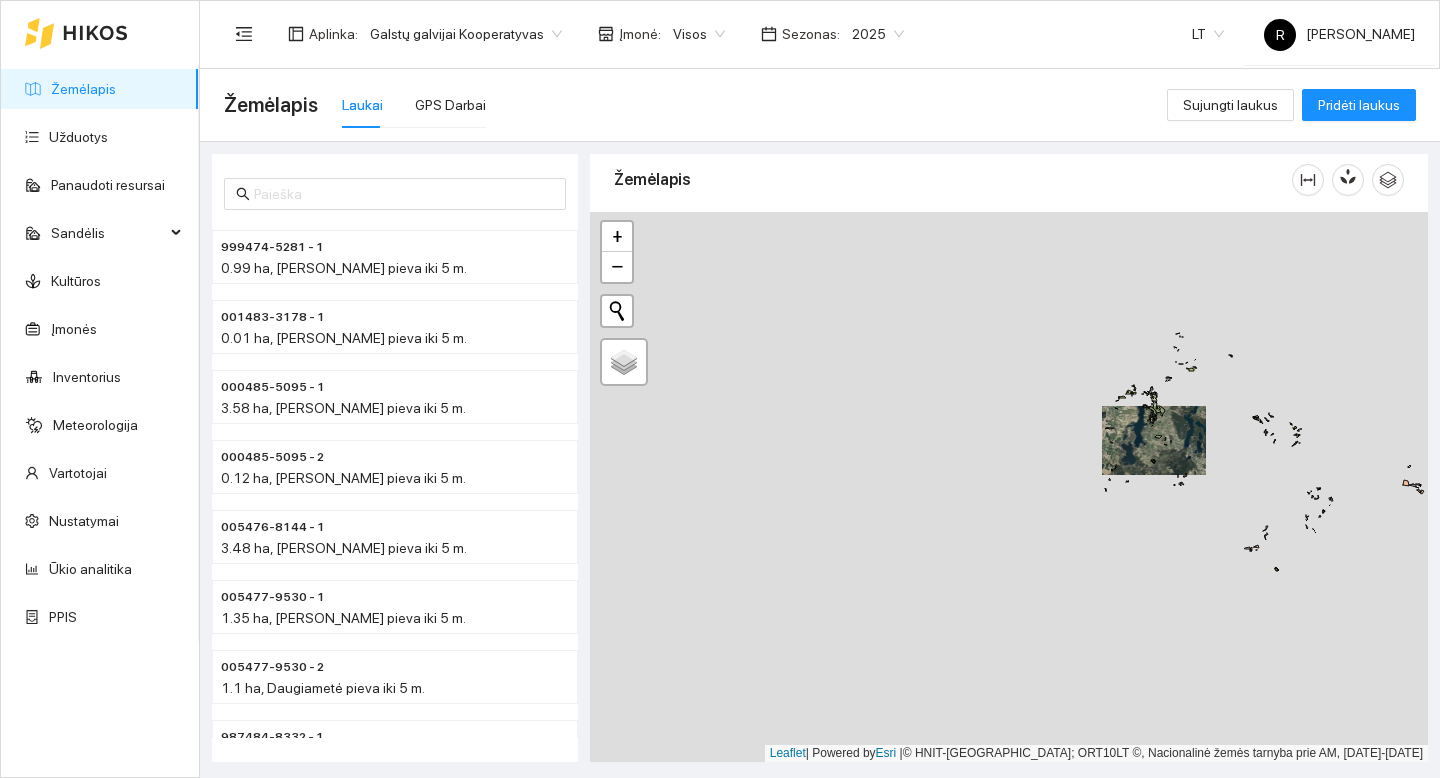 click on "+ −   Nieko nerasta. Bandykite dar kartą.  Žemėlapis  Palydovas Leaflet  | Powered by  Esri   |  © HNIT-BALTIC; ORT10LT ©, Nacionalinė žemės tarnyba prie AM, [DATE]-[DATE]" at bounding box center (1009, 487) 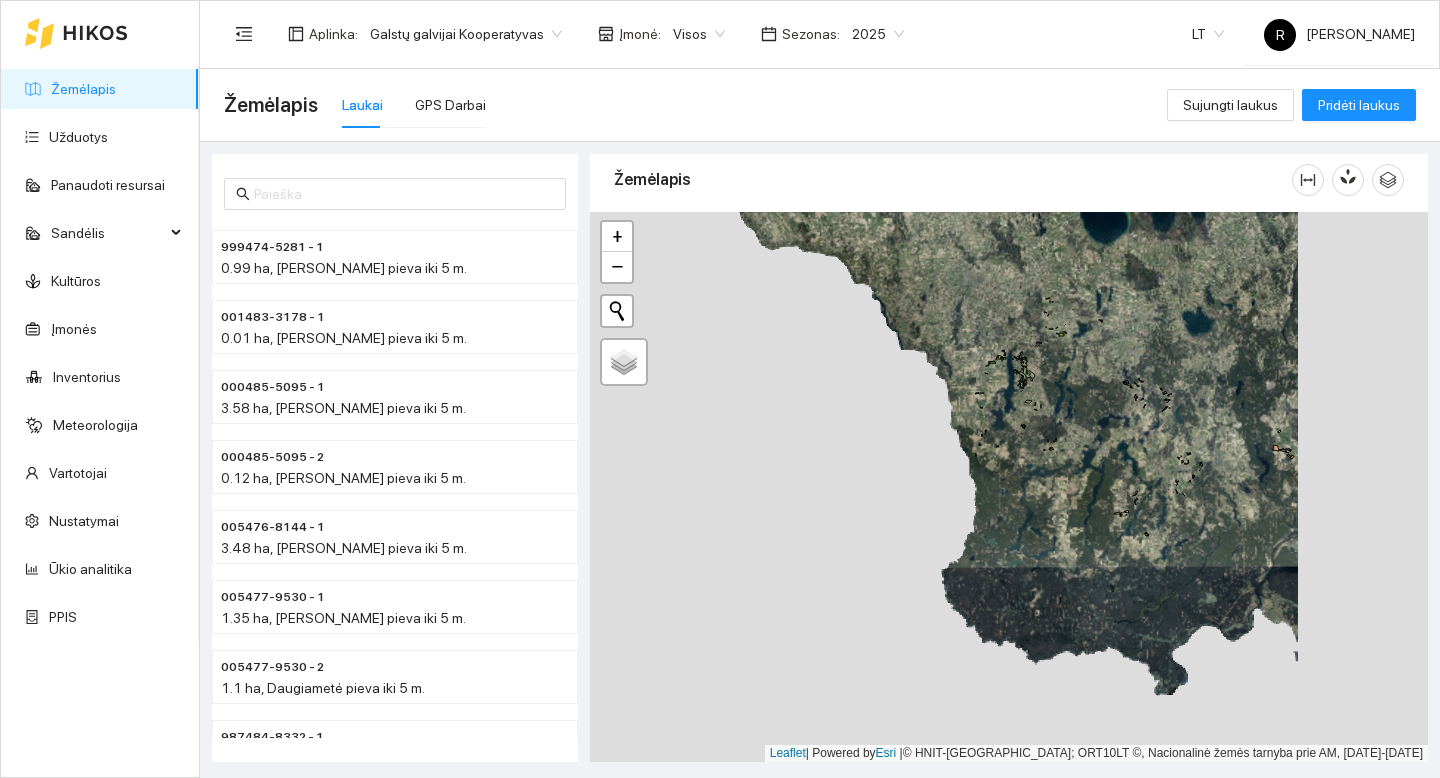drag, startPoint x: 1186, startPoint y: 485, endPoint x: 1062, endPoint y: 453, distance: 128.06248 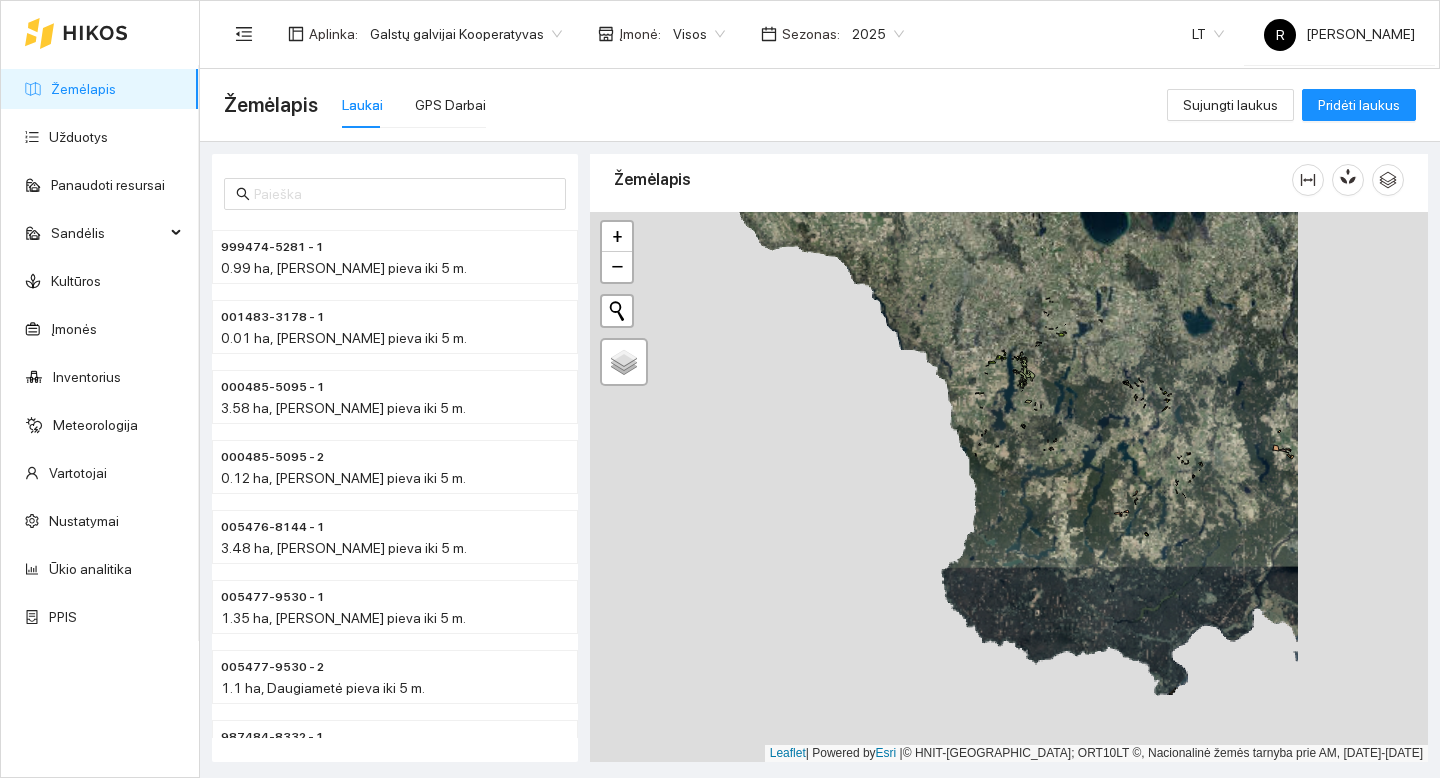 click on "+ −   Nieko nerasta. Bandykite dar kartą.  Žemėlapis  Palydovas Leaflet  | Powered by  Esri   |  © HNIT-BALTIC; ORT10LT ©, Nacionalinė žemės tarnyba prie AM, [DATE]-[DATE]" at bounding box center (1009, 487) 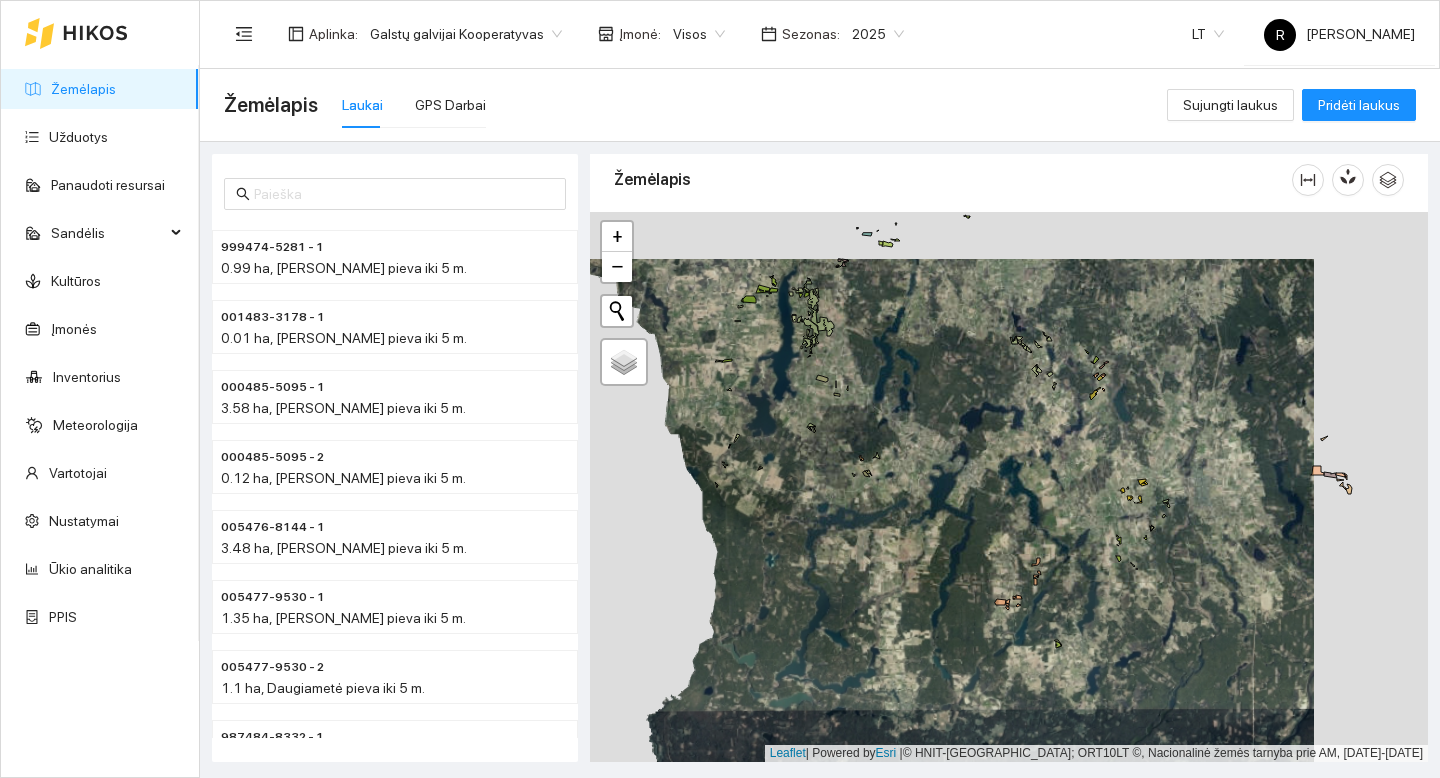 drag, startPoint x: 1149, startPoint y: 447, endPoint x: 1080, endPoint y: 489, distance: 80.77747 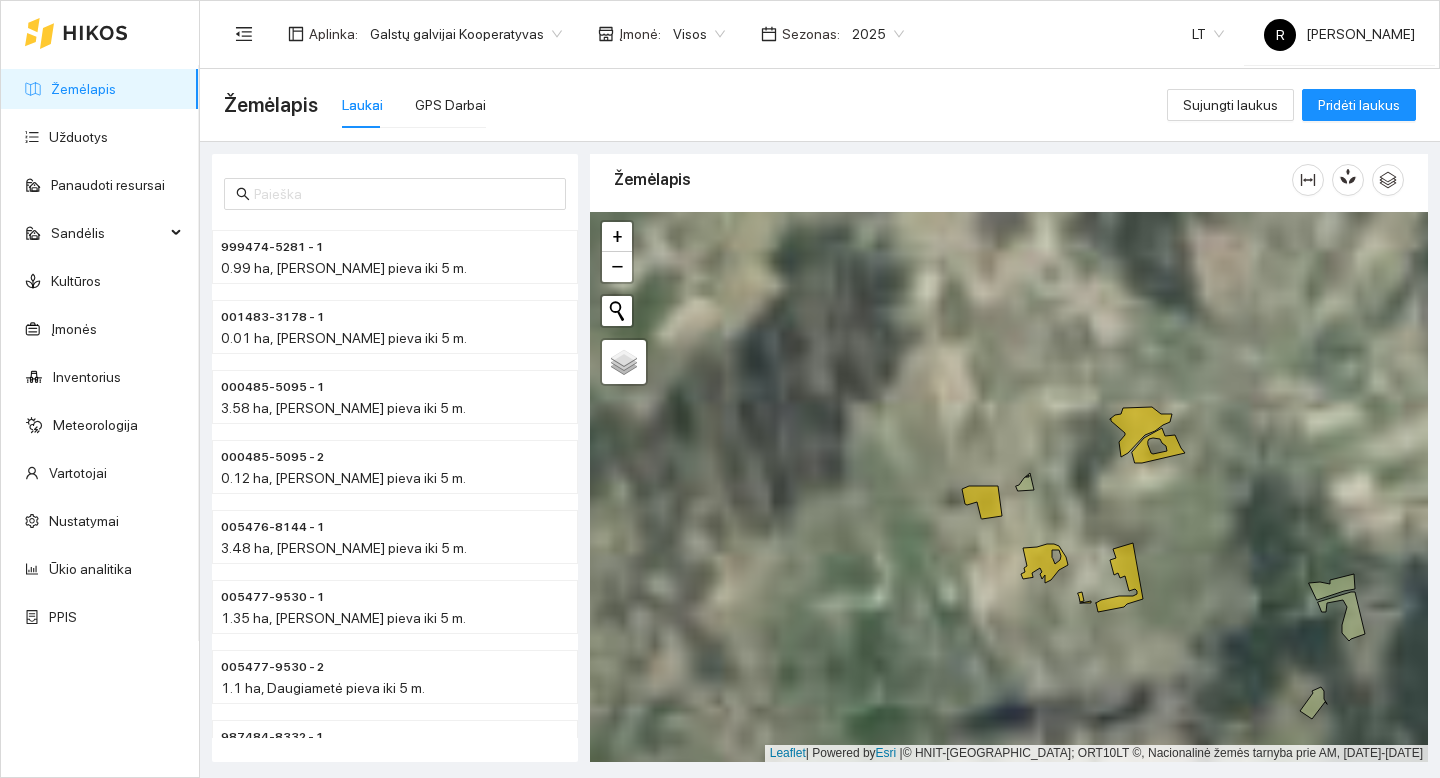 drag, startPoint x: 1184, startPoint y: 456, endPoint x: 1122, endPoint y: 480, distance: 66.48308 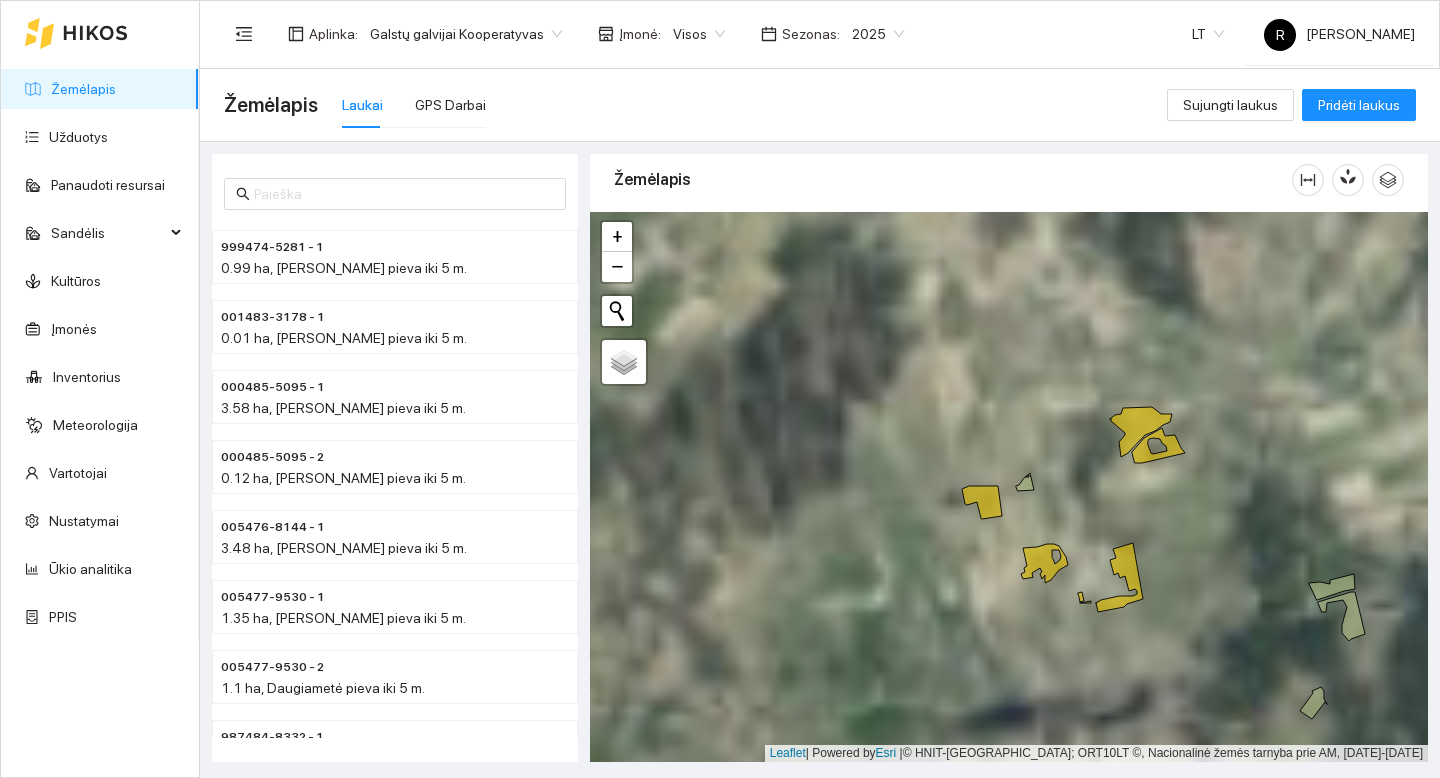 click on "+ −   Nieko nerasta. Bandykite dar kartą.  Žemėlapis  Palydovas Leaflet  | Powered by  Esri   |  © HNIT-BALTIC; ORT10LT ©, Nacionalinė žemės tarnyba prie AM, [DATE]-[DATE]" at bounding box center [1009, 487] 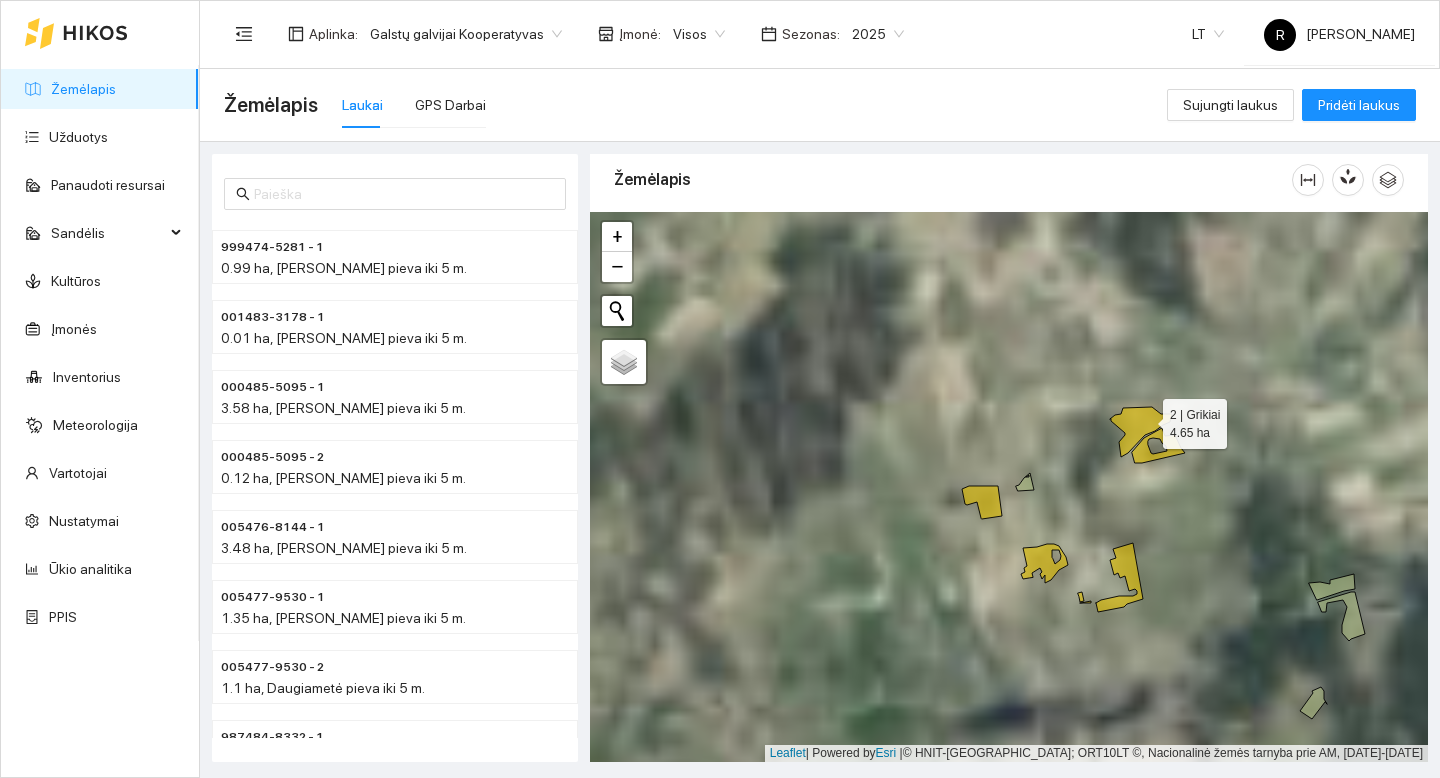click 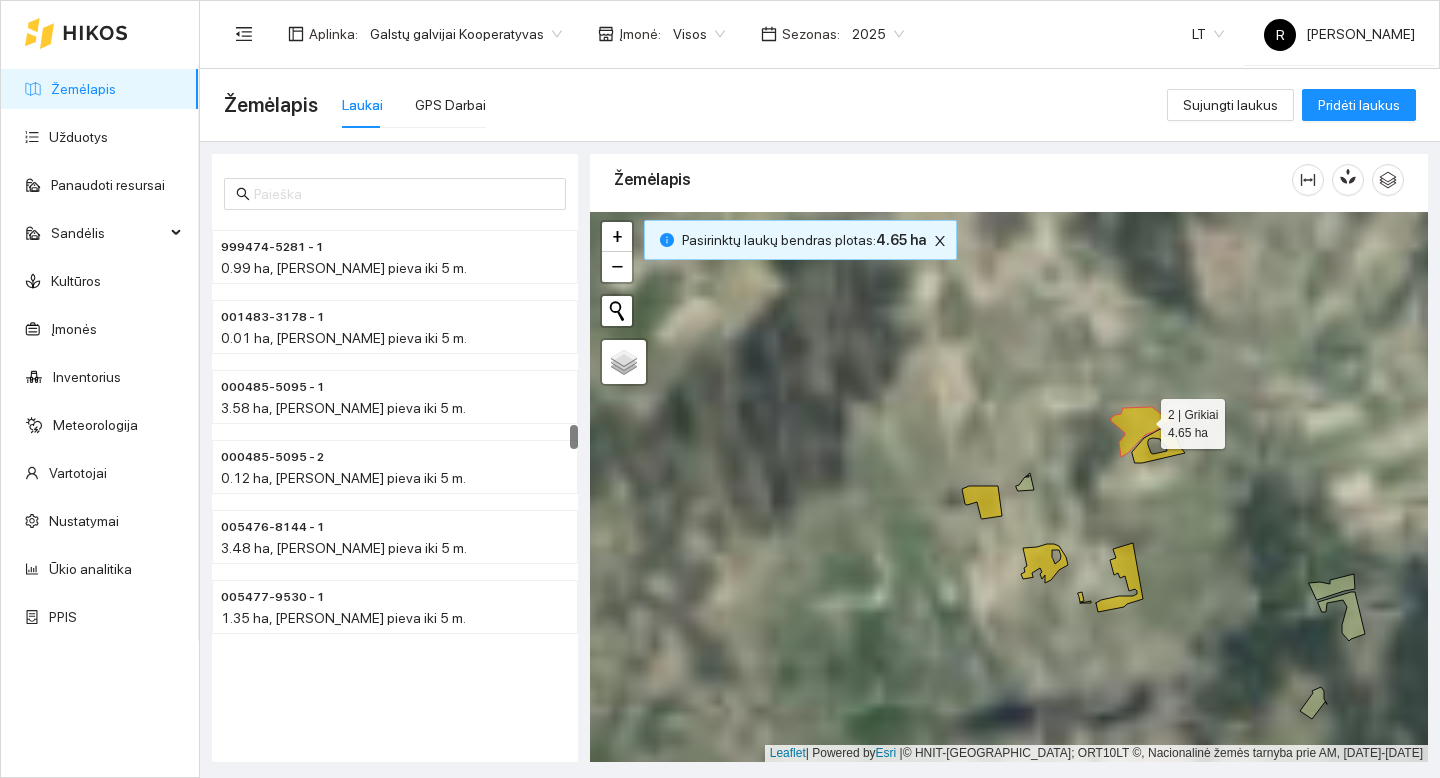 scroll, scrollTop: 4336, scrollLeft: 0, axis: vertical 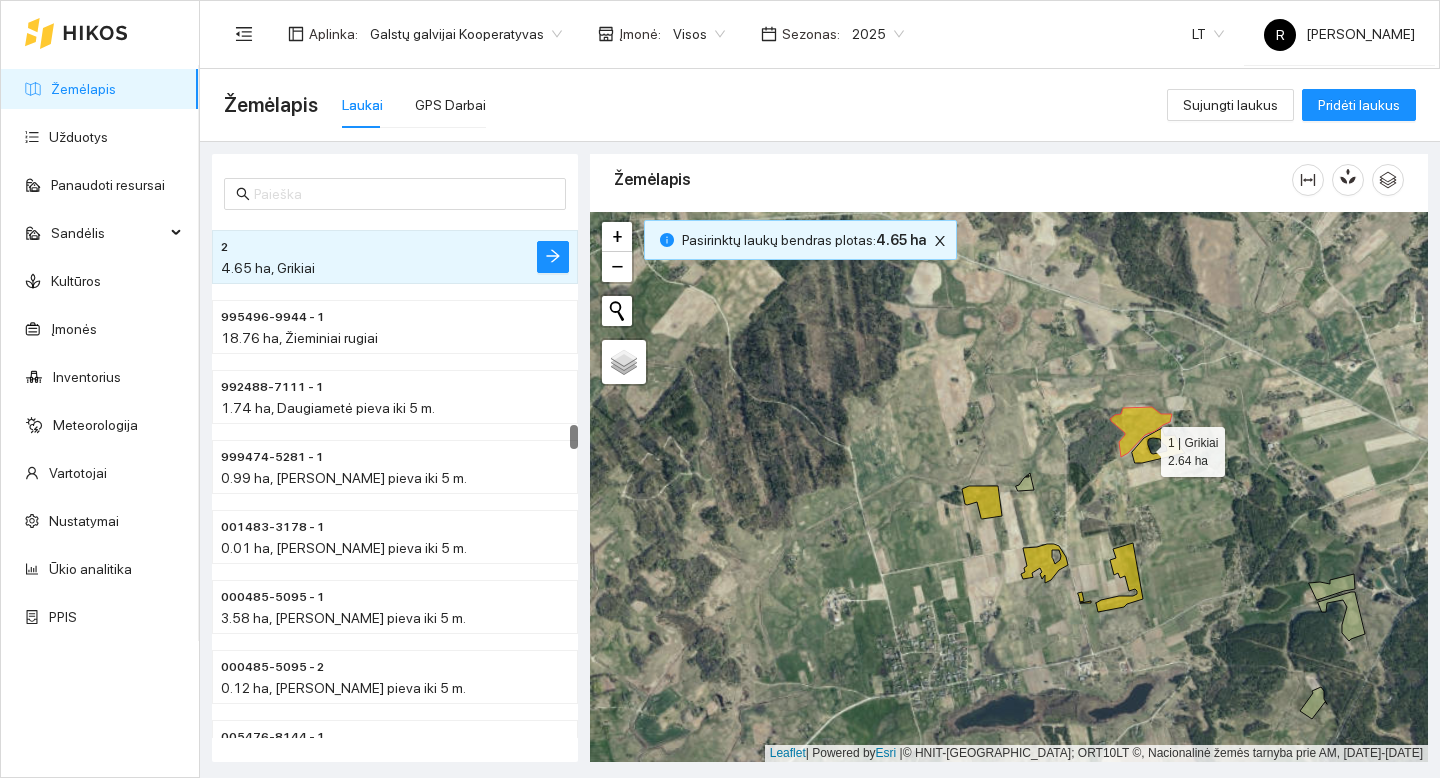 click 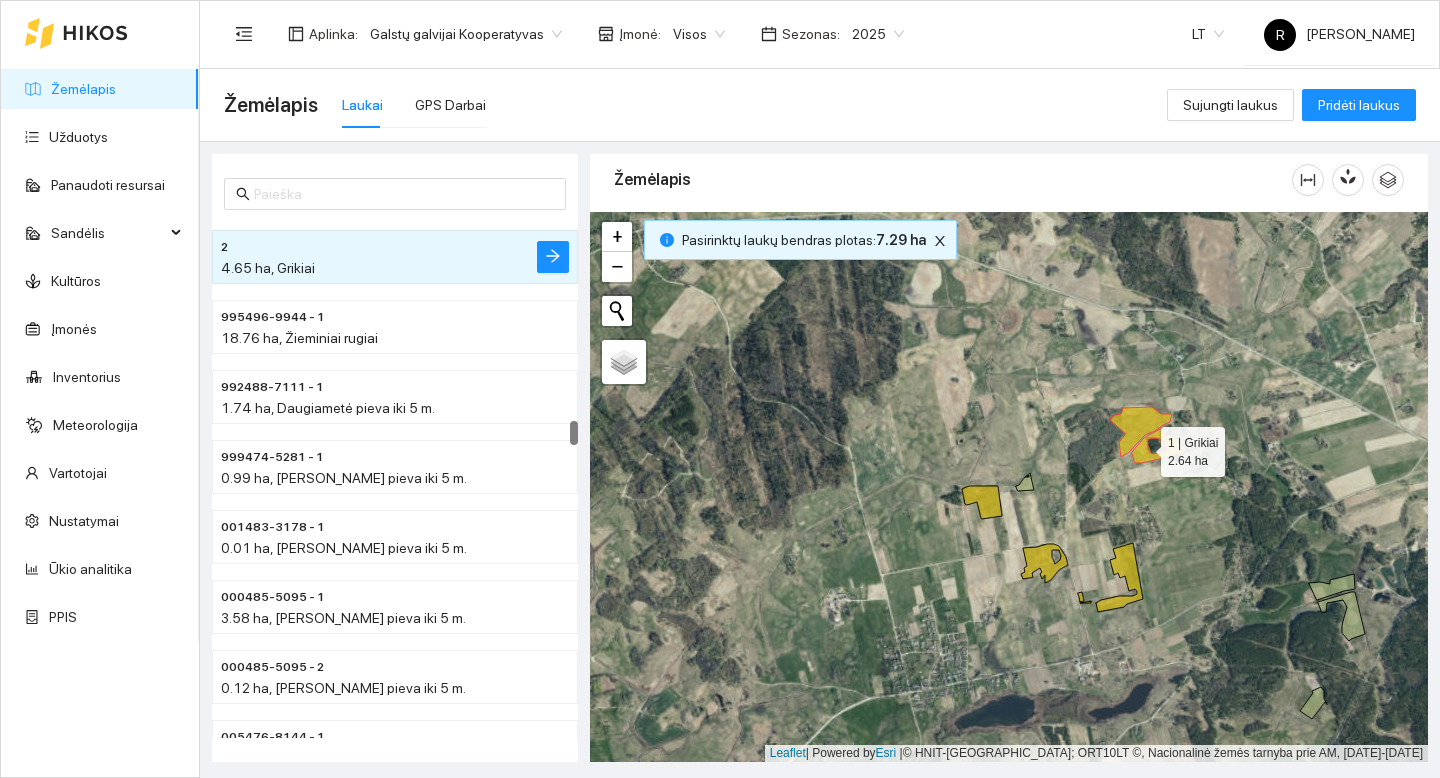 scroll, scrollTop: 4266, scrollLeft: 0, axis: vertical 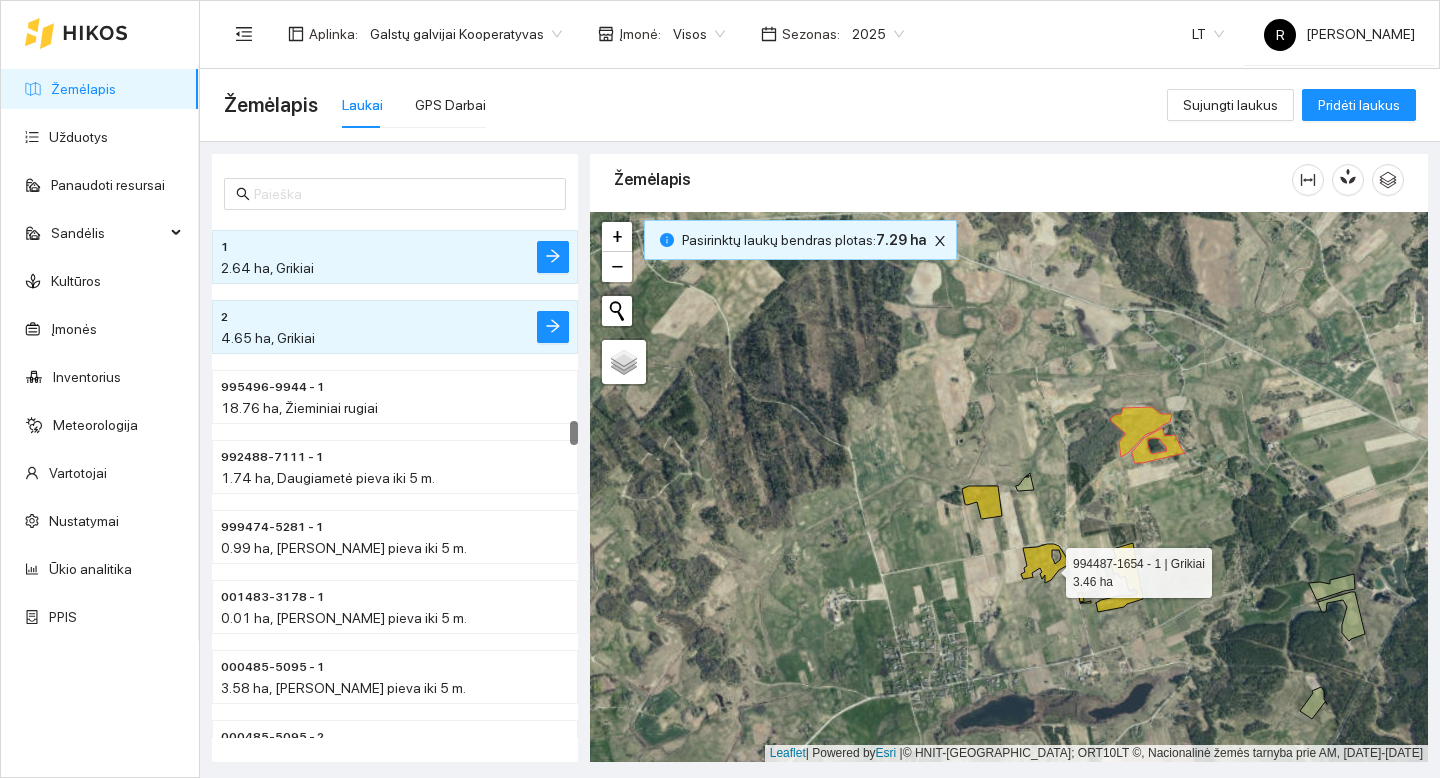 click 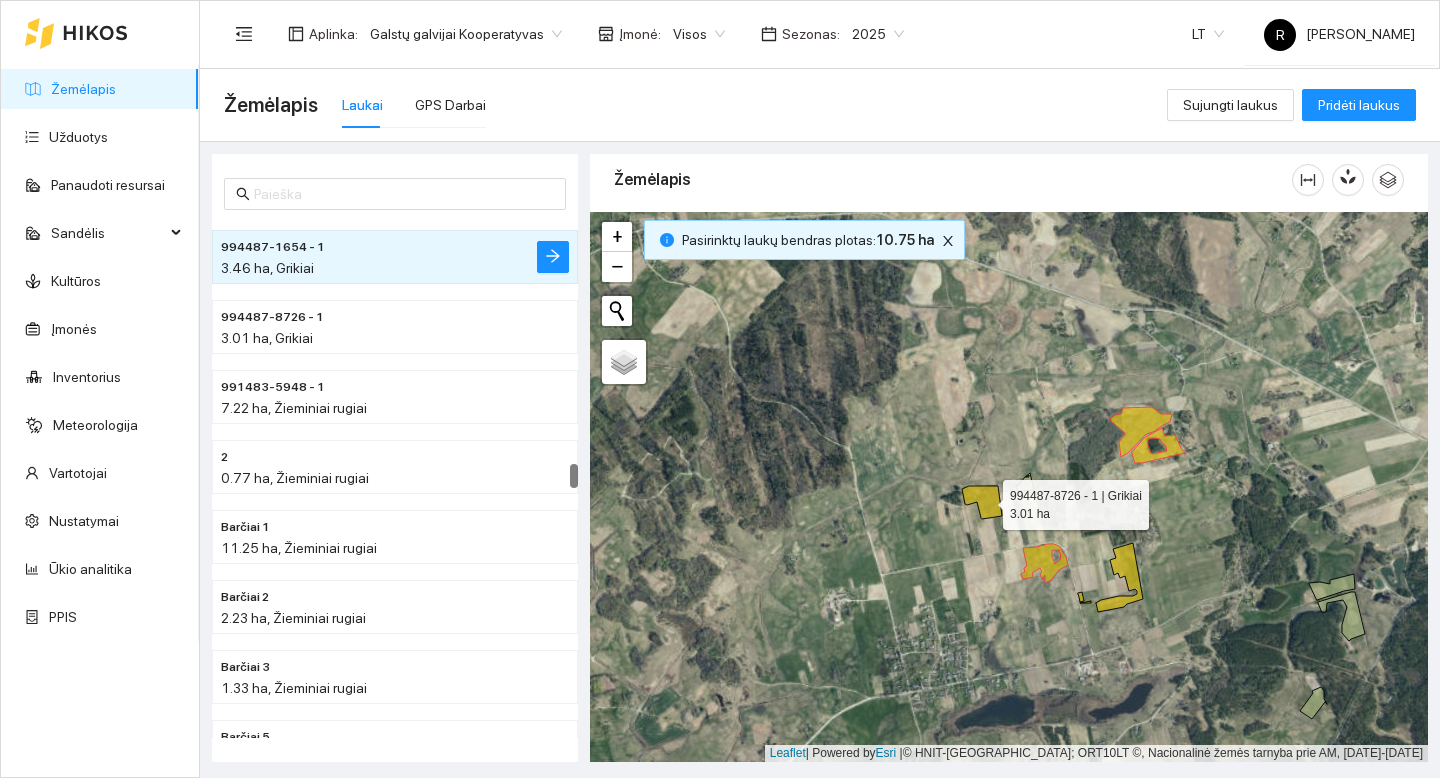 click 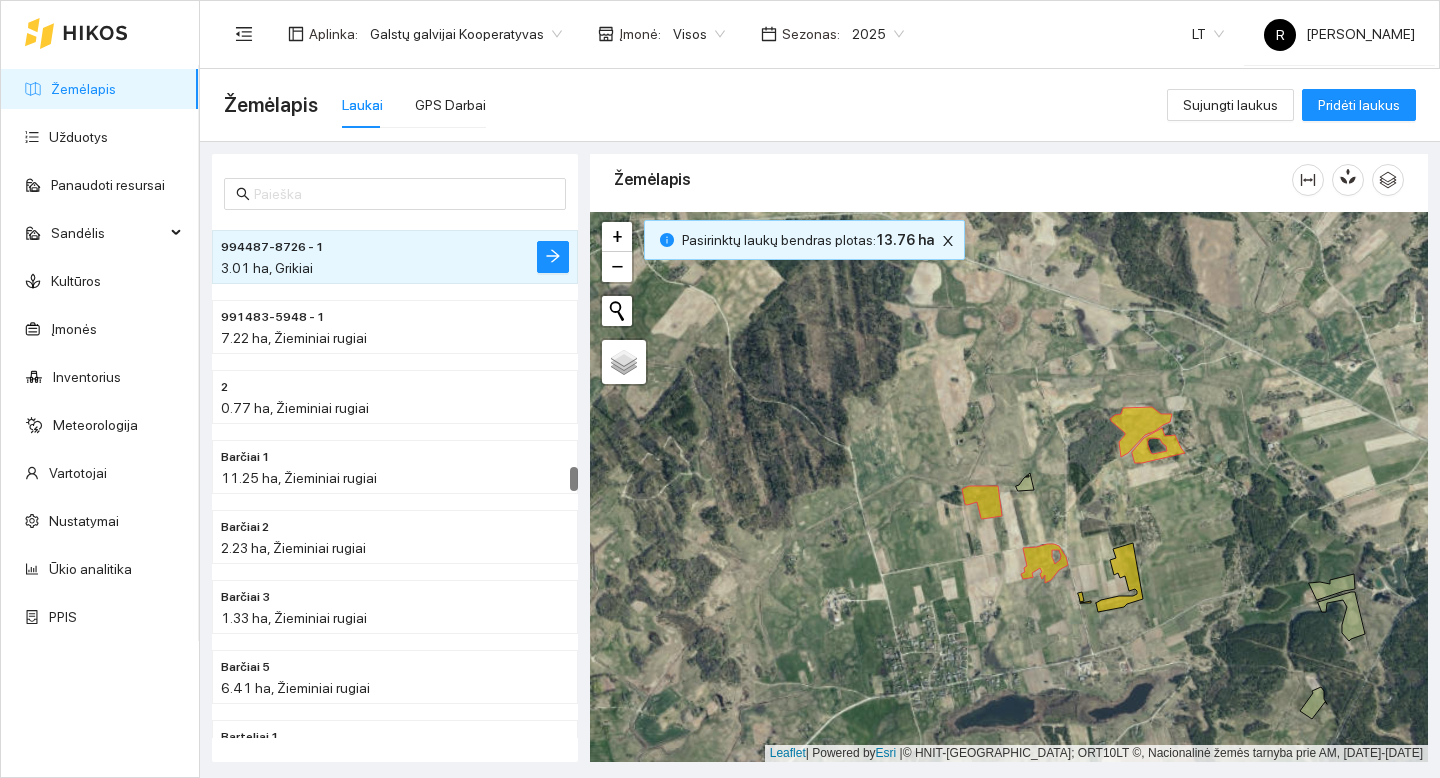 click on "+ −   Nieko nerasta. Bandykite dar kartą.  Žemėlapis  Palydovas Leaflet  | Powered by  Esri   |  © HNIT-BALTIC; ORT10LT ©, Nacionalinė žemės tarnyba prie AM, [DATE]-[DATE]" at bounding box center [1009, 487] 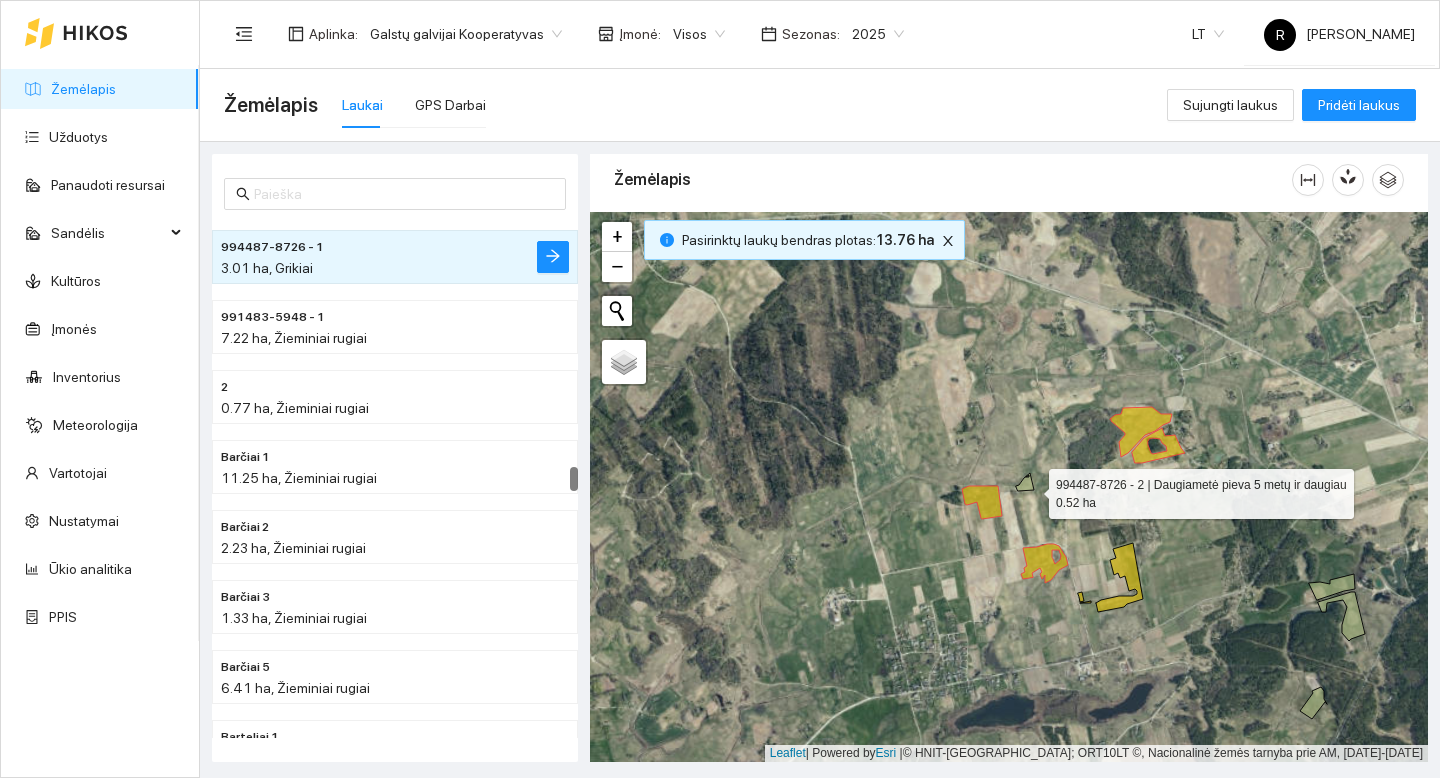 click 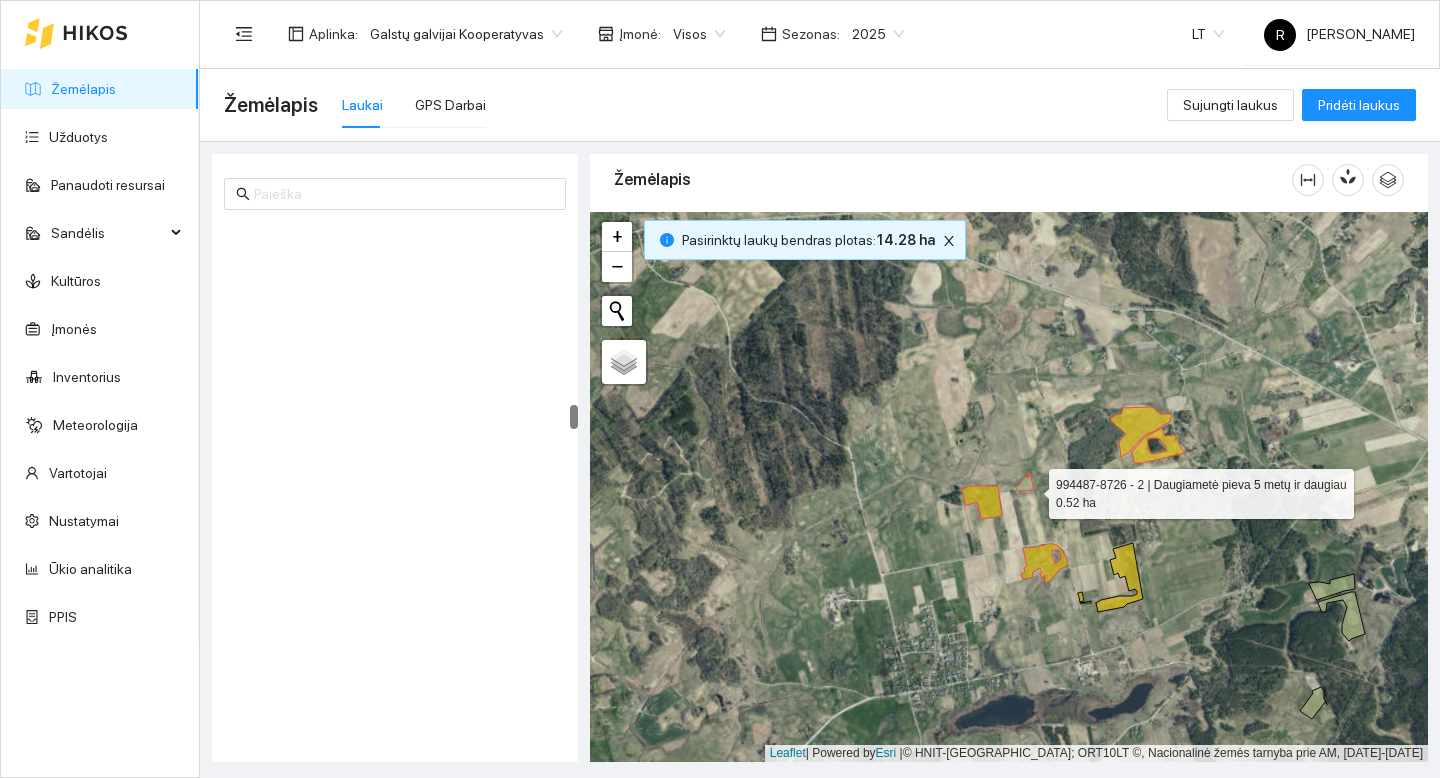 scroll, scrollTop: 3917, scrollLeft: 0, axis: vertical 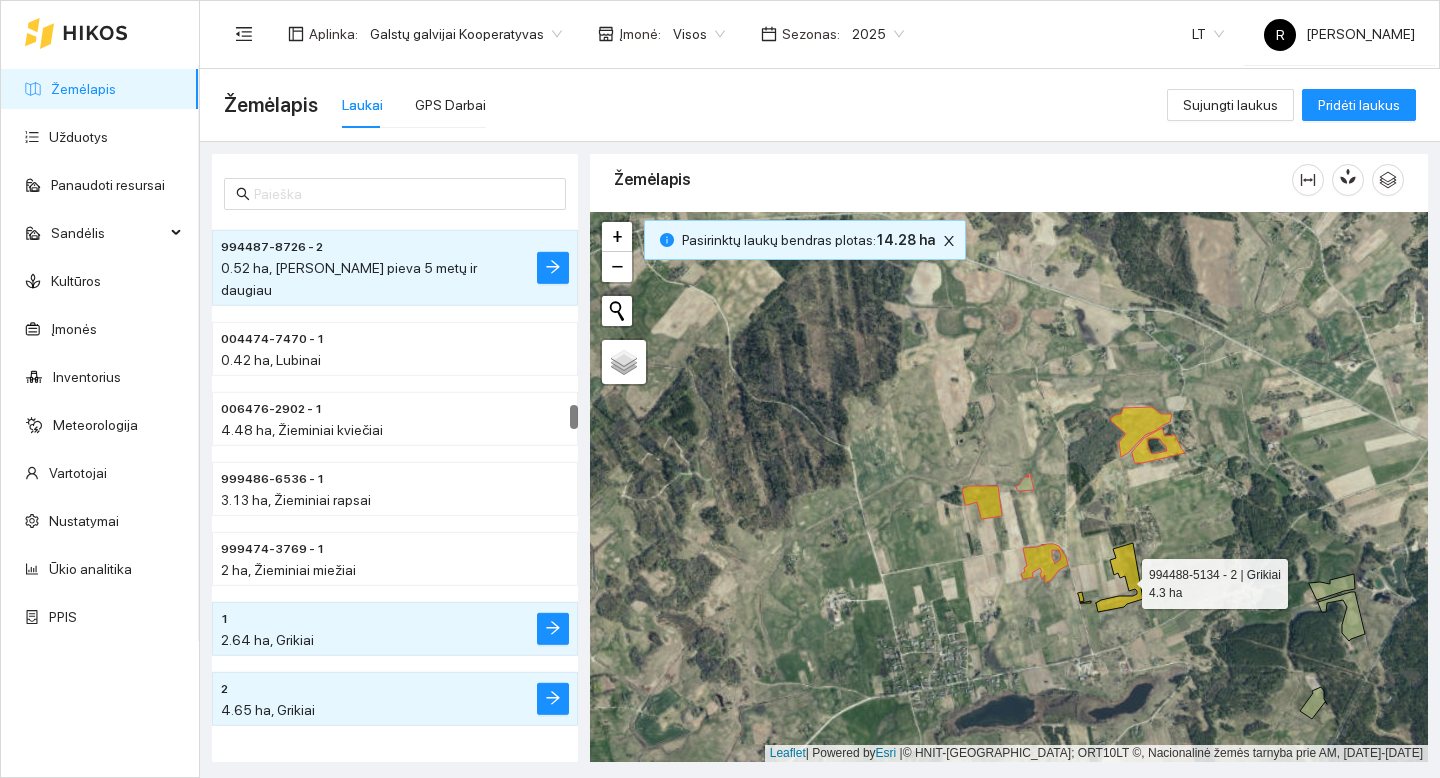 click 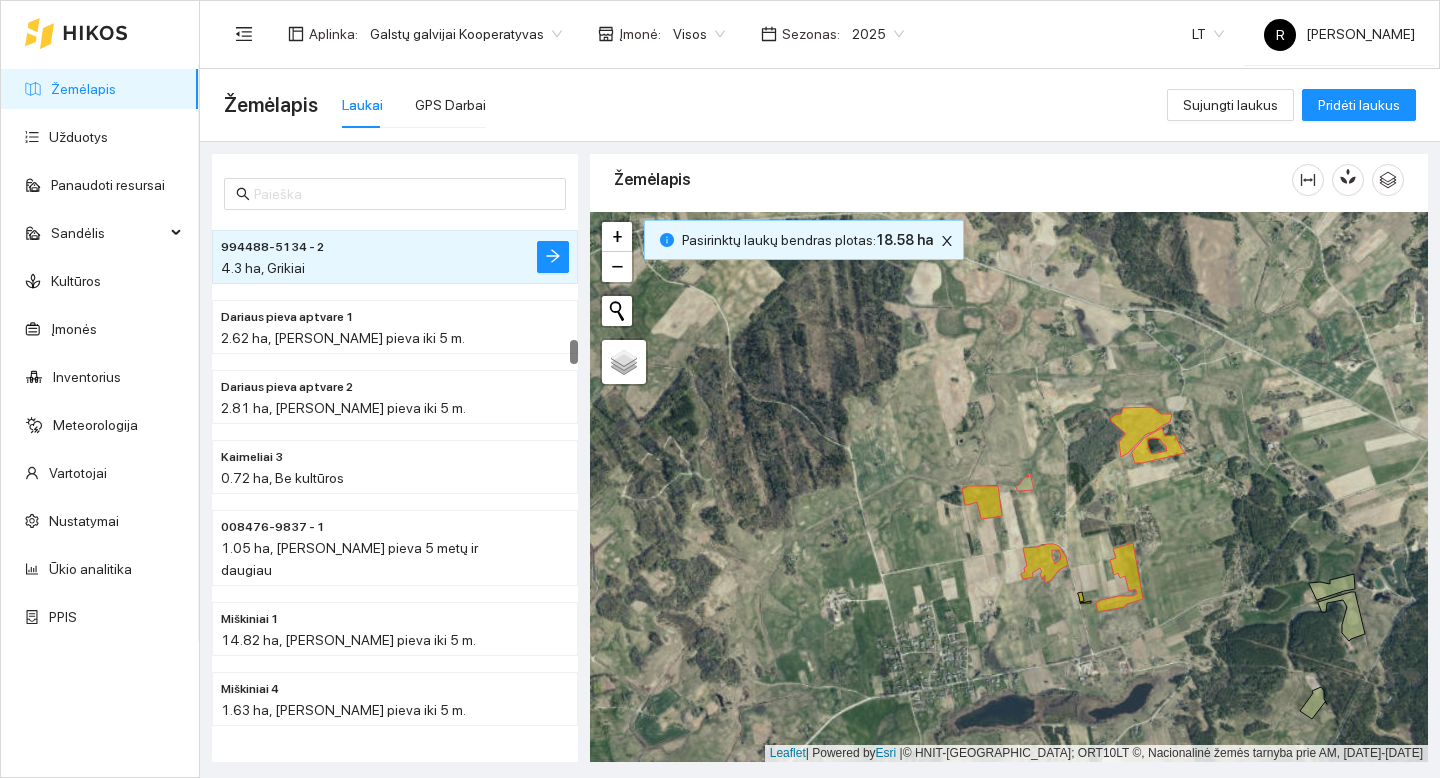 drag, startPoint x: 1105, startPoint y: 593, endPoint x: 1102, endPoint y: 548, distance: 45.099888 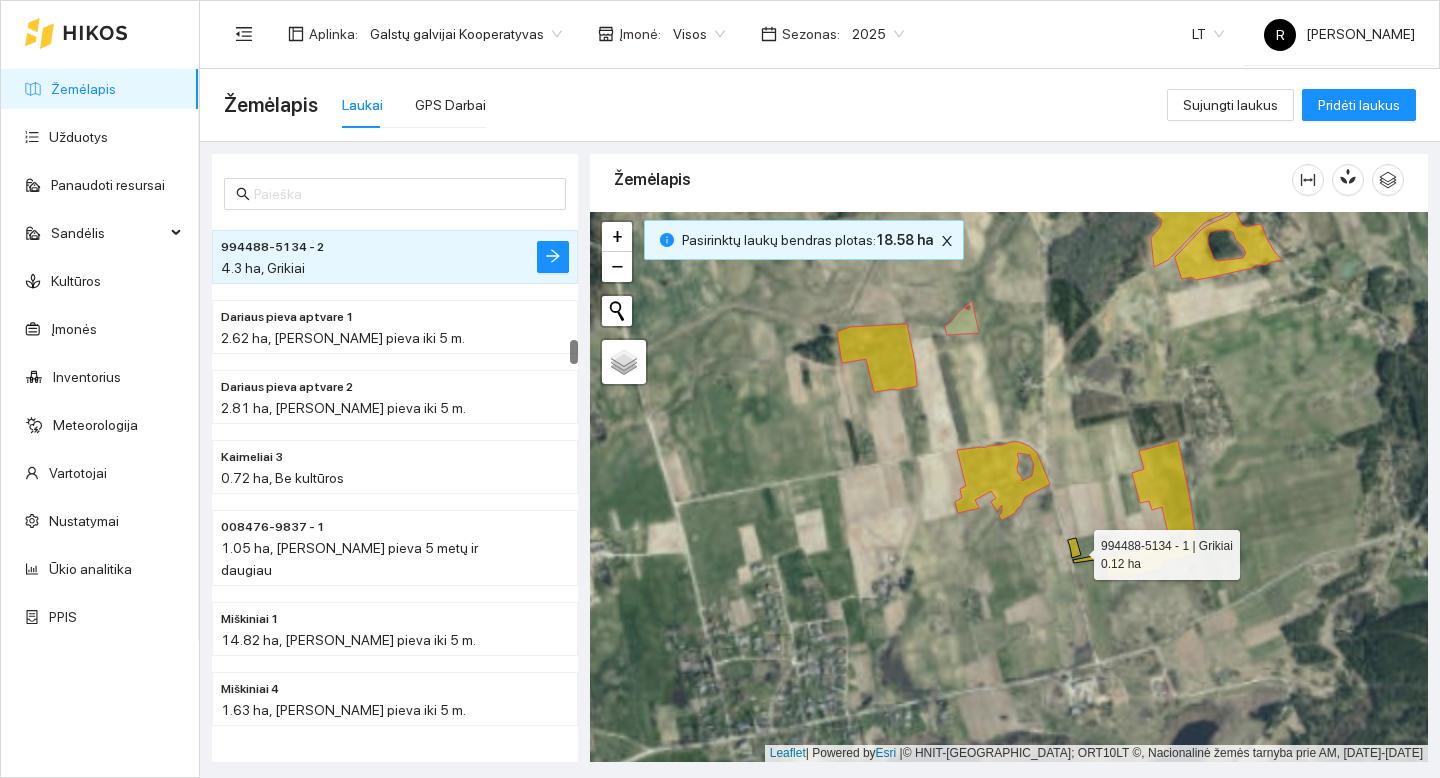 click 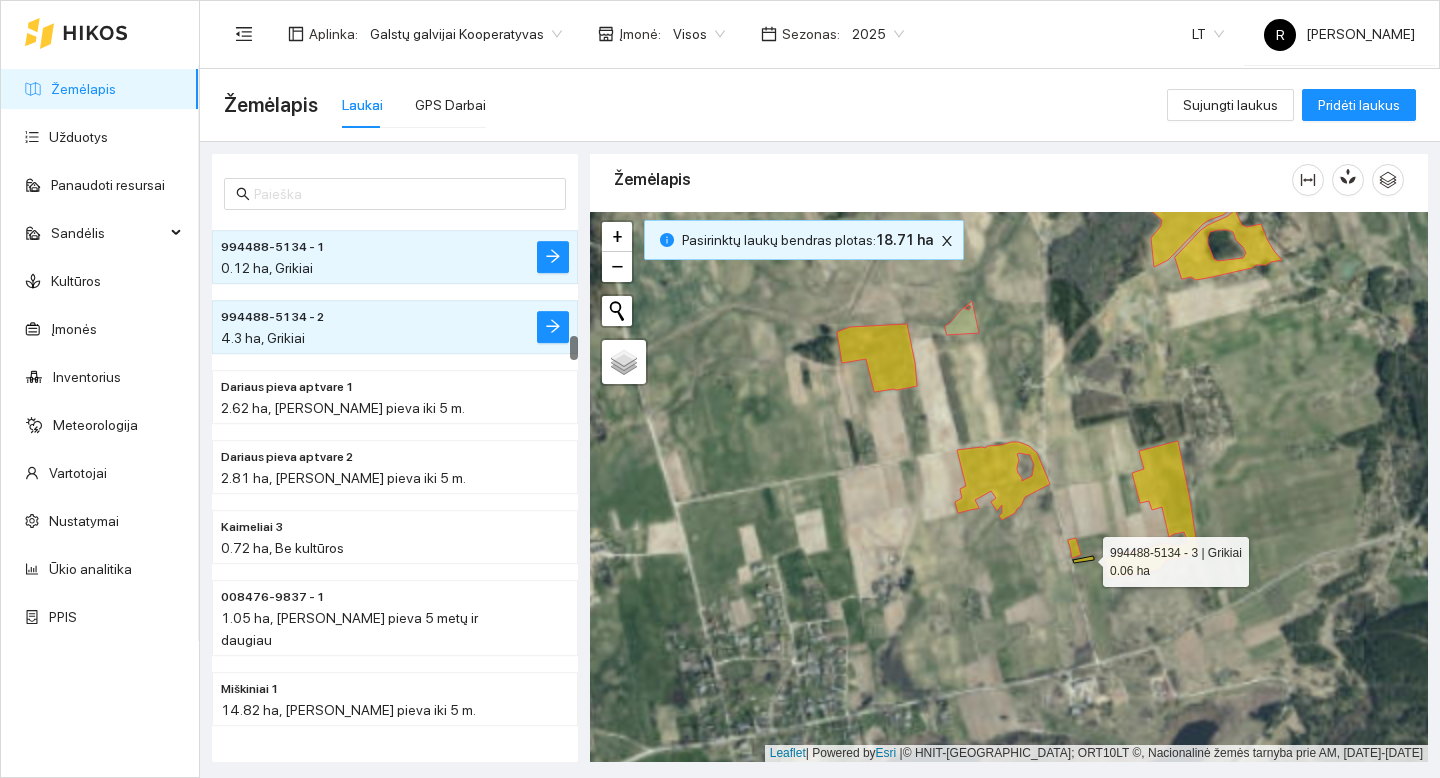 click 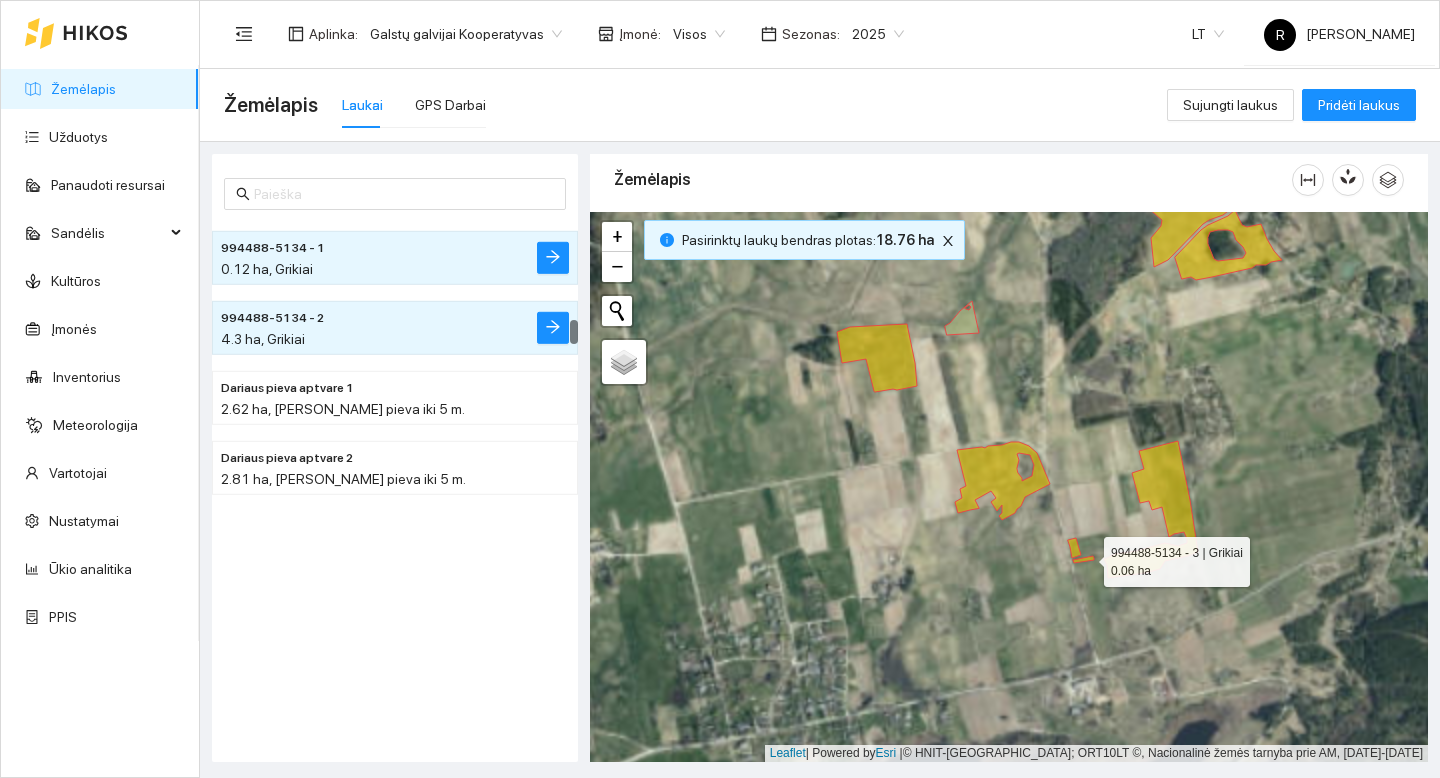 scroll, scrollTop: 2099, scrollLeft: 0, axis: vertical 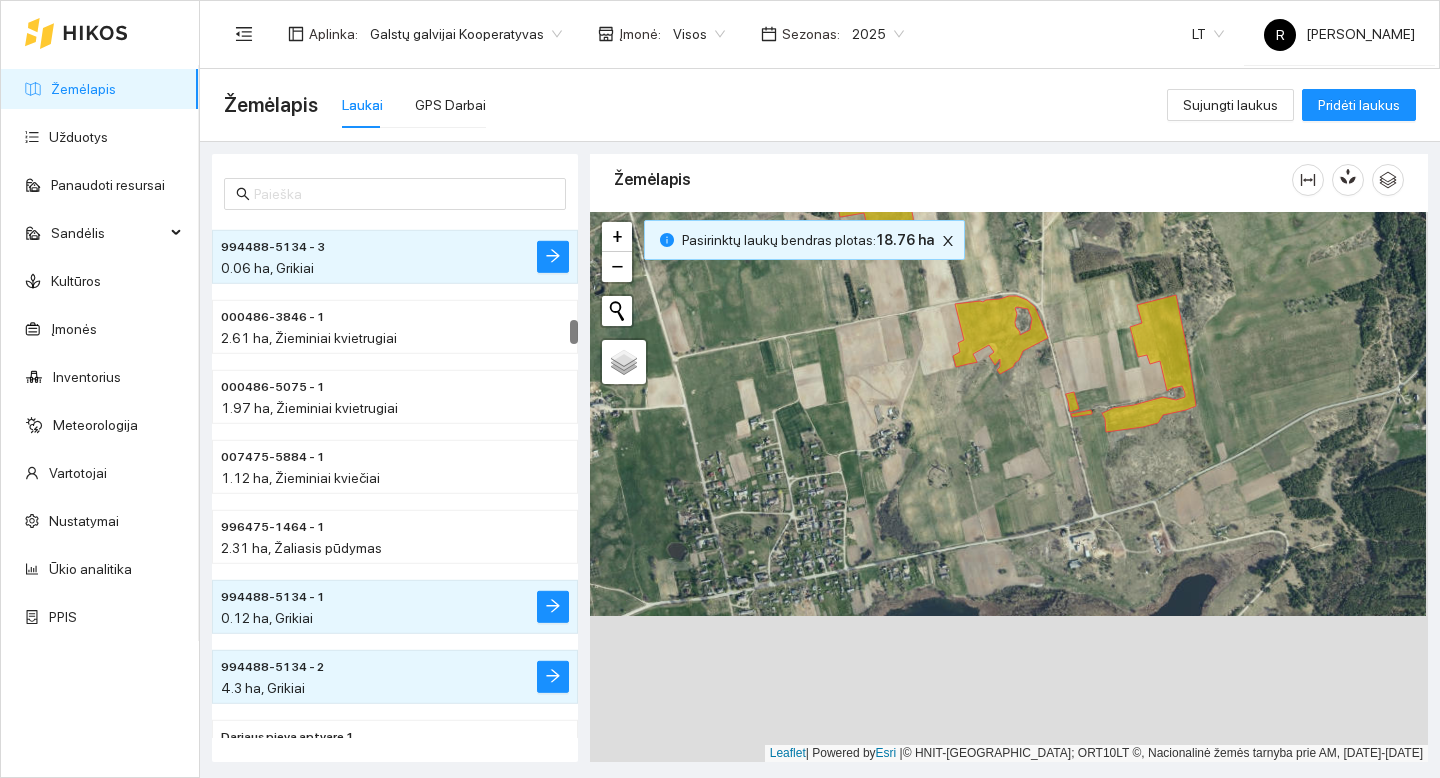 drag, startPoint x: 1082, startPoint y: 603, endPoint x: 1071, endPoint y: 385, distance: 218.27734 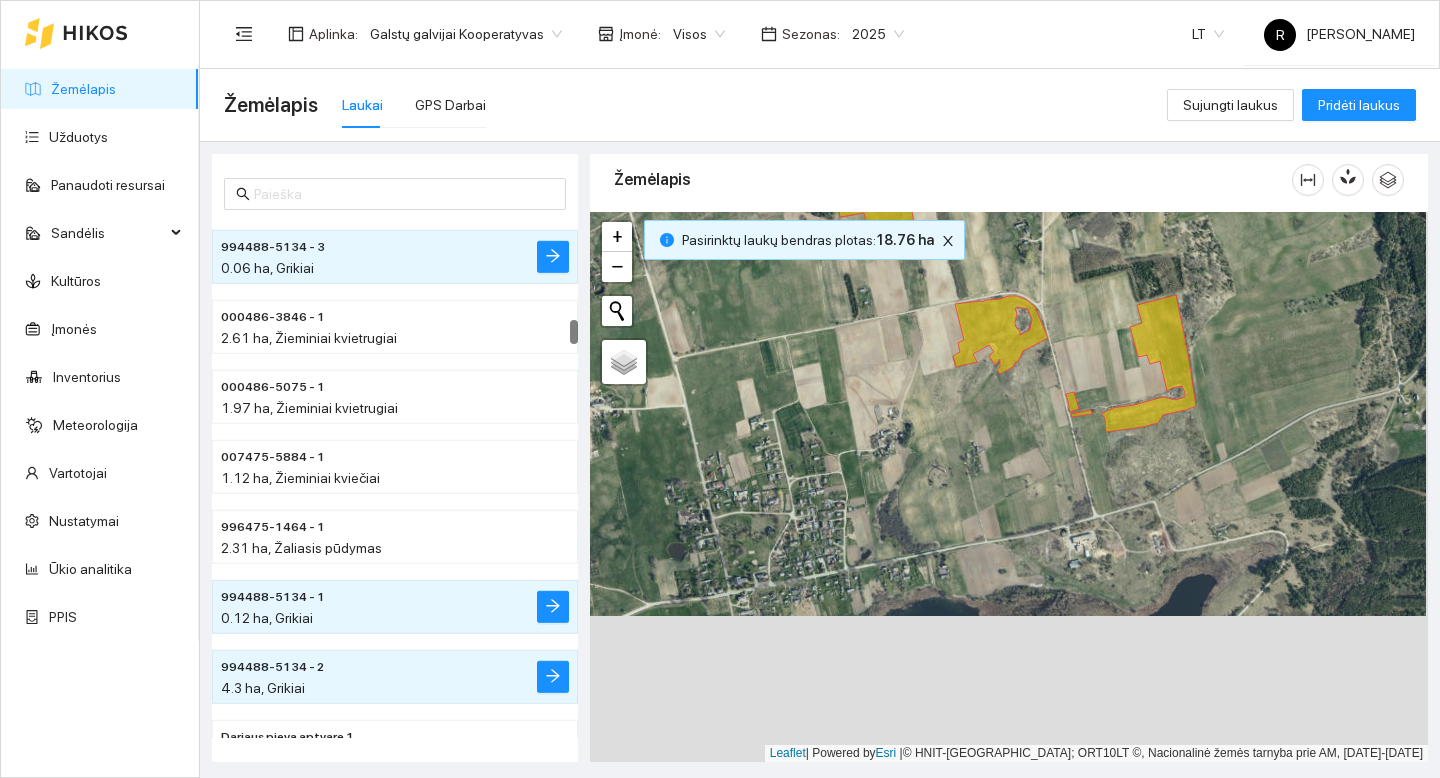 click on "+ −   Nieko nerasta. Bandykite dar kartą.  Žemėlapis  Palydovas Leaflet  | Powered by  Esri   |  © HNIT-BALTIC; ORT10LT ©, Nacionalinė žemės tarnyba prie AM, [DATE]-[DATE]" at bounding box center [1009, 487] 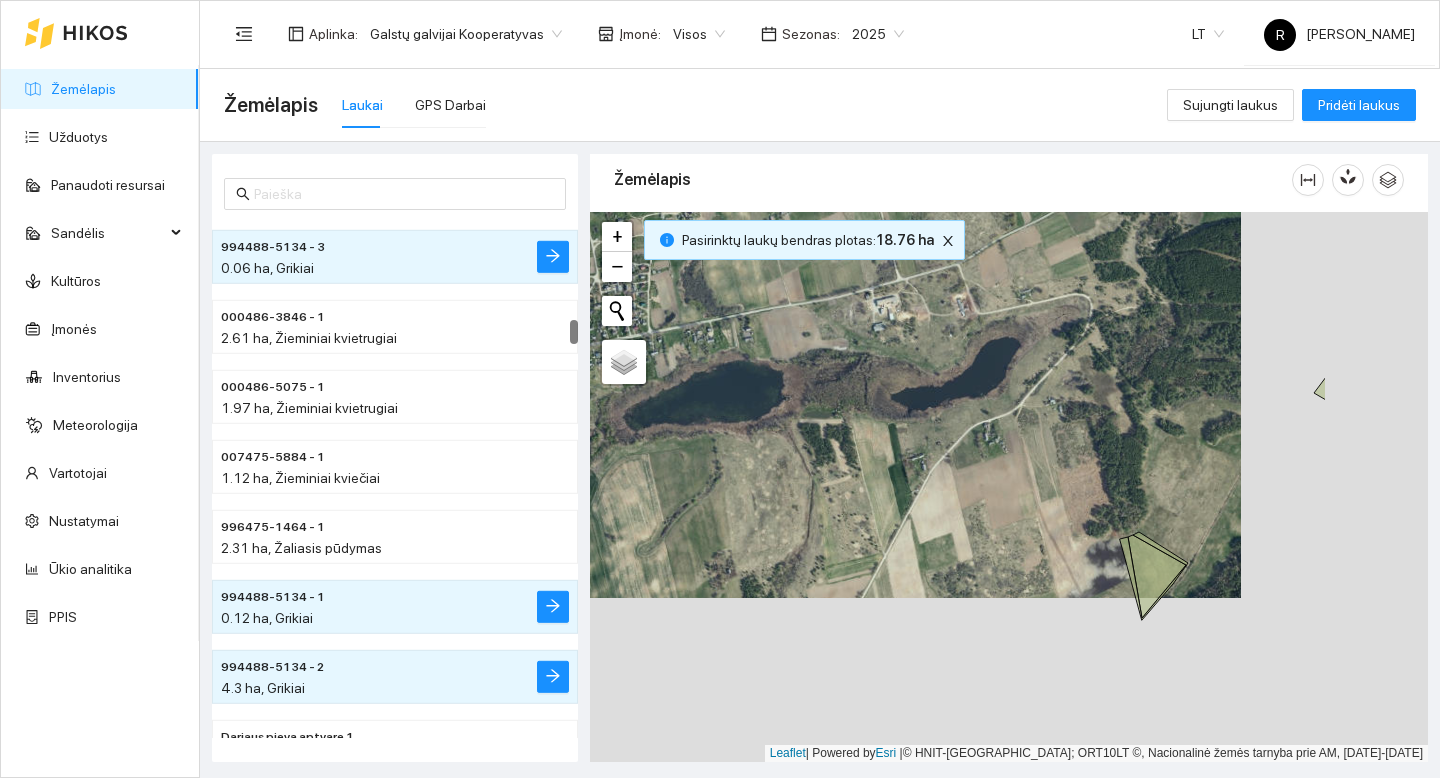 drag, startPoint x: 1109, startPoint y: 483, endPoint x: 954, endPoint y: 371, distance: 191.23022 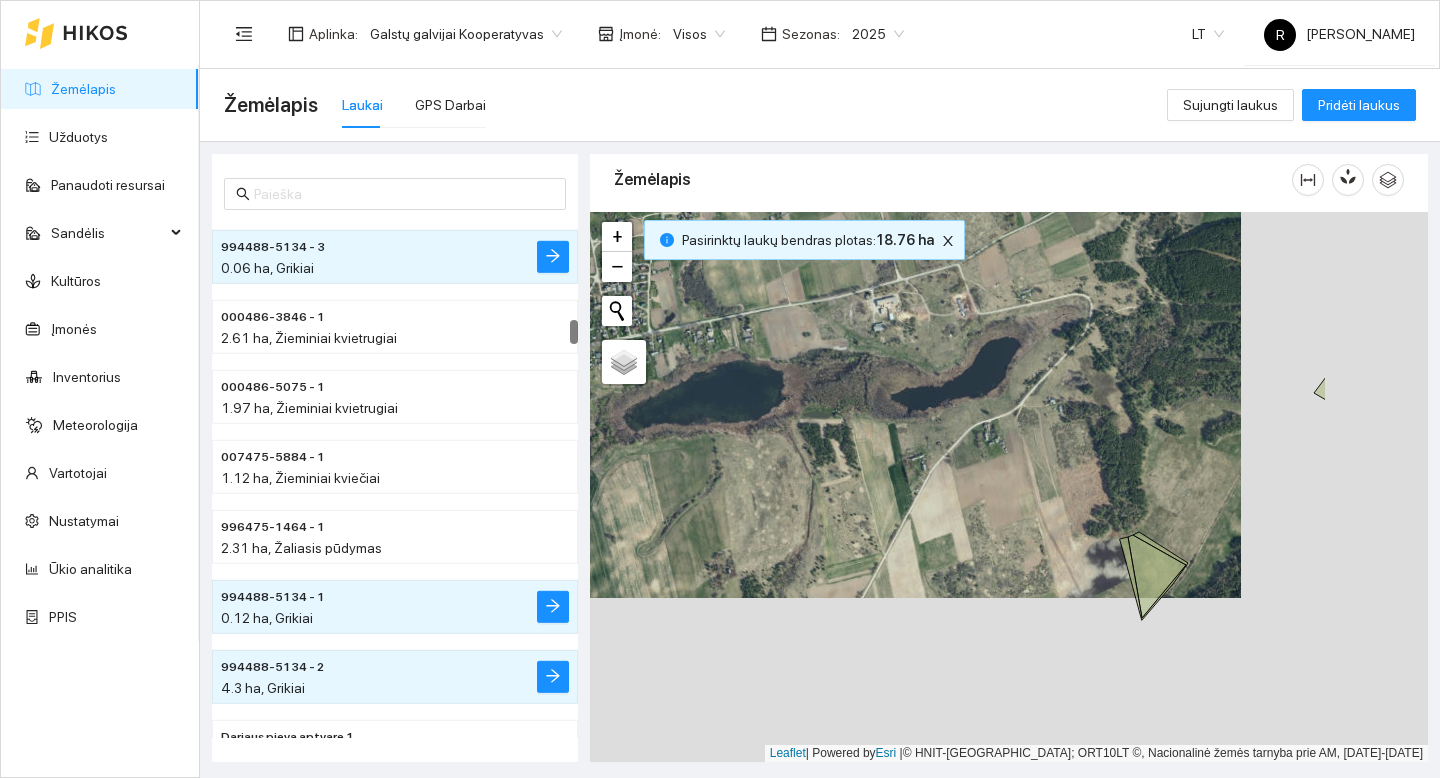 click on "+ −   Nieko nerasta. Bandykite dar kartą.  Žemėlapis  Palydovas Leaflet  | Powered by  Esri   |  © HNIT-BALTIC; ORT10LT ©, Nacionalinė žemės tarnyba prie AM, [DATE]-[DATE]" at bounding box center [1009, 487] 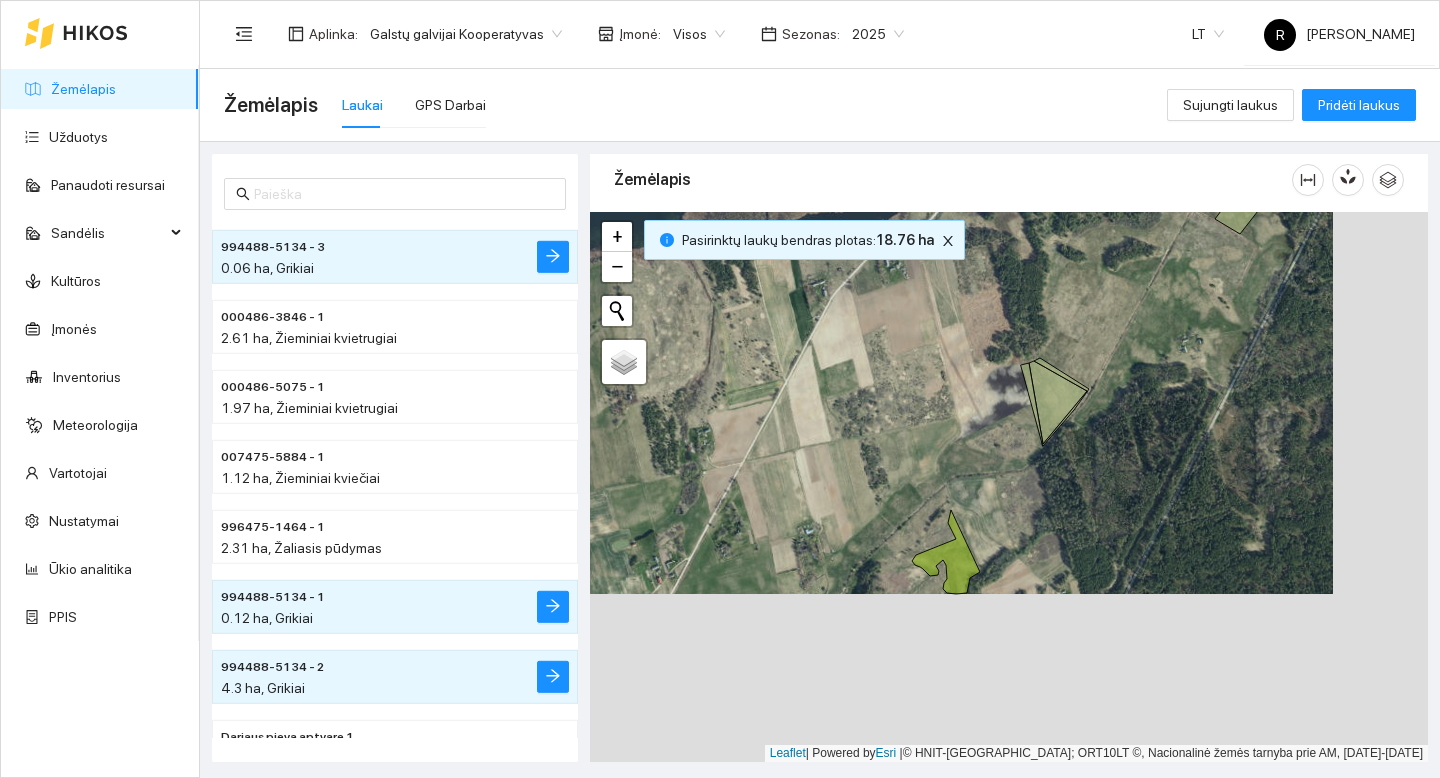 drag, startPoint x: 1087, startPoint y: 544, endPoint x: 991, endPoint y: 395, distance: 177.24841 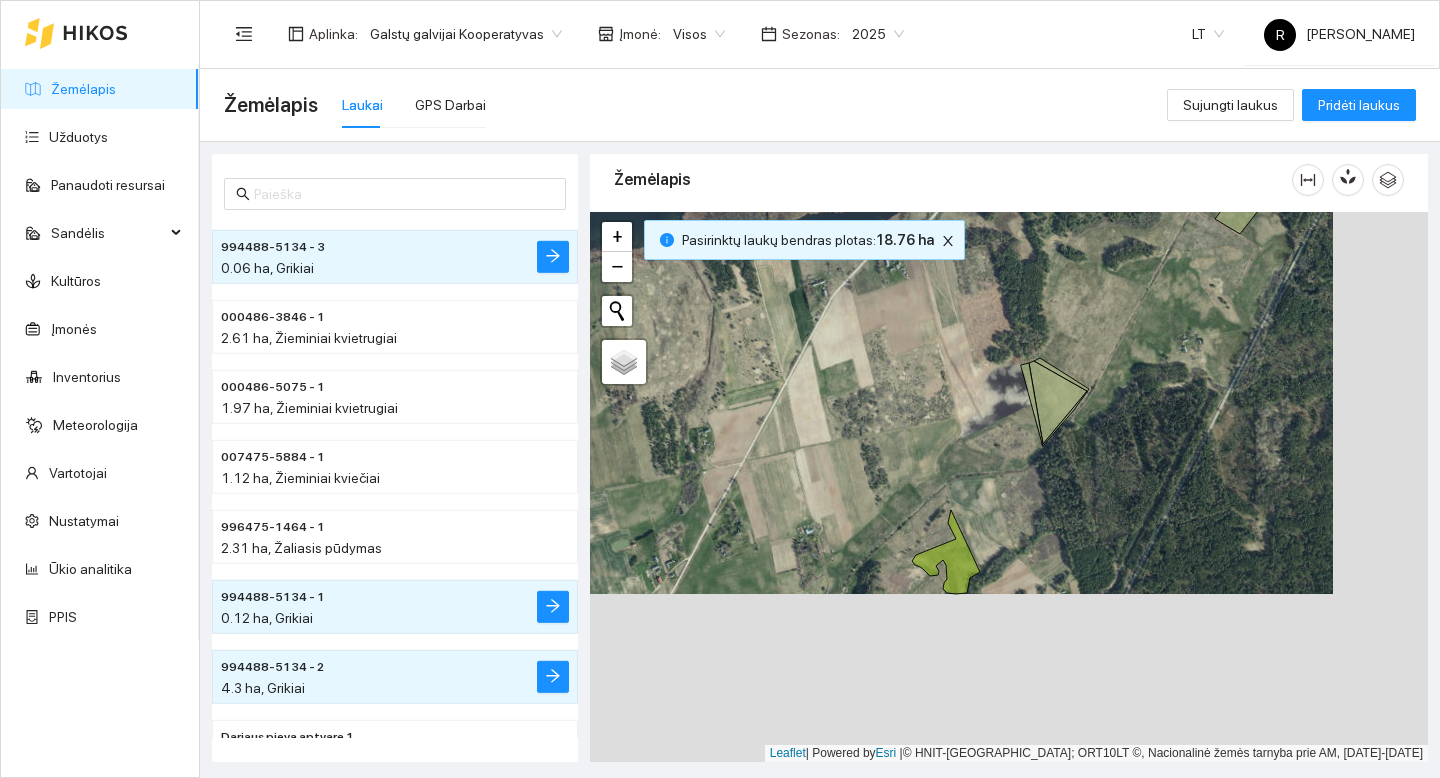 click on "+ −   Nieko nerasta. Bandykite dar kartą.  Žemėlapis  Palydovas Leaflet  | Powered by  Esri   |  © HNIT-BALTIC; ORT10LT ©, Nacionalinė žemės tarnyba prie AM, [DATE]-[DATE]" at bounding box center [1009, 487] 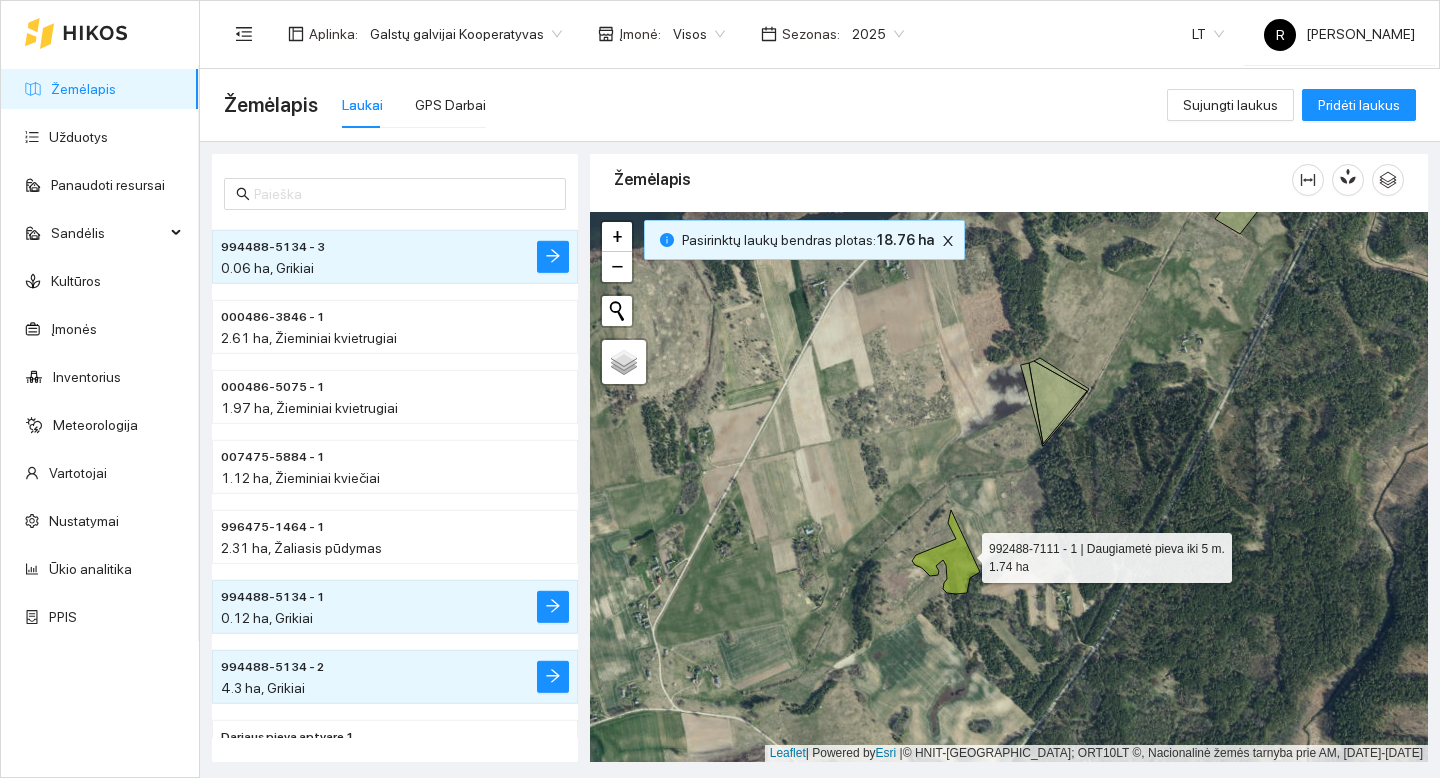 click 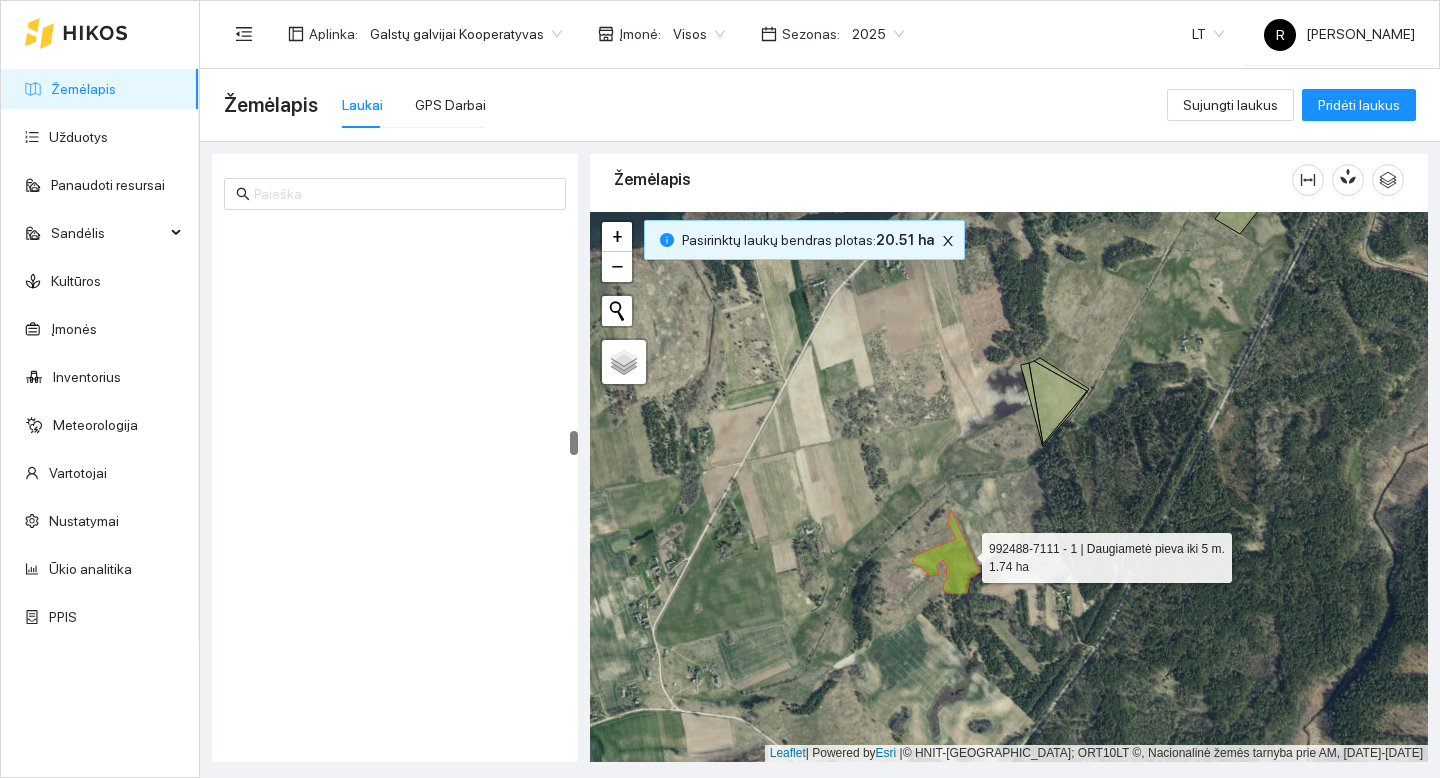 scroll, scrollTop: 4478, scrollLeft: 0, axis: vertical 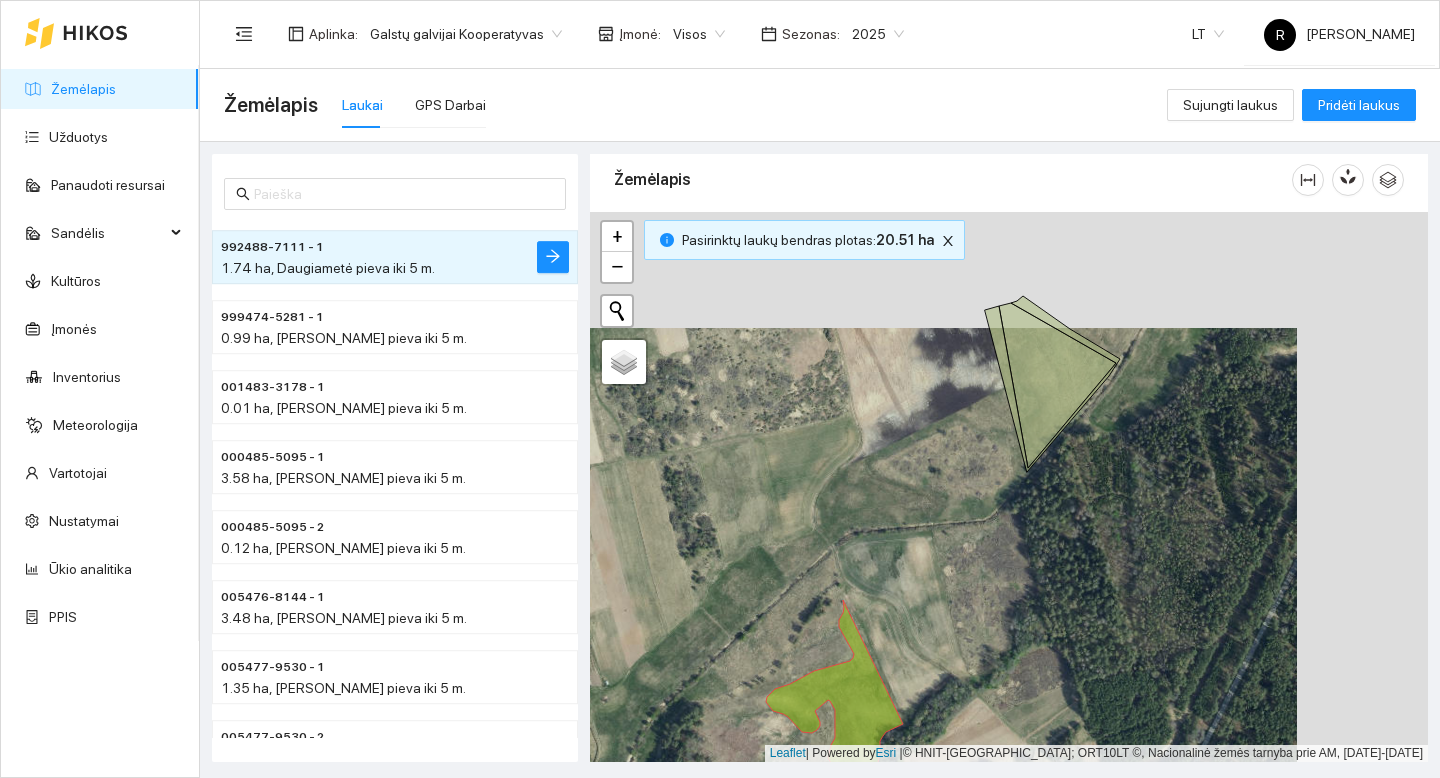 drag, startPoint x: 1083, startPoint y: 431, endPoint x: 951, endPoint y: 552, distance: 179.06703 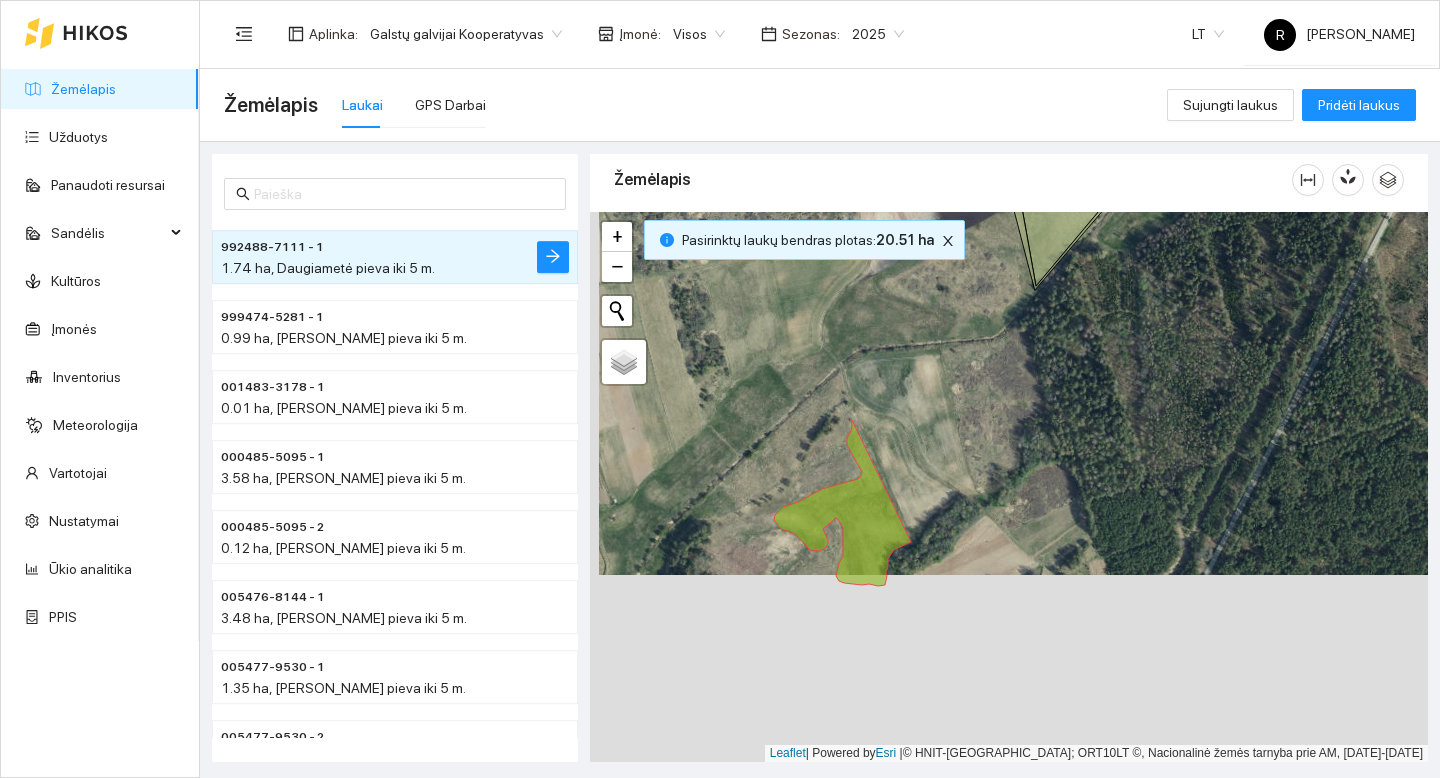 drag, startPoint x: 838, startPoint y: 570, endPoint x: 847, endPoint y: 374, distance: 196.20653 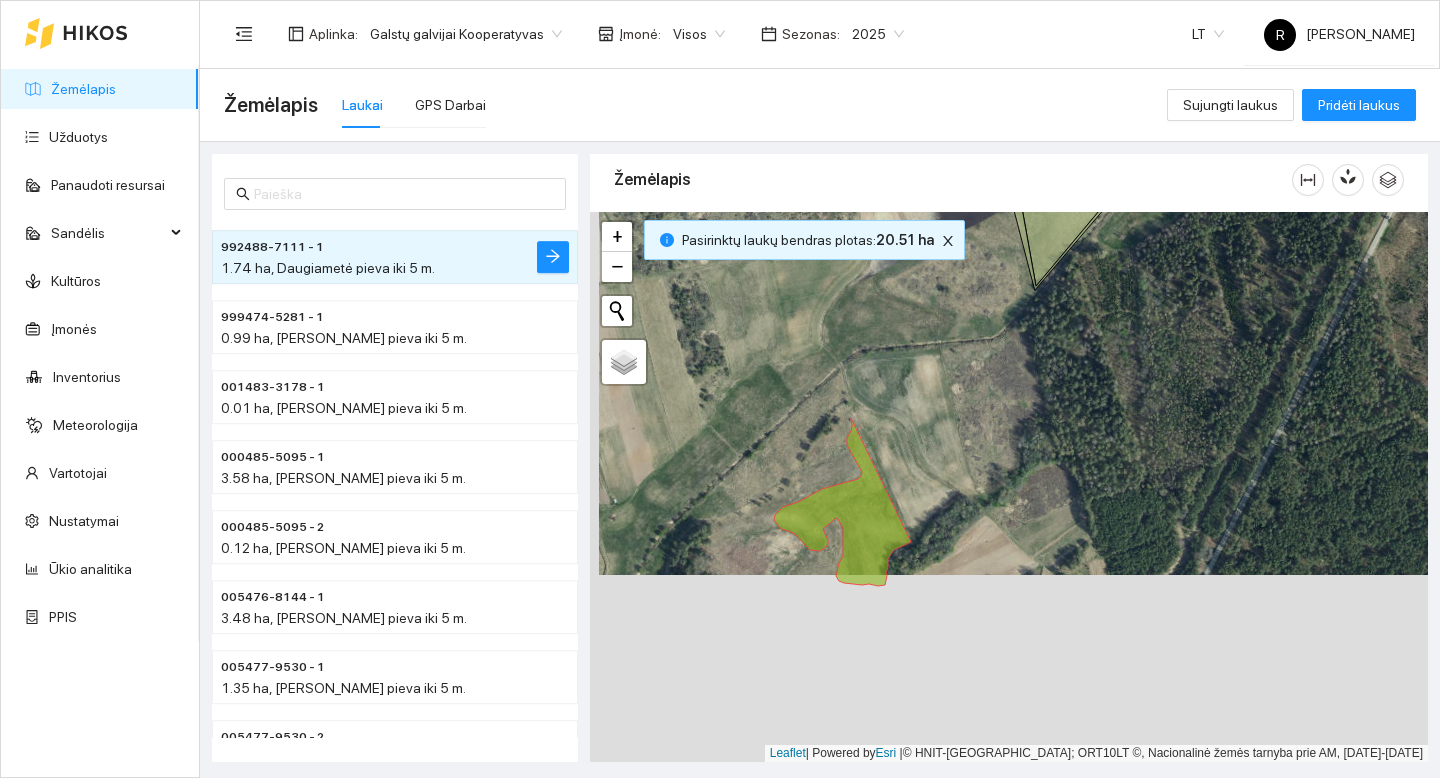 click on "+ −   Nieko nerasta. Bandykite dar kartą.  Žemėlapis  Palydovas Leaflet  | Powered by  Esri   |  © HNIT-BALTIC; ORT10LT ©, Nacionalinė žemės tarnyba prie AM, [DATE]-[DATE]" at bounding box center [1009, 487] 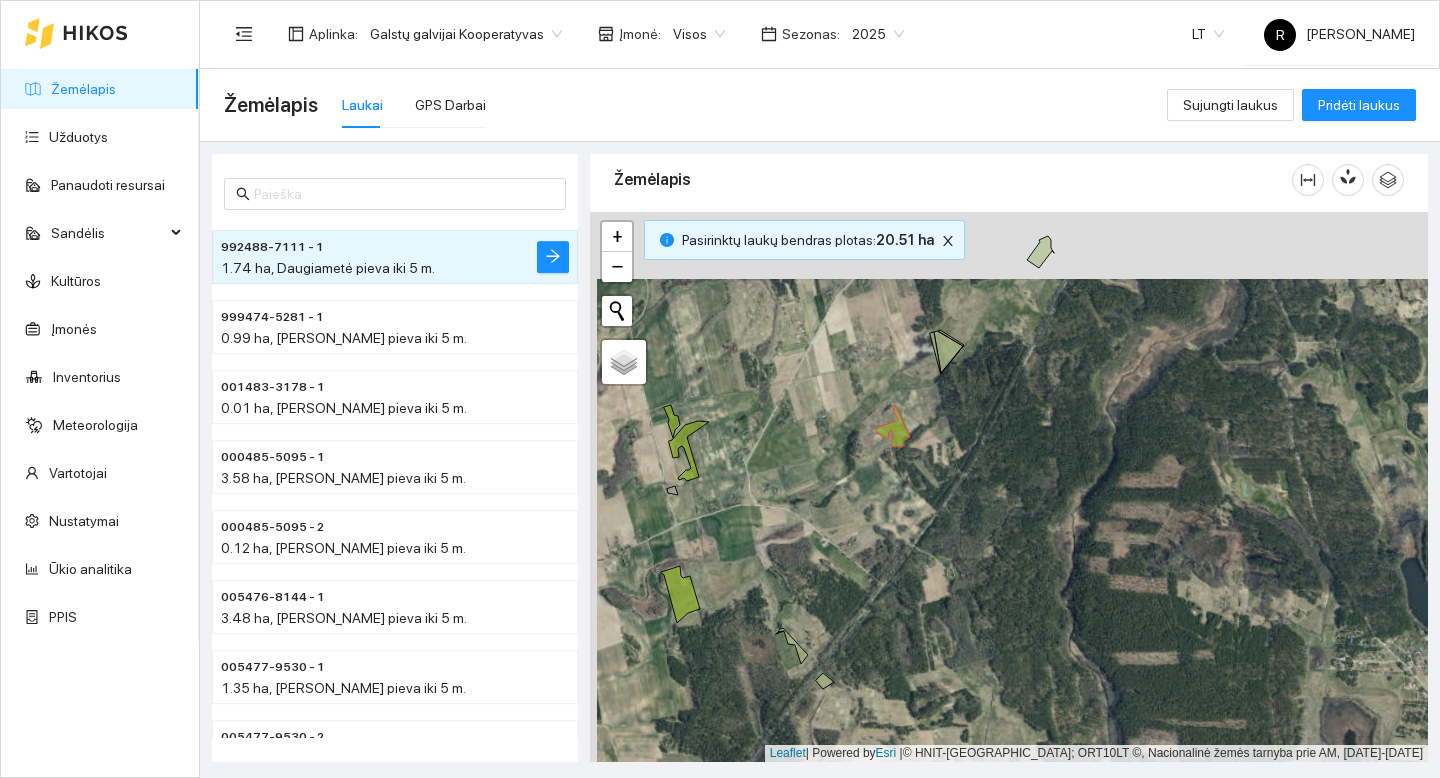 drag, startPoint x: 873, startPoint y: 314, endPoint x: 886, endPoint y: 370, distance: 57.48913 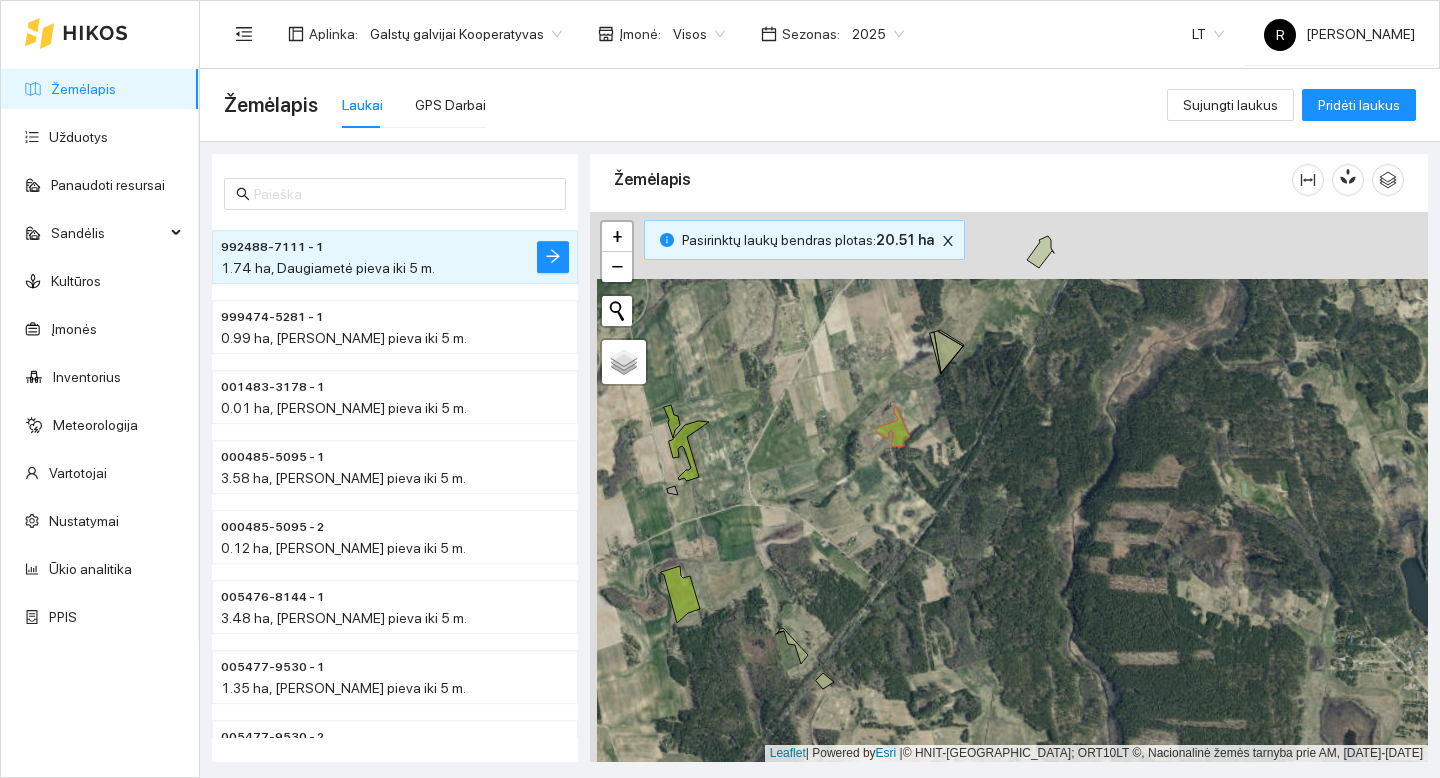 click on "+ −   Nieko nerasta. Bandykite dar kartą.  Žemėlapis  Palydovas Leaflet  | Powered by  Esri   |  © HNIT-BALTIC; ORT10LT ©, Nacionalinė žemės tarnyba prie AM, [DATE]-[DATE]" at bounding box center (1009, 487) 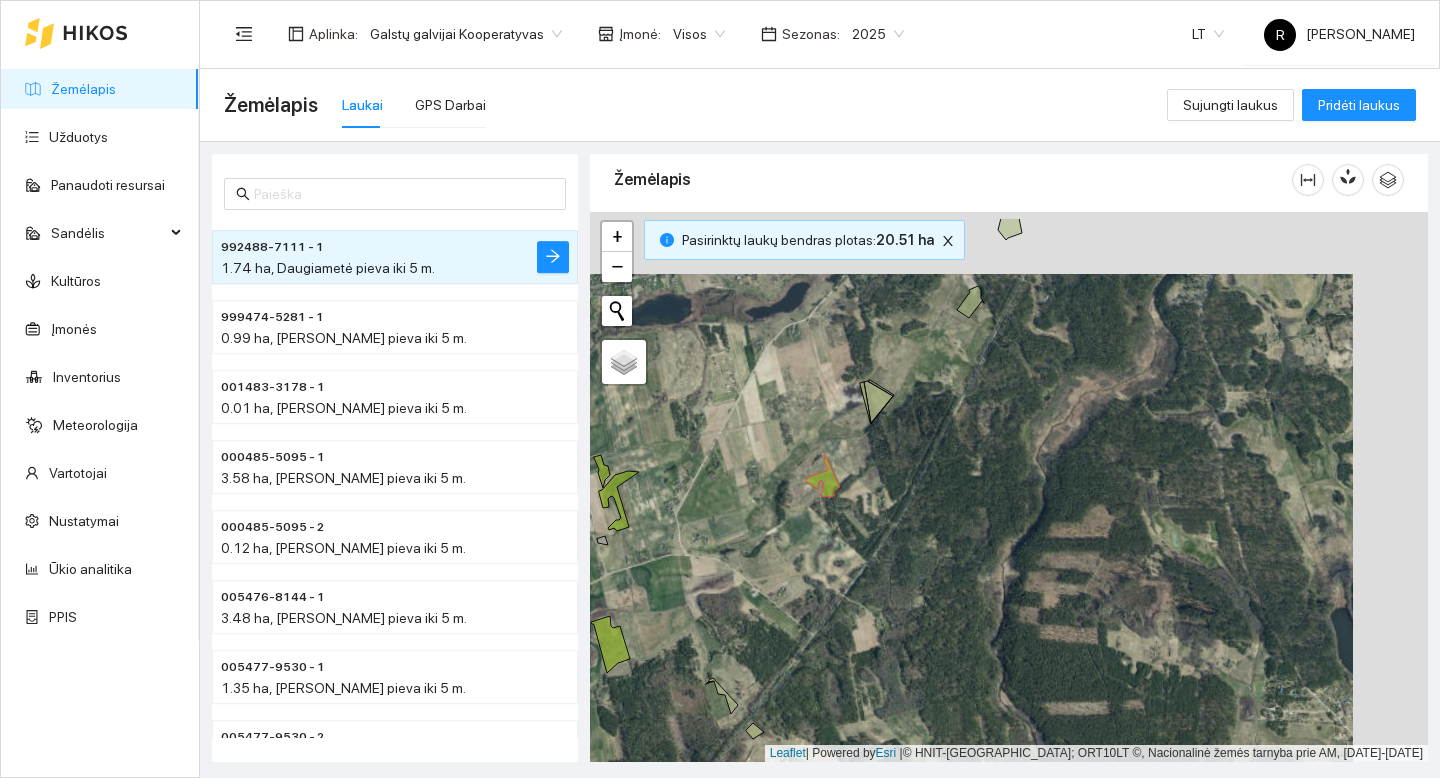 drag, startPoint x: 789, startPoint y: 466, endPoint x: 714, endPoint y: 528, distance: 97.308784 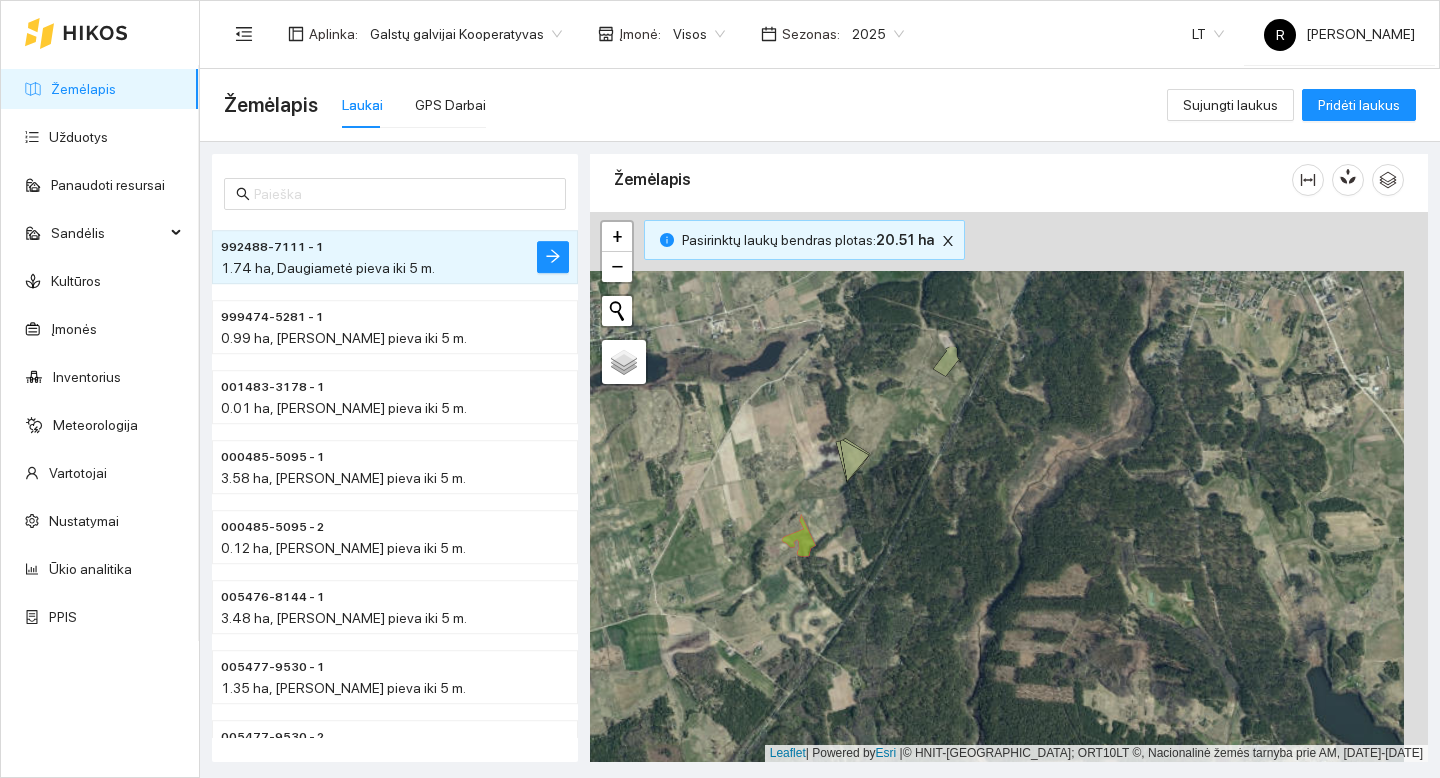 drag, startPoint x: 814, startPoint y: 418, endPoint x: 767, endPoint y: 529, distance: 120.54045 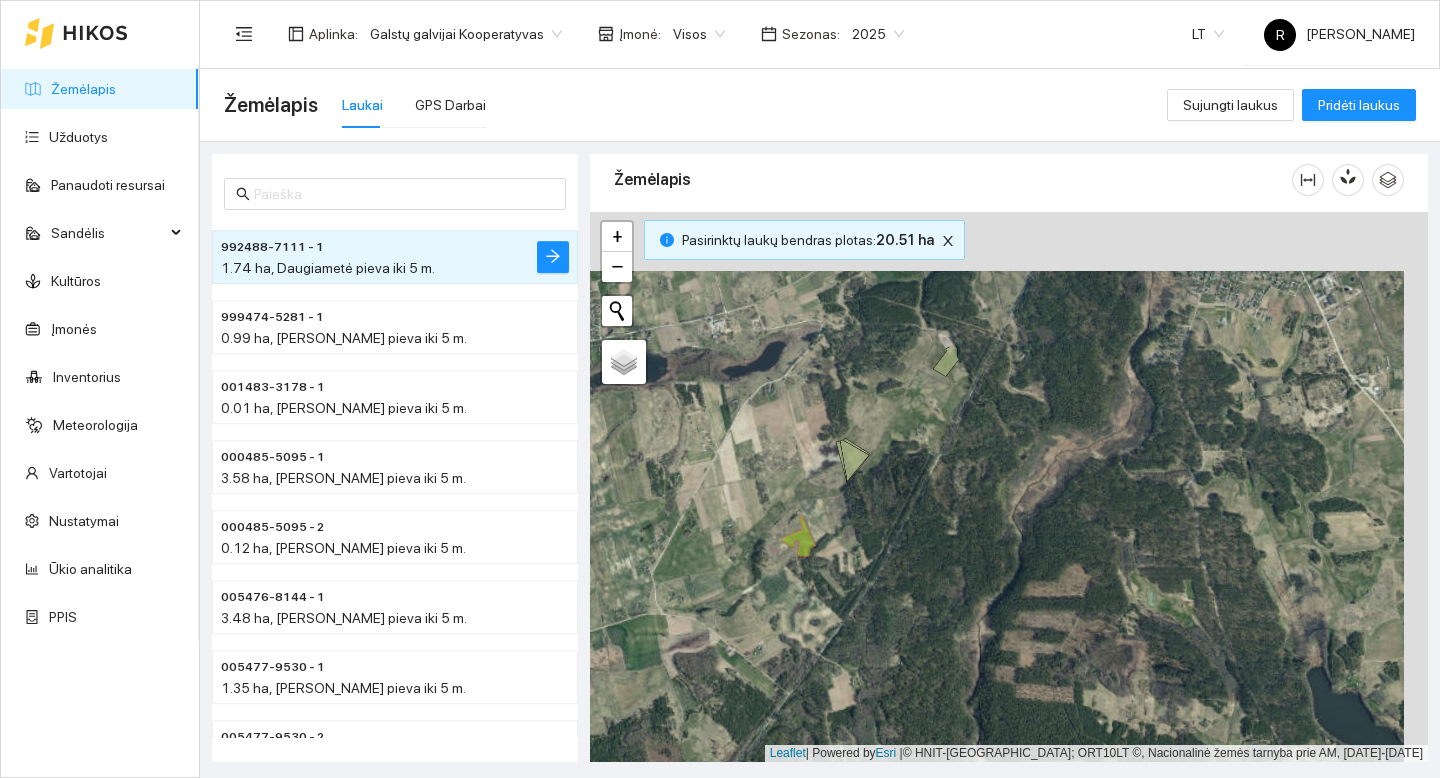 click on "+ −   Nieko nerasta. Bandykite dar kartą.  Žemėlapis  Palydovas Leaflet  | Powered by  Esri   |  © HNIT-BALTIC; ORT10LT ©, Nacionalinė žemės tarnyba prie AM, [DATE]-[DATE]" at bounding box center (1009, 487) 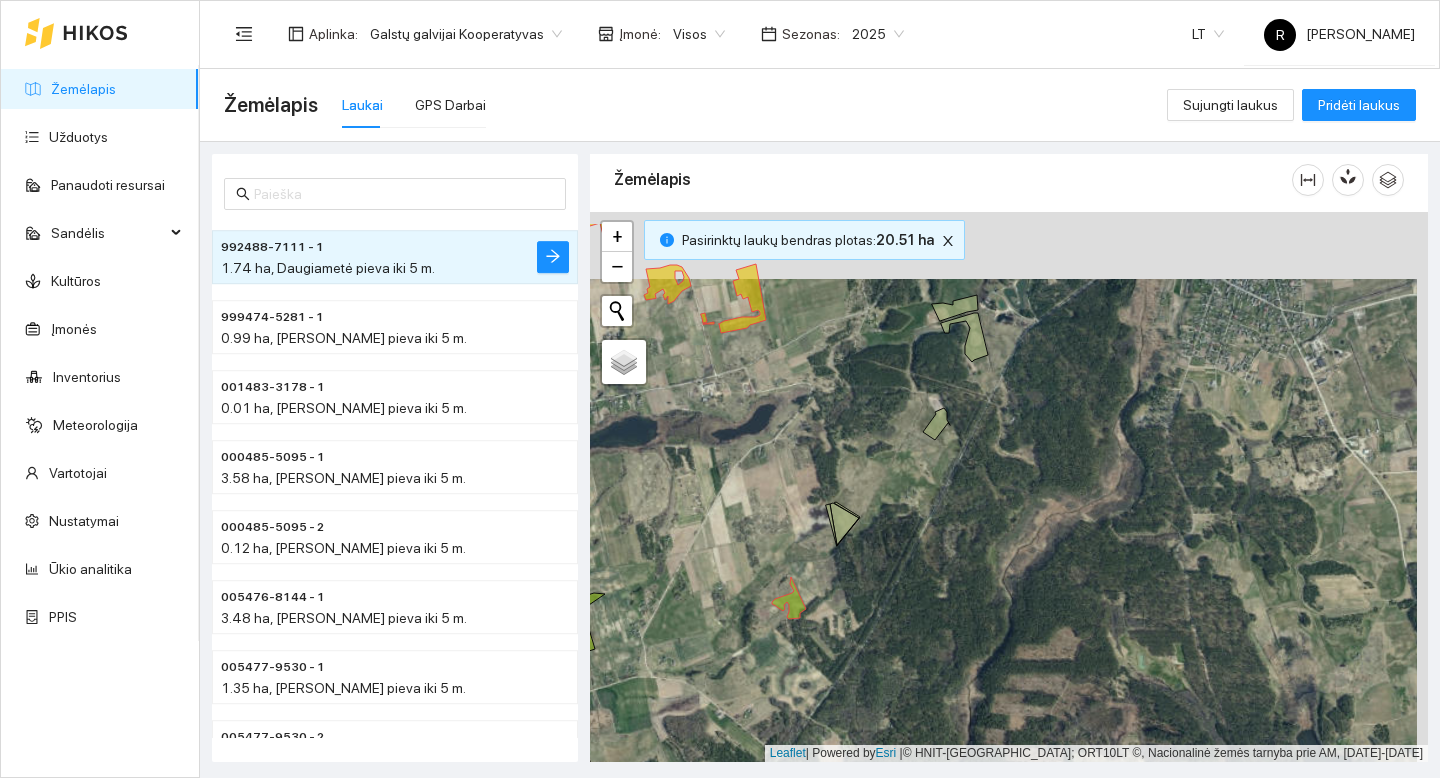 drag, startPoint x: 777, startPoint y: 423, endPoint x: 765, endPoint y: 492, distance: 70.035706 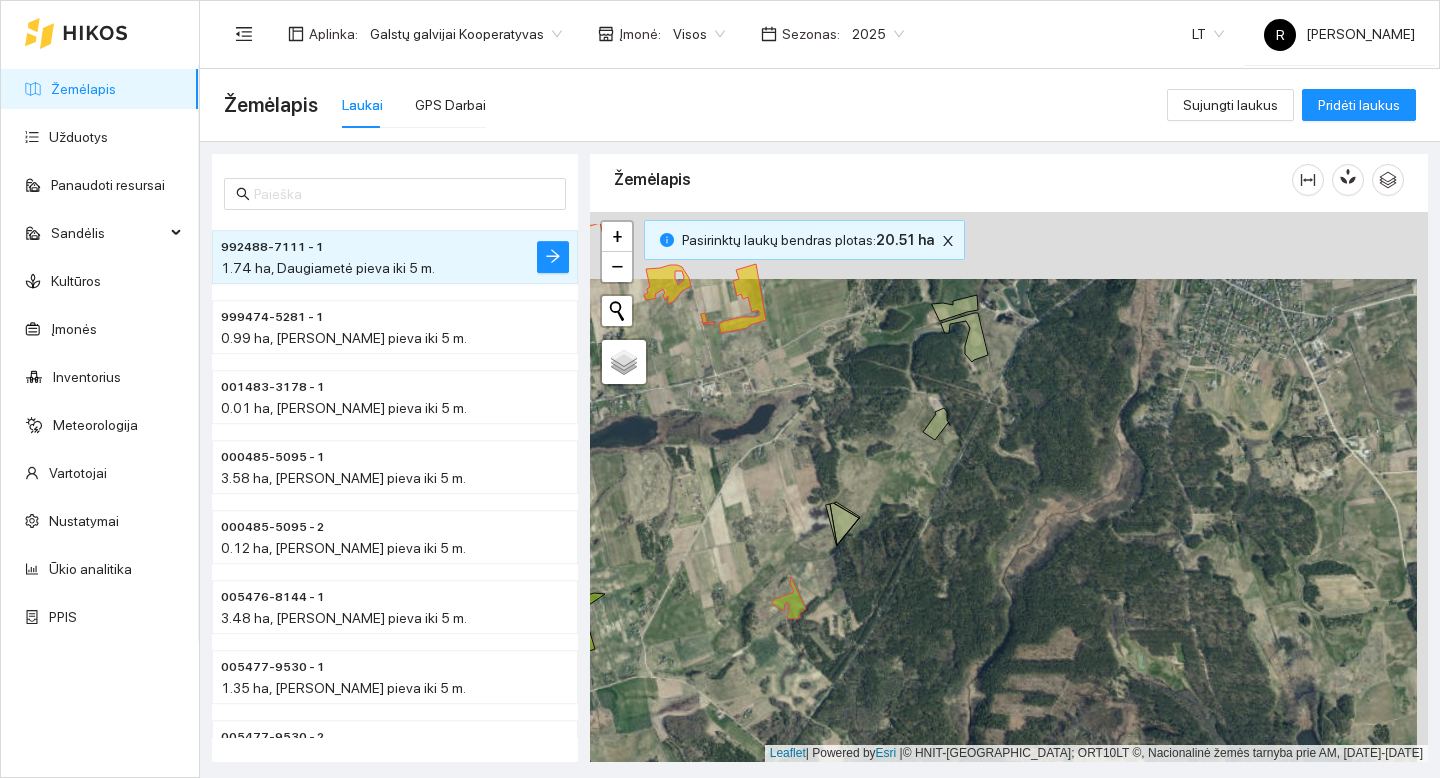 click on "+ −   Nieko nerasta. Bandykite dar kartą.  Žemėlapis  Palydovas Leaflet  | Powered by  Esri   |  © HNIT-BALTIC; ORT10LT ©, Nacionalinė žemės tarnyba prie AM, [DATE]-[DATE]" at bounding box center [1009, 487] 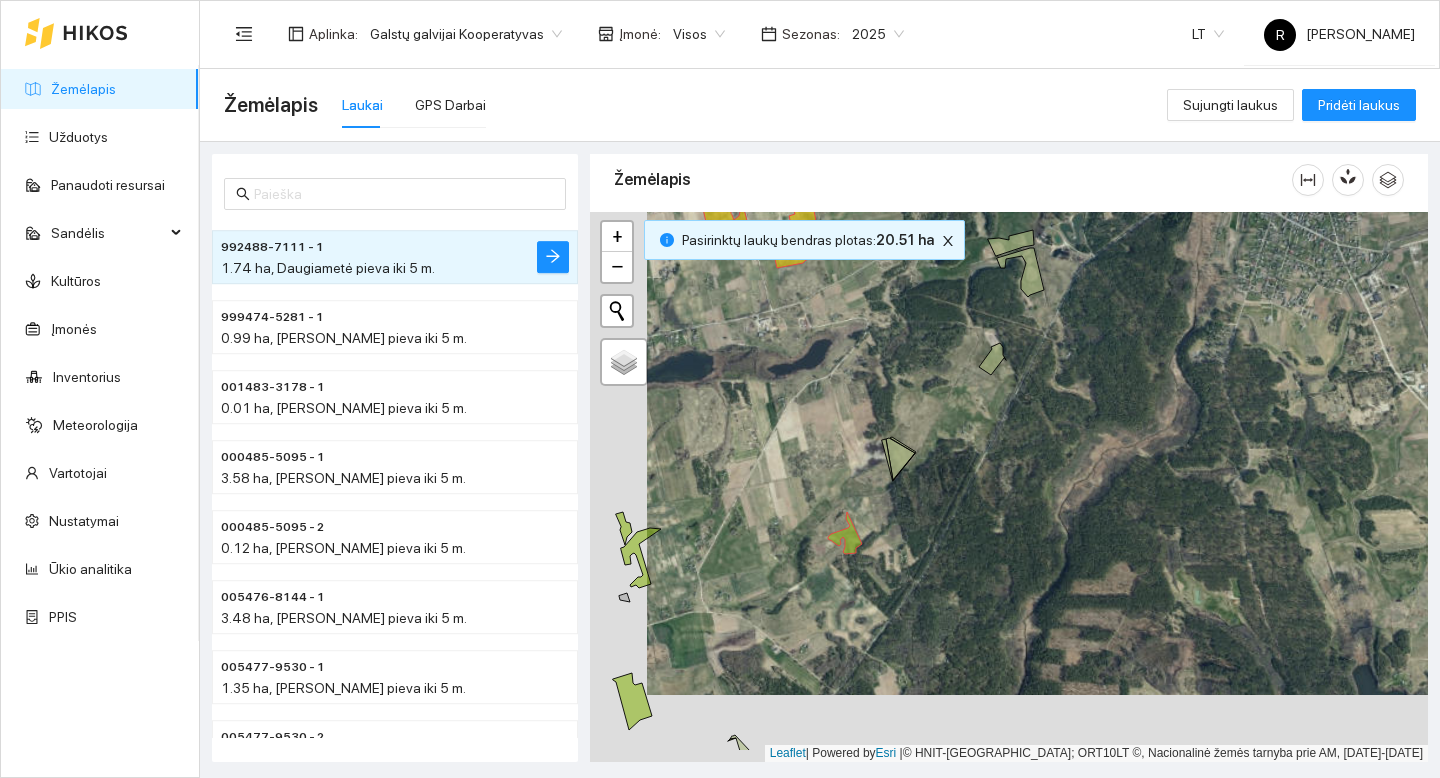 drag, startPoint x: 721, startPoint y: 523, endPoint x: 776, endPoint y: 453, distance: 89.02247 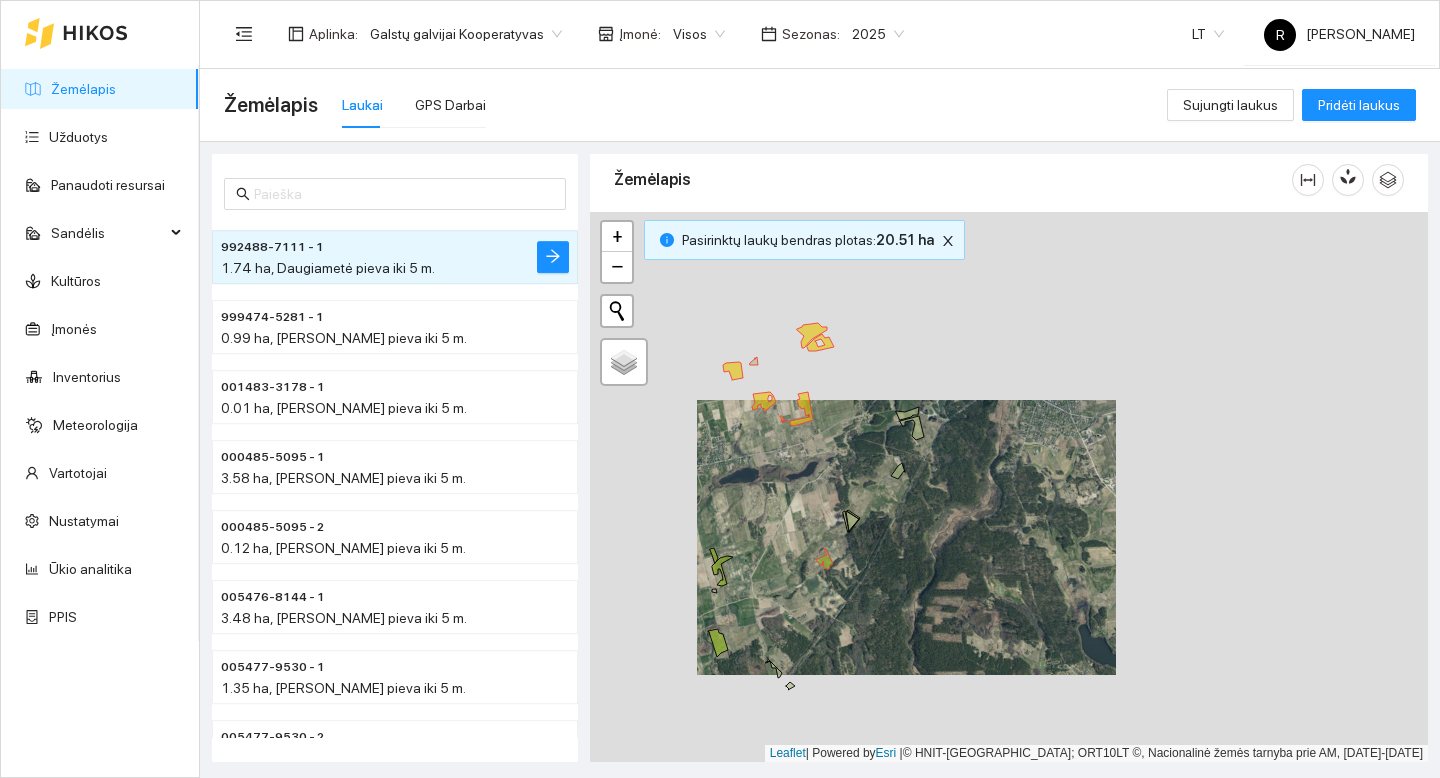 drag, startPoint x: 953, startPoint y: 369, endPoint x: 896, endPoint y: 466, distance: 112.507774 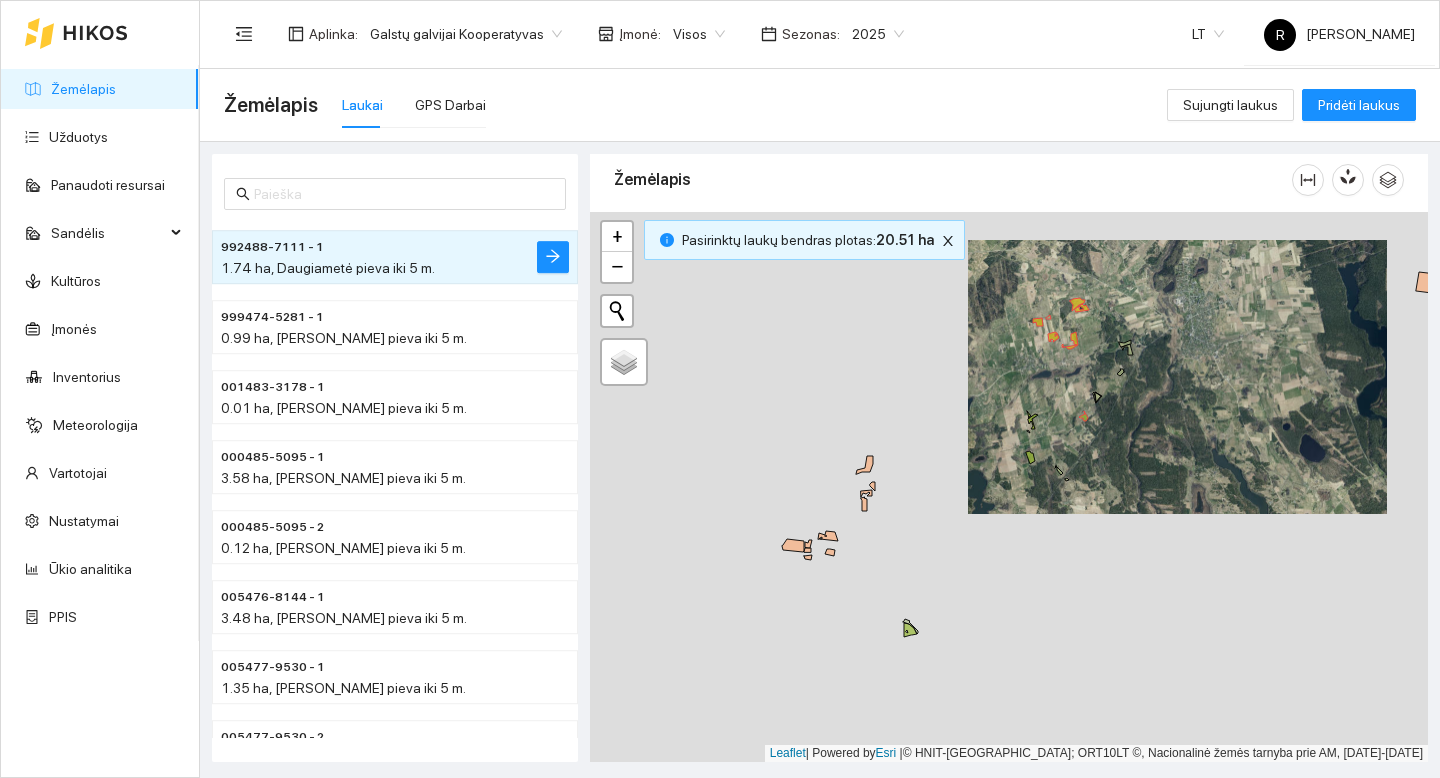 drag, startPoint x: 786, startPoint y: 509, endPoint x: 1018, endPoint y: 401, distance: 255.90623 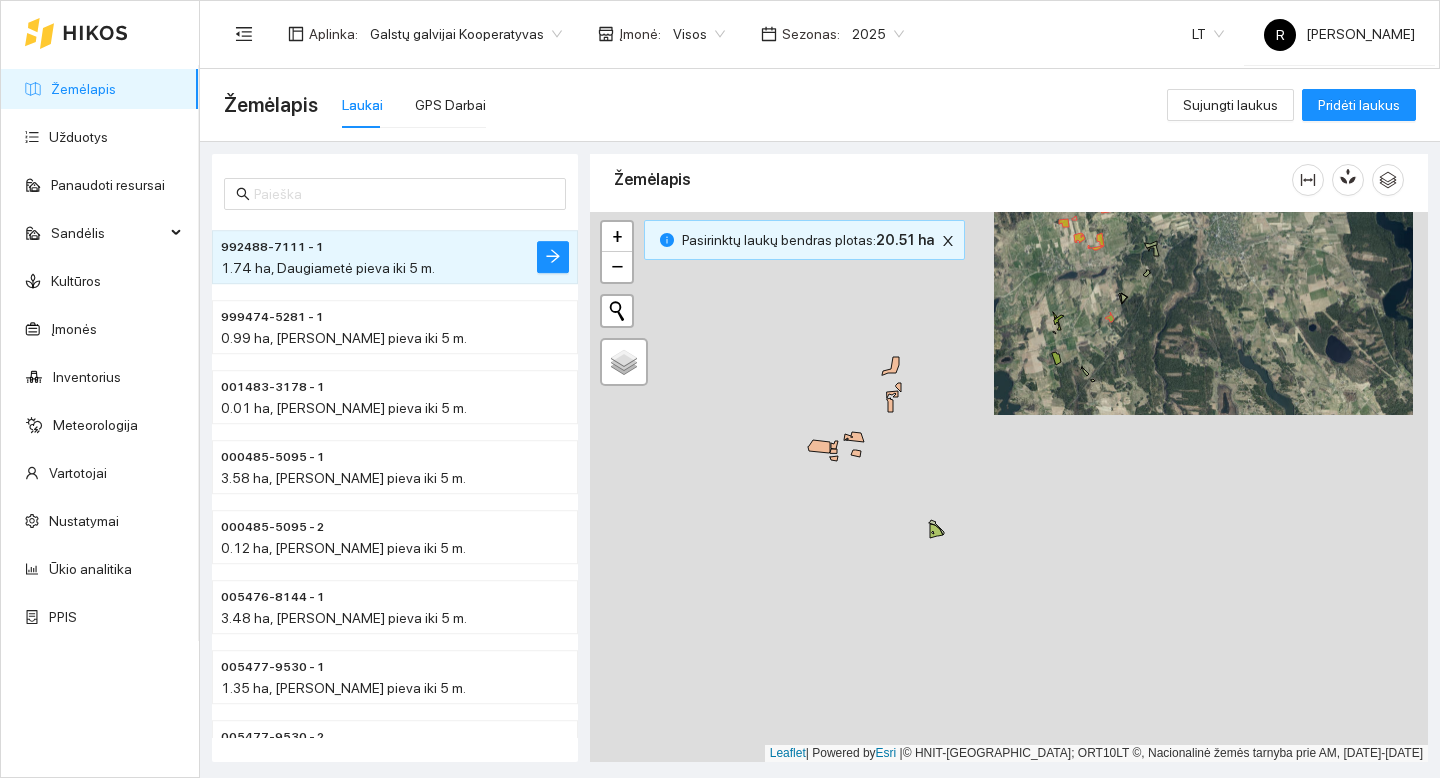 drag, startPoint x: 840, startPoint y: 552, endPoint x: 866, endPoint y: 450, distance: 105.26158 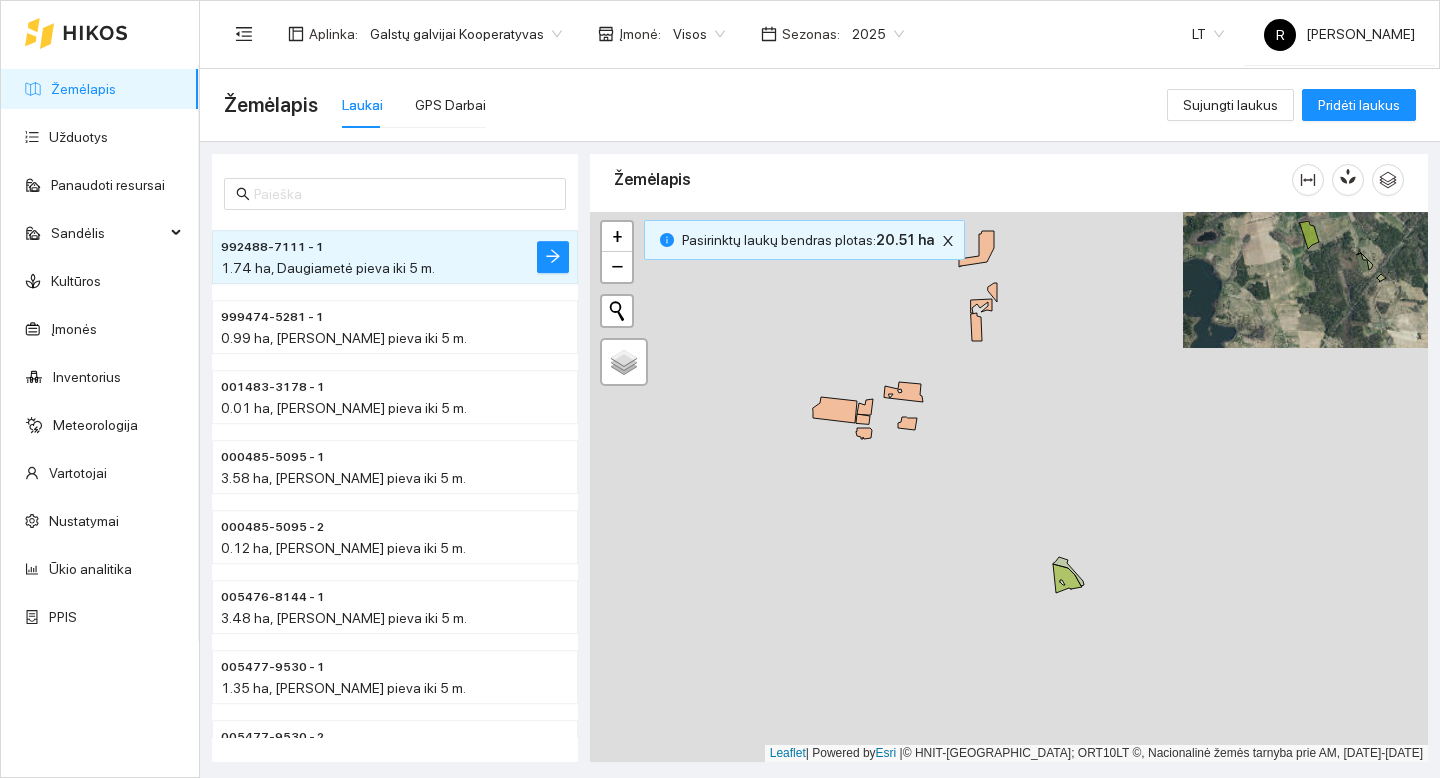 drag, startPoint x: 837, startPoint y: 428, endPoint x: 891, endPoint y: 455, distance: 60.373837 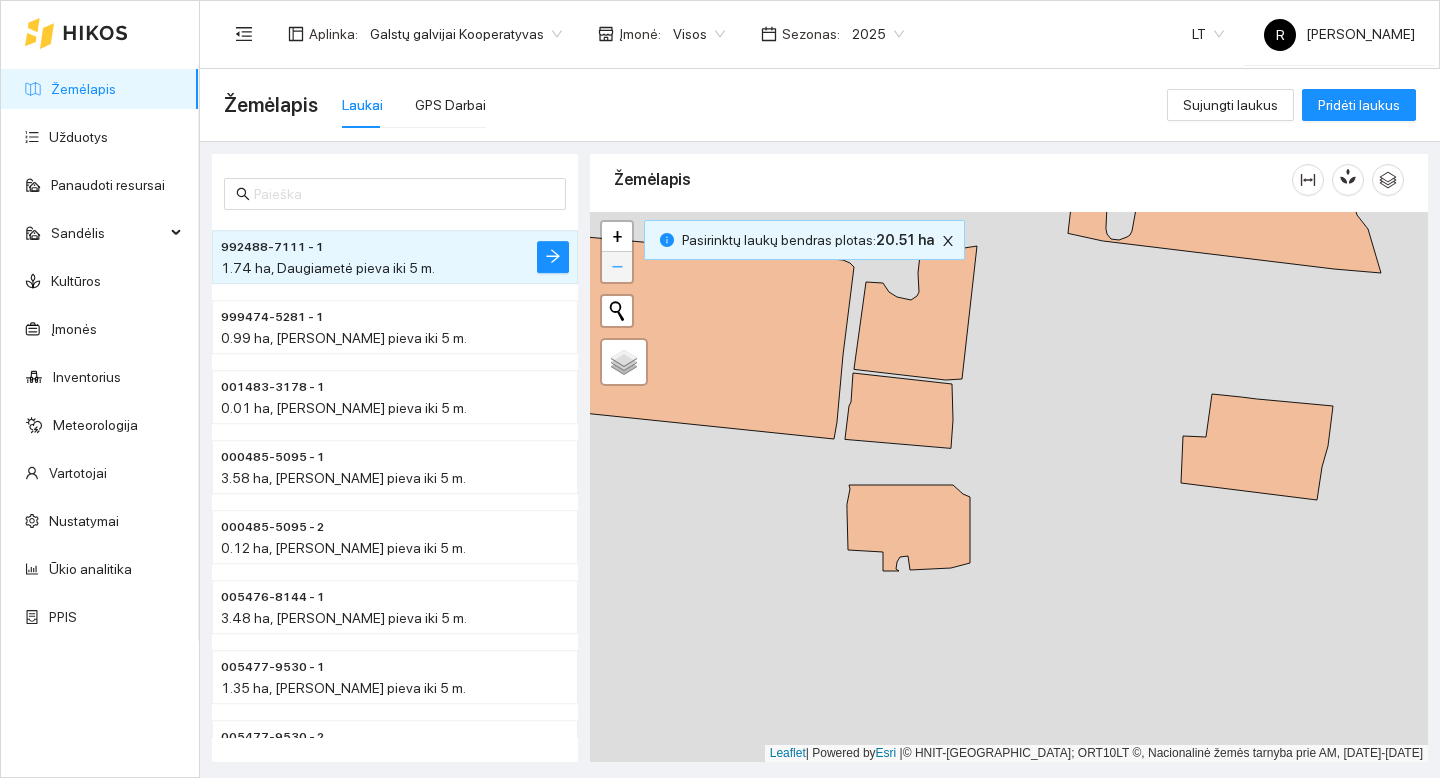 click on "−" at bounding box center [617, 267] 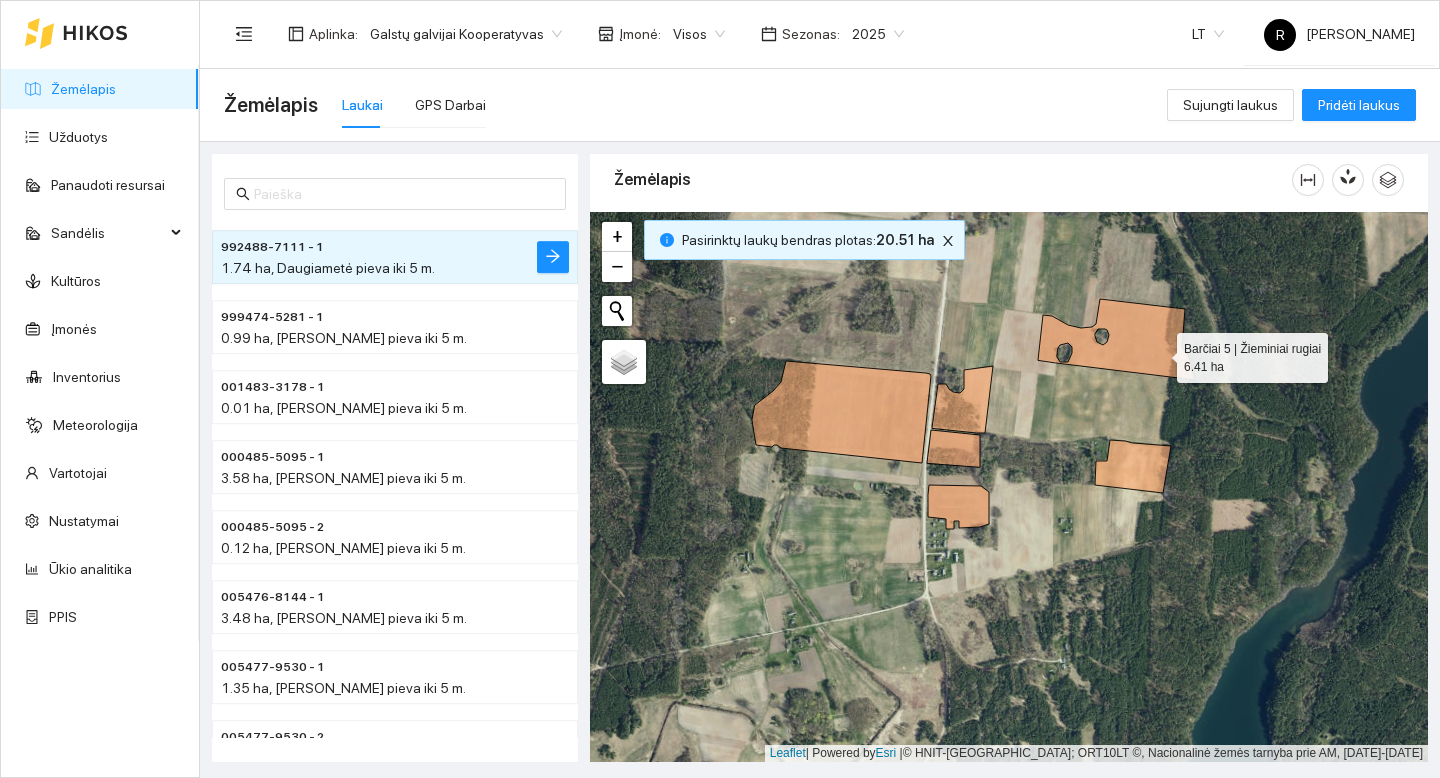 click 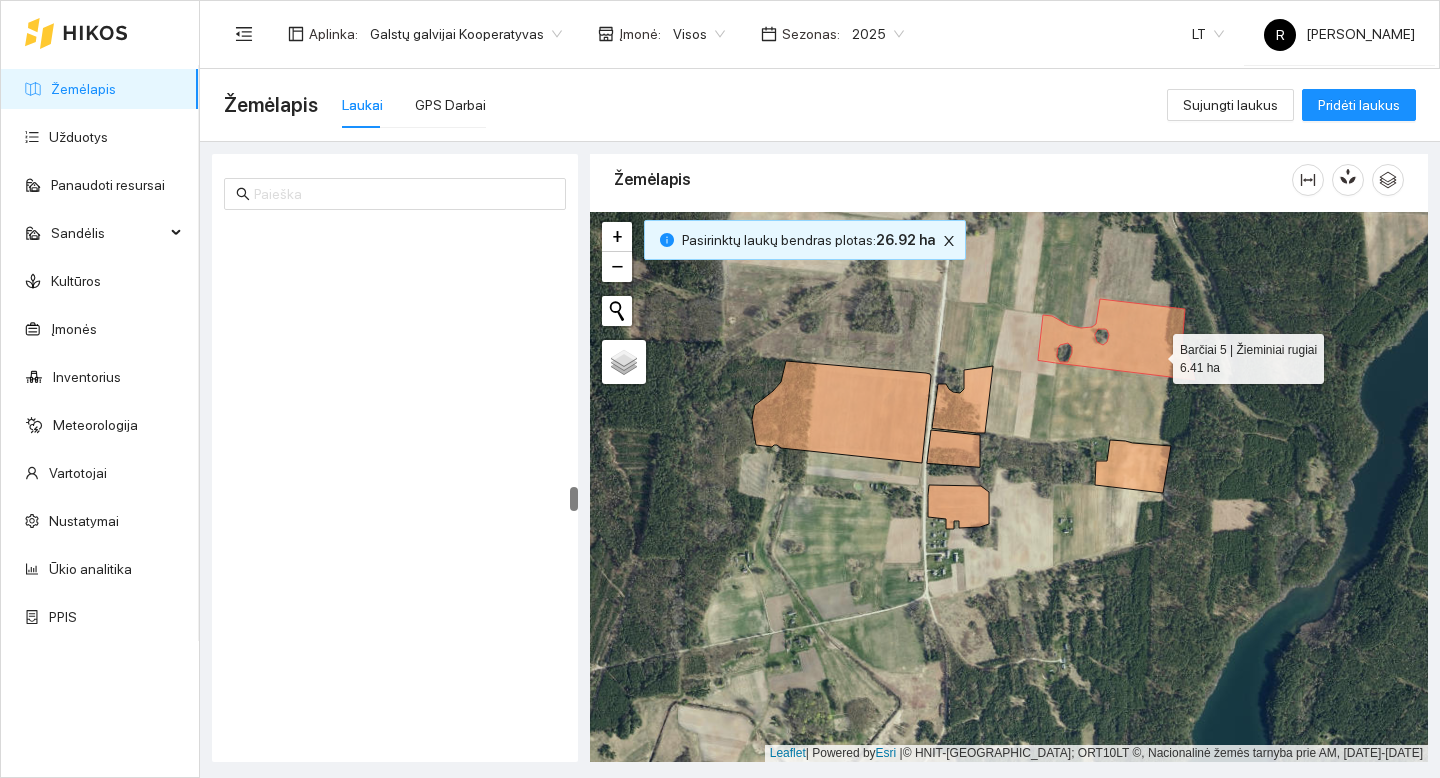 scroll, scrollTop: 5668, scrollLeft: 0, axis: vertical 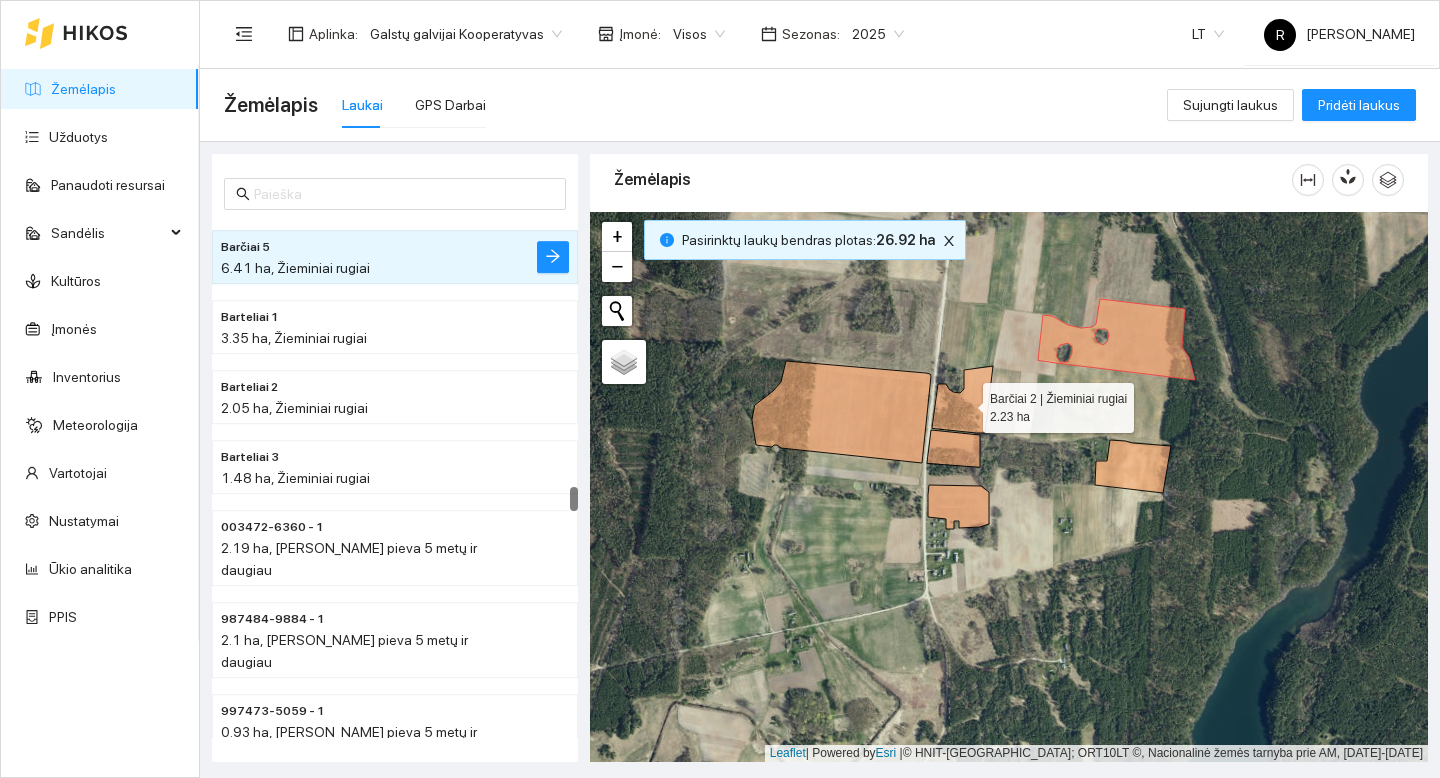click 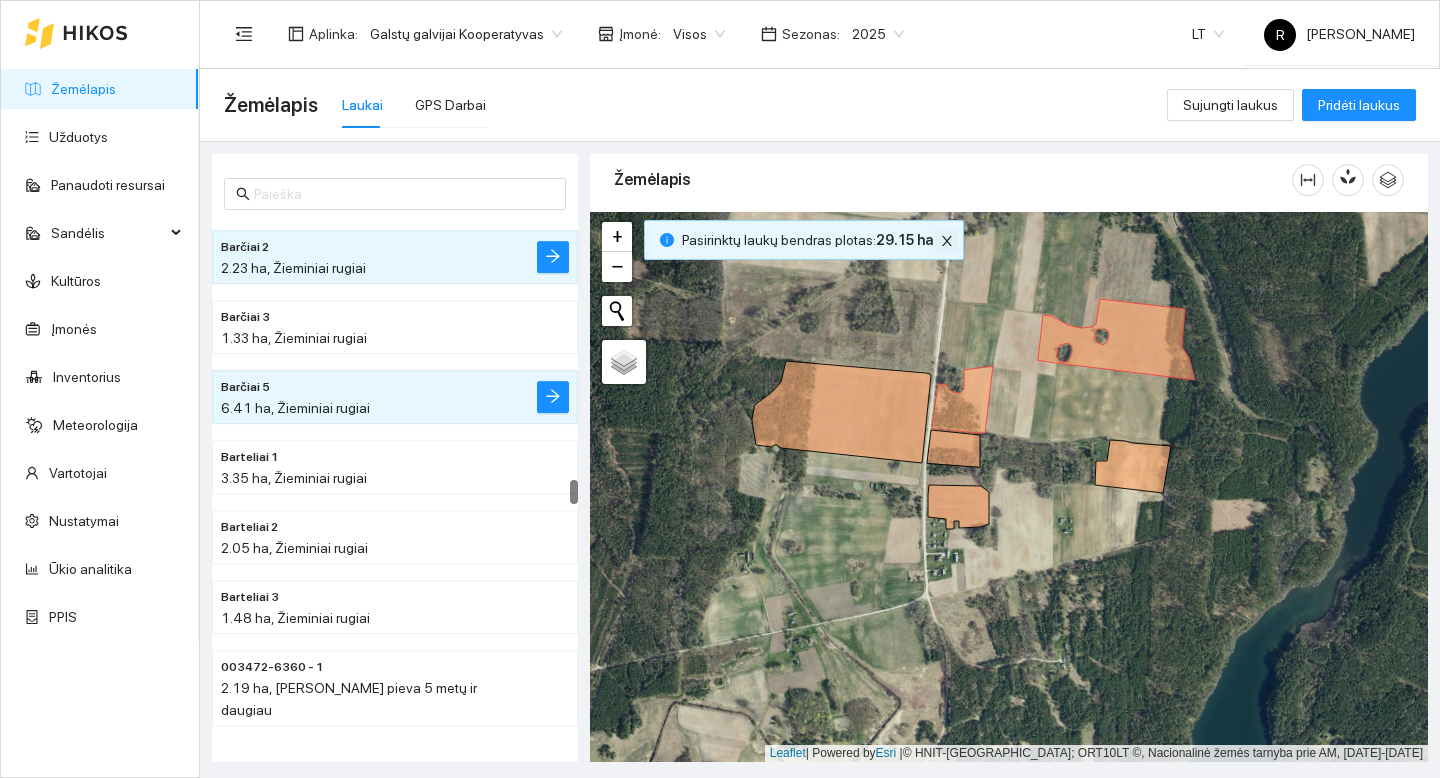 click at bounding box center (947, 241) 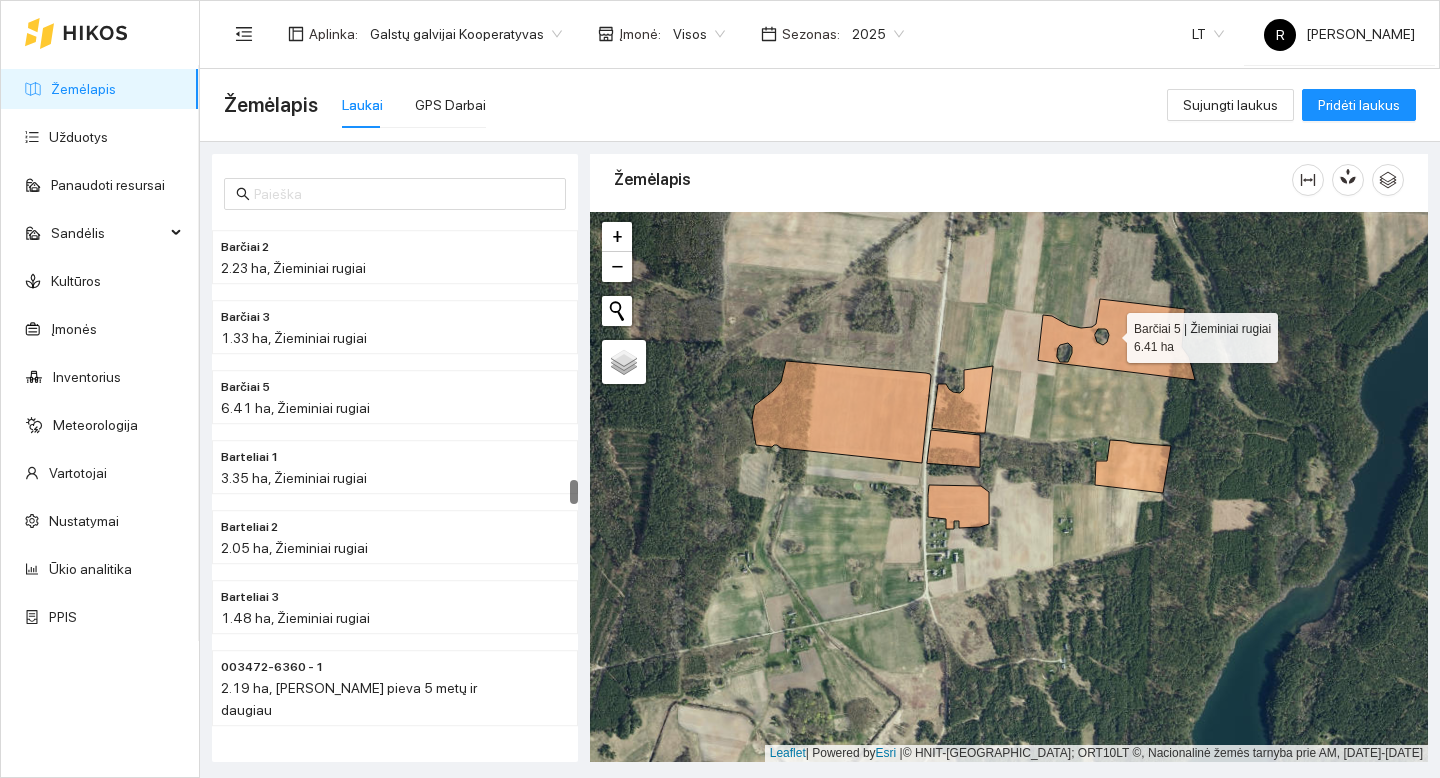 click 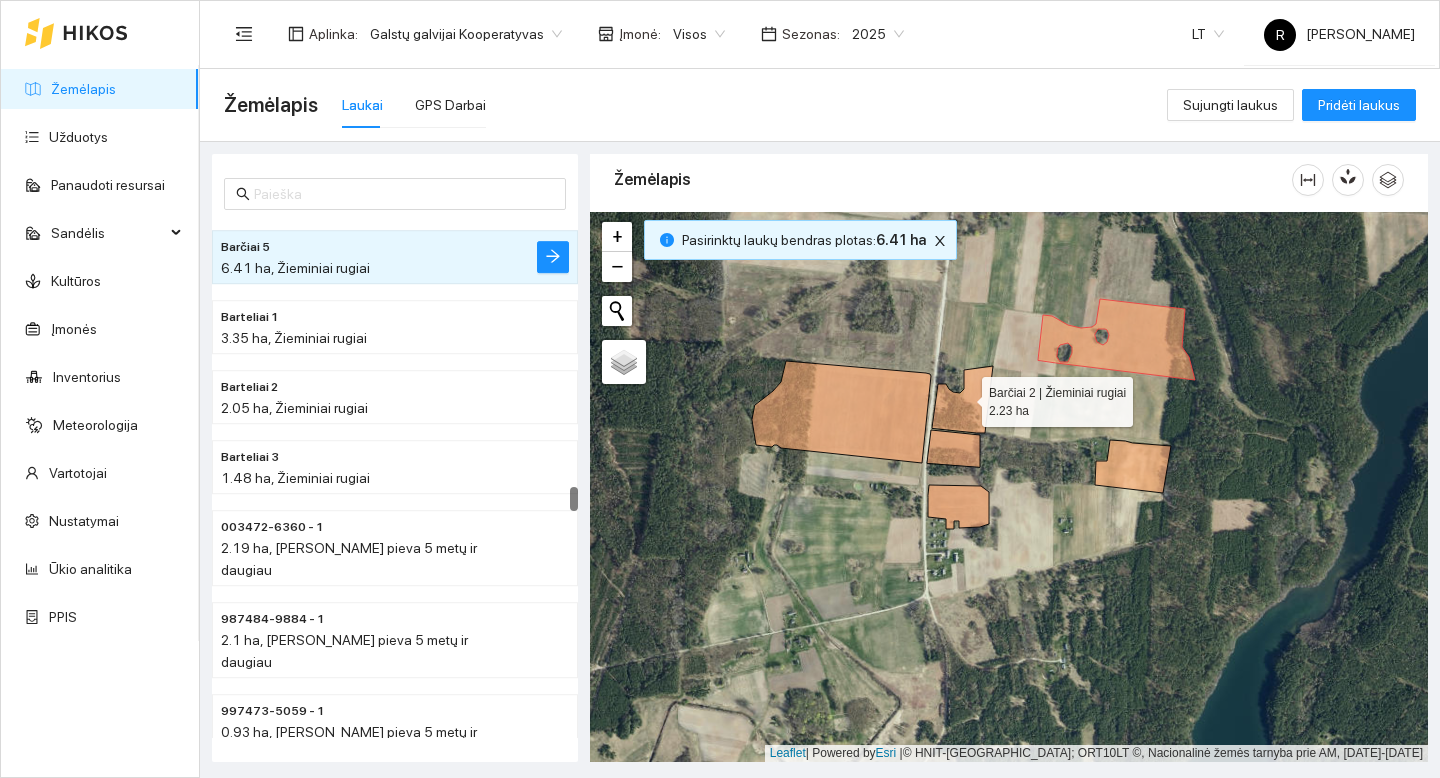 drag, startPoint x: 964, startPoint y: 397, endPoint x: 969, endPoint y: 409, distance: 13 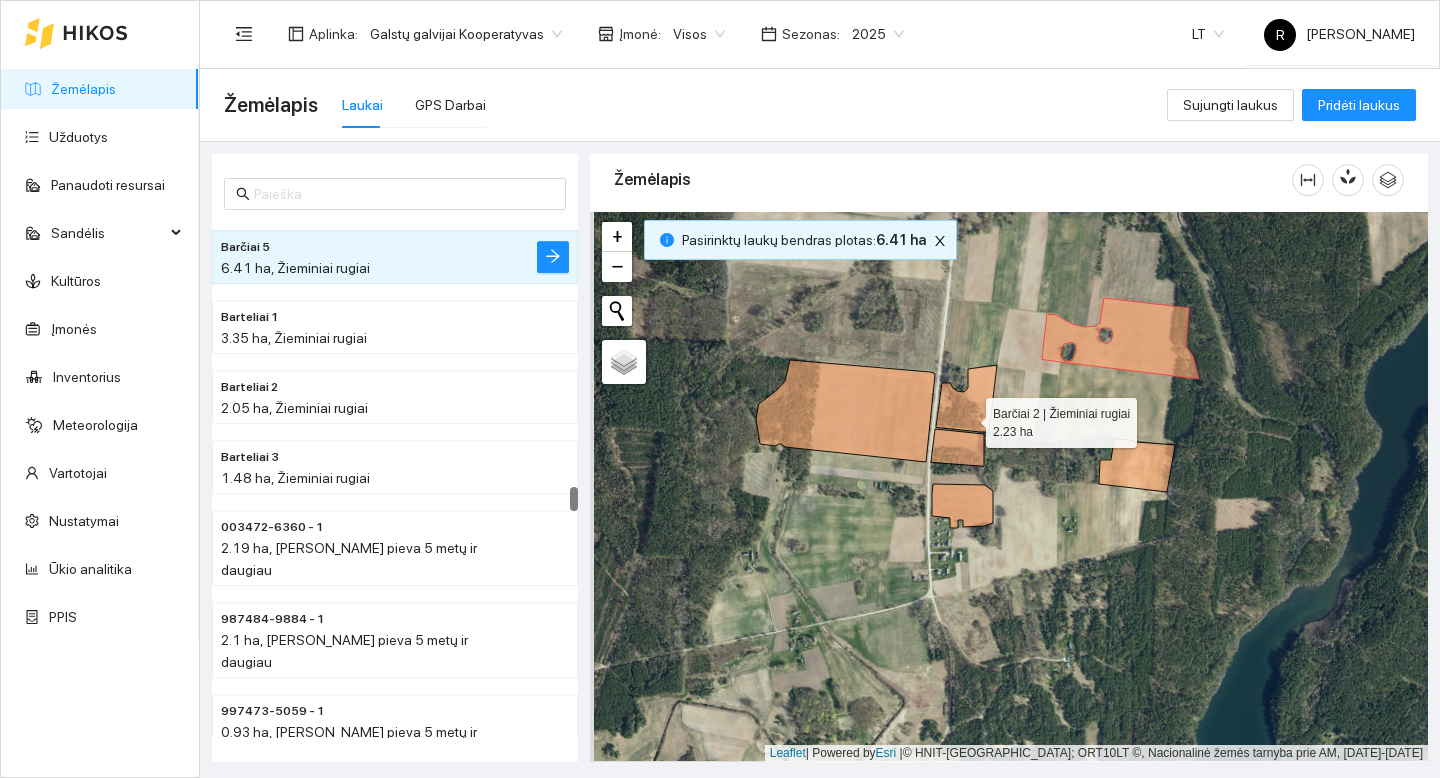 click 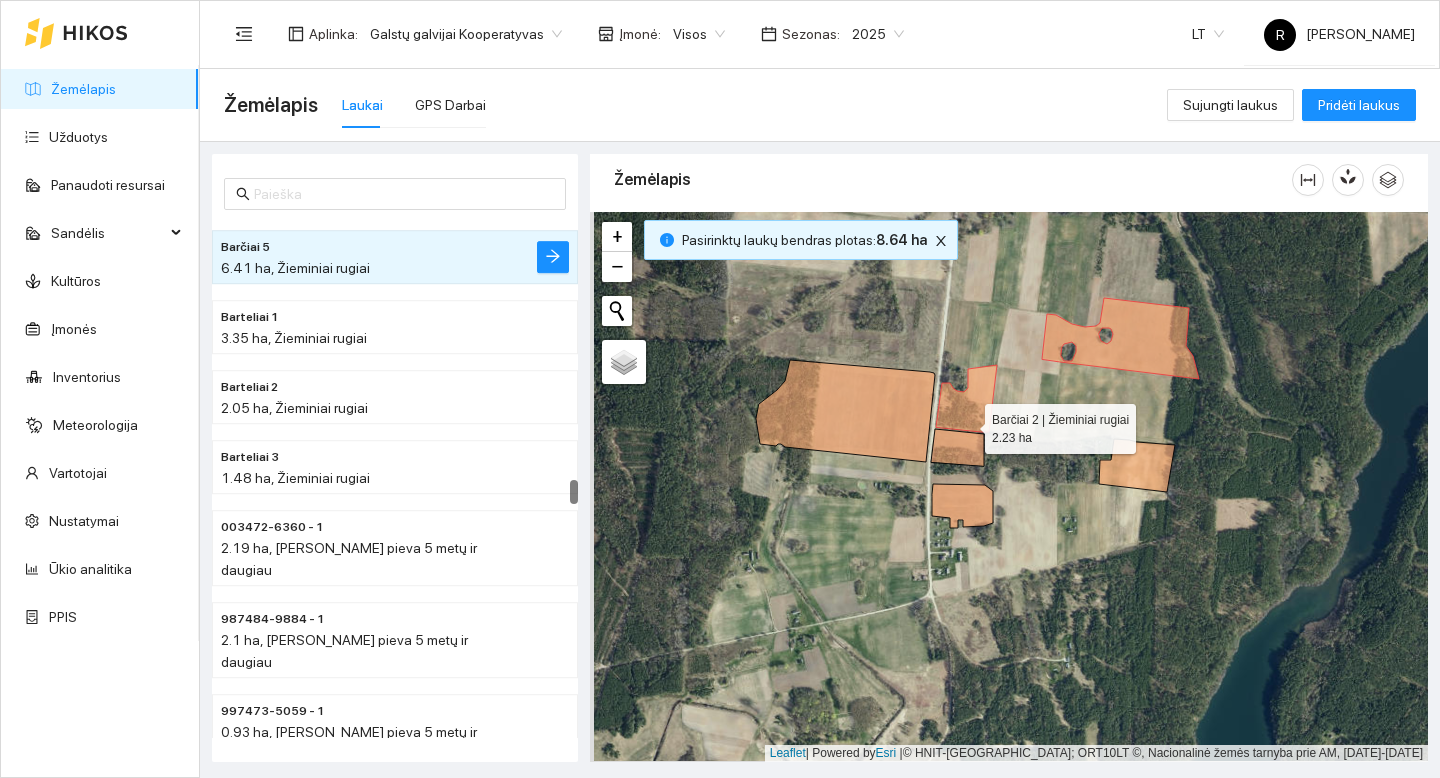 scroll, scrollTop: 5528, scrollLeft: 0, axis: vertical 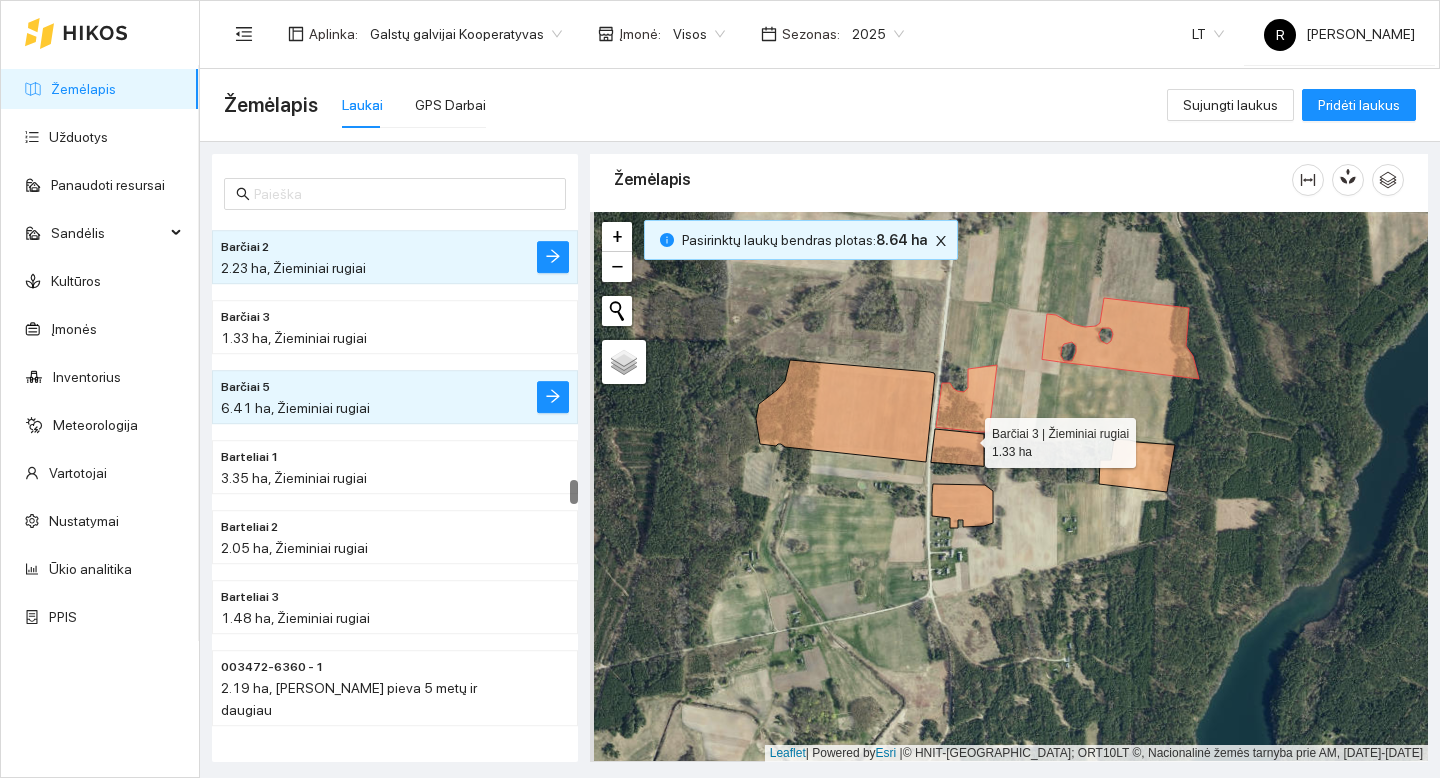 drag, startPoint x: 967, startPoint y: 438, endPoint x: 953, endPoint y: 442, distance: 14.56022 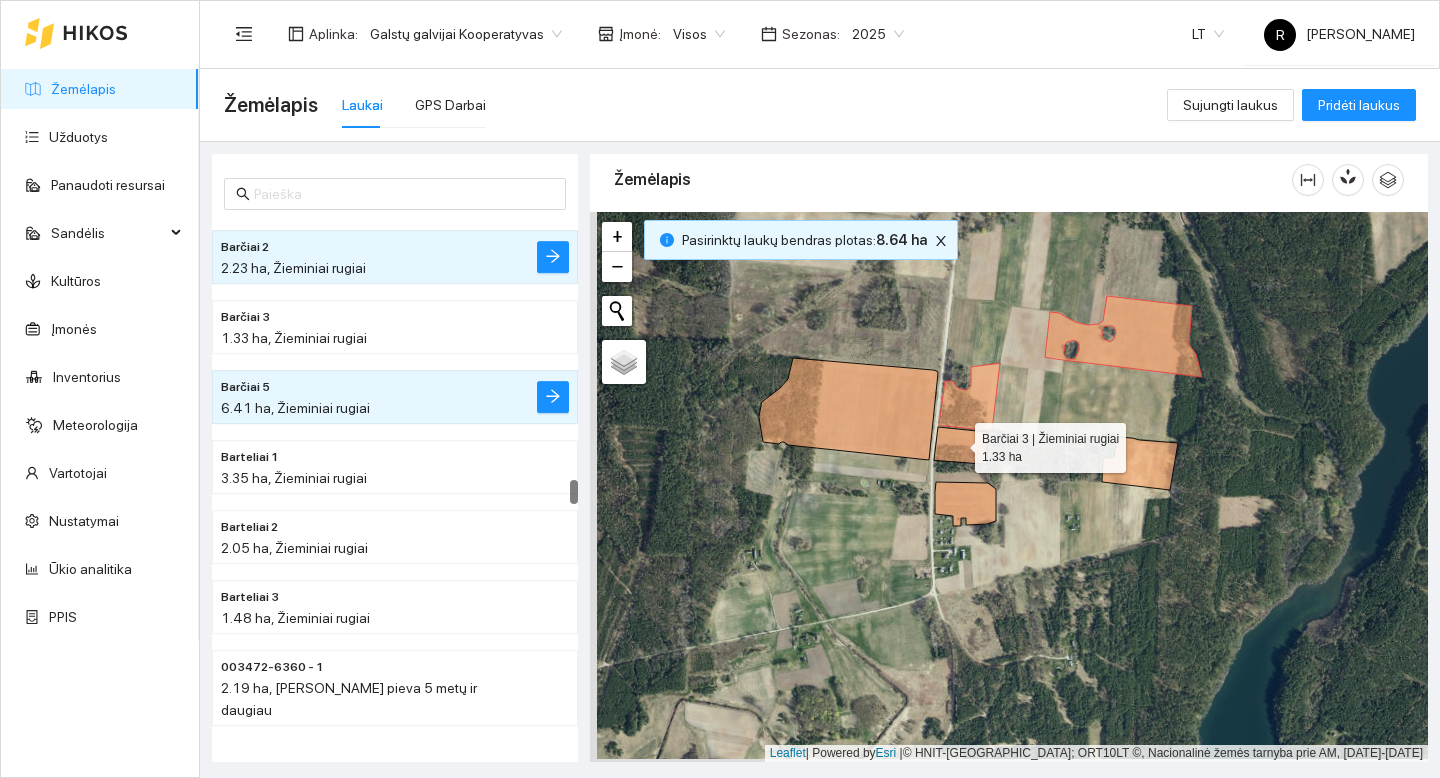 click 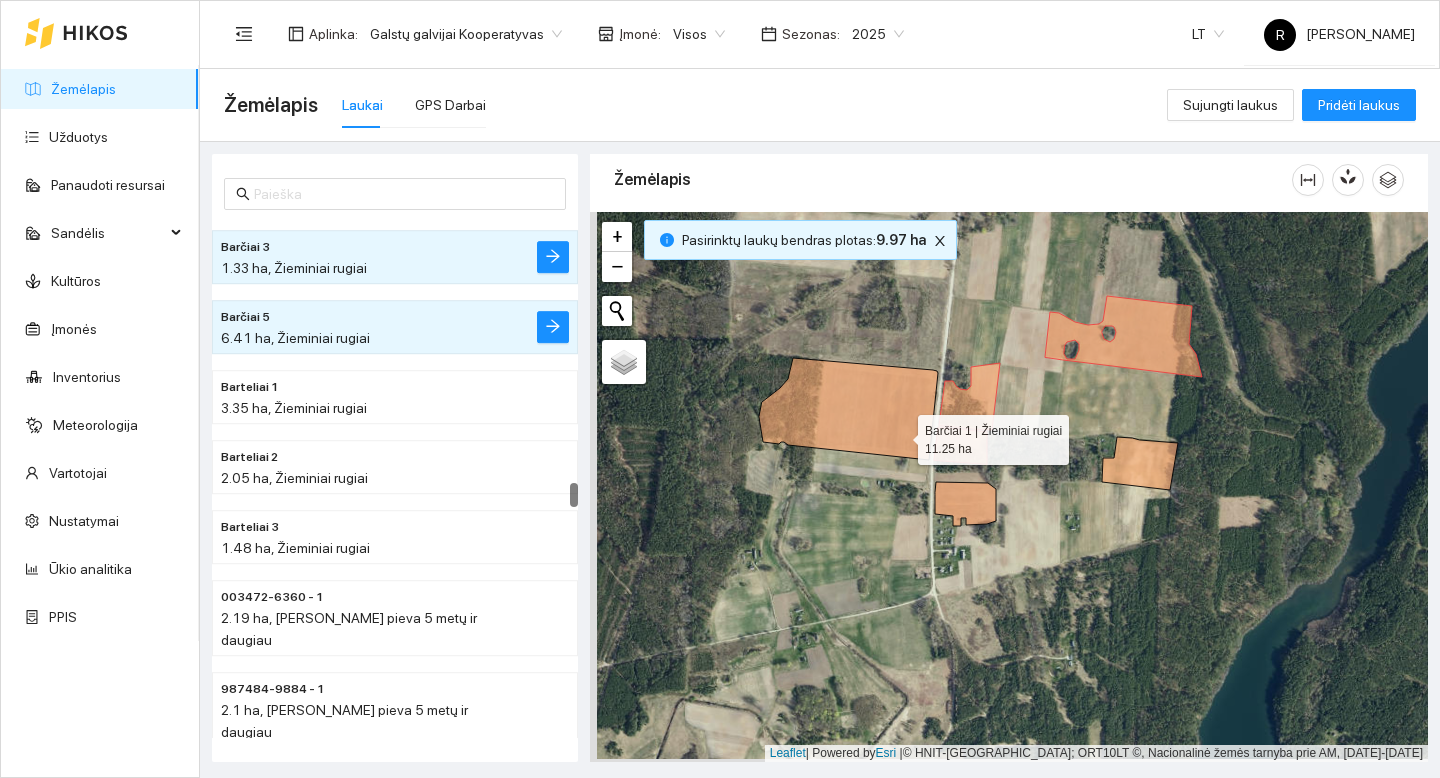 click 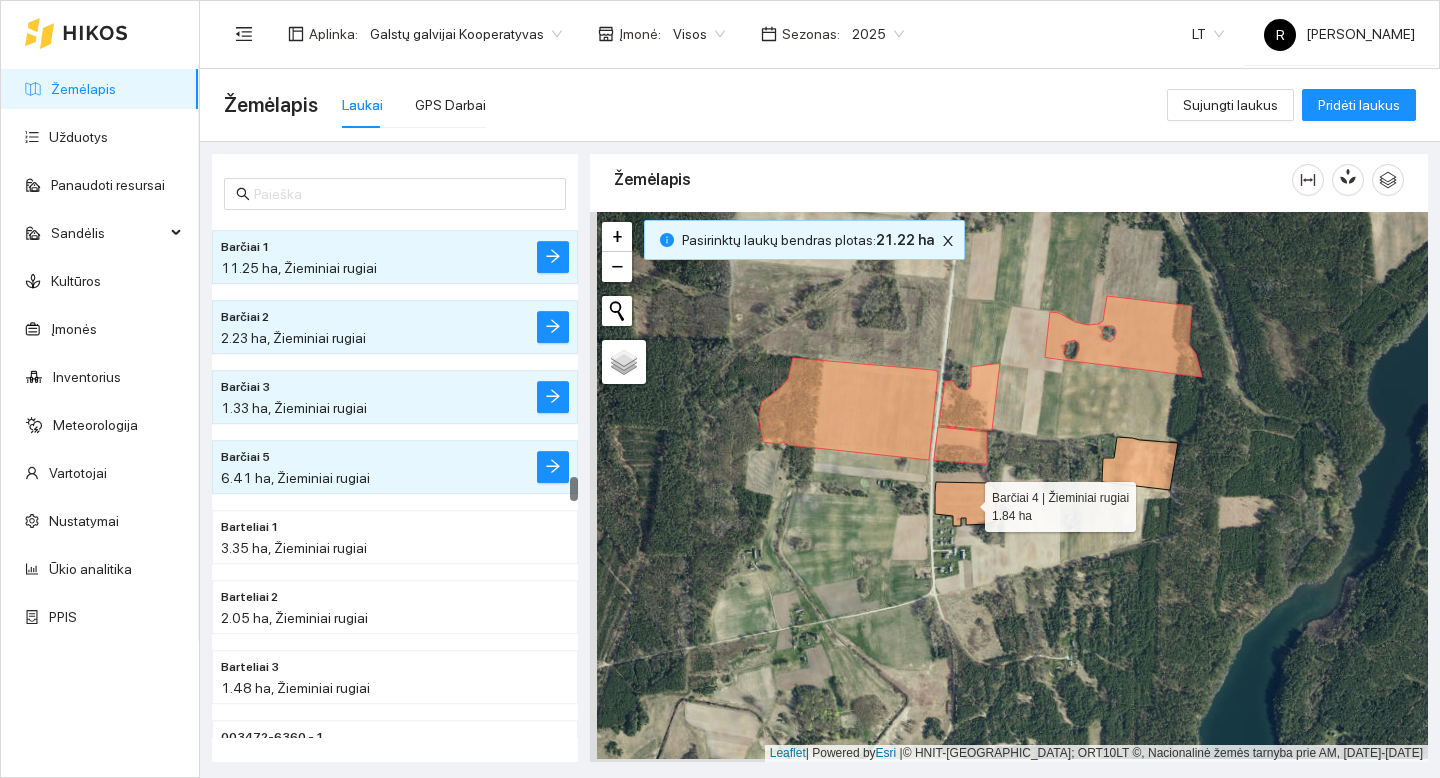 click 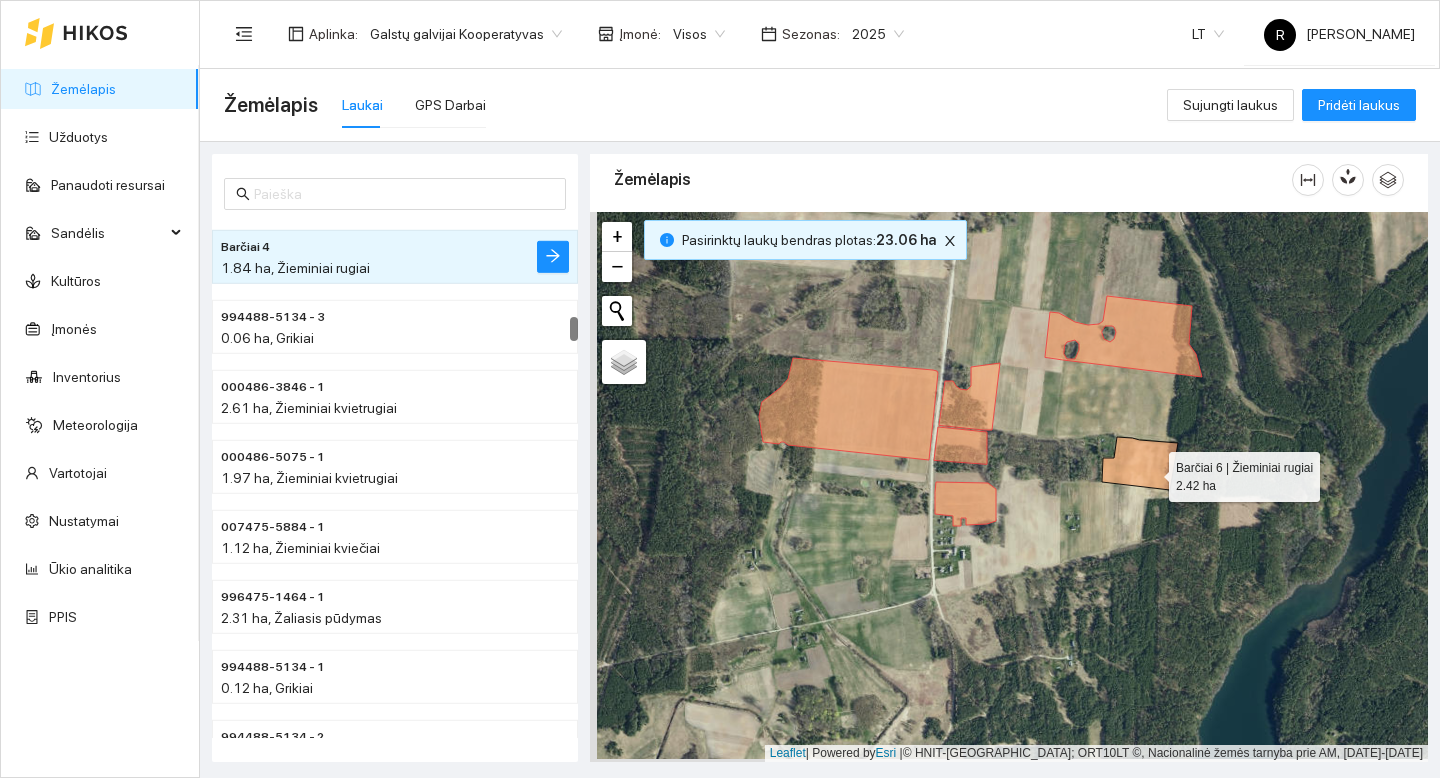 click 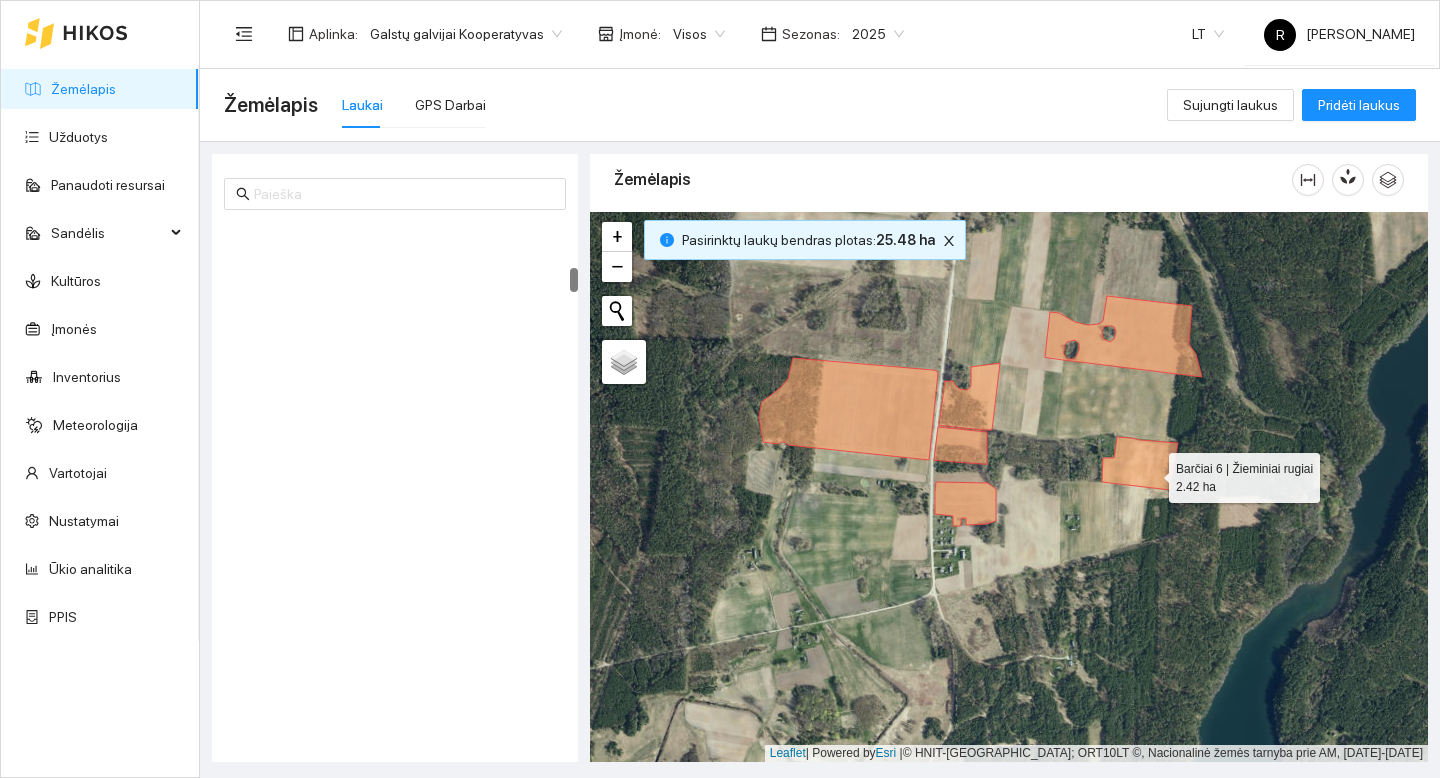 scroll, scrollTop: 980, scrollLeft: 0, axis: vertical 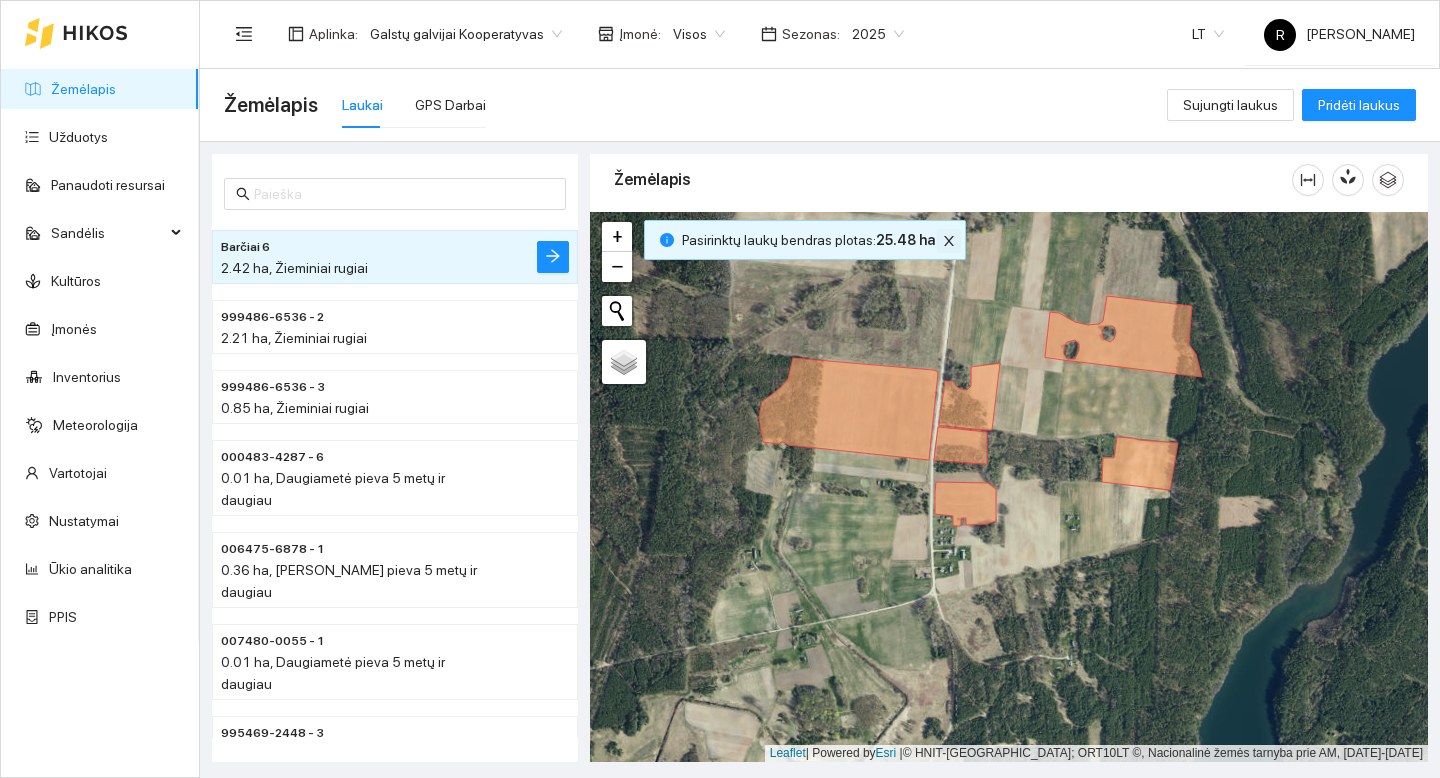 click 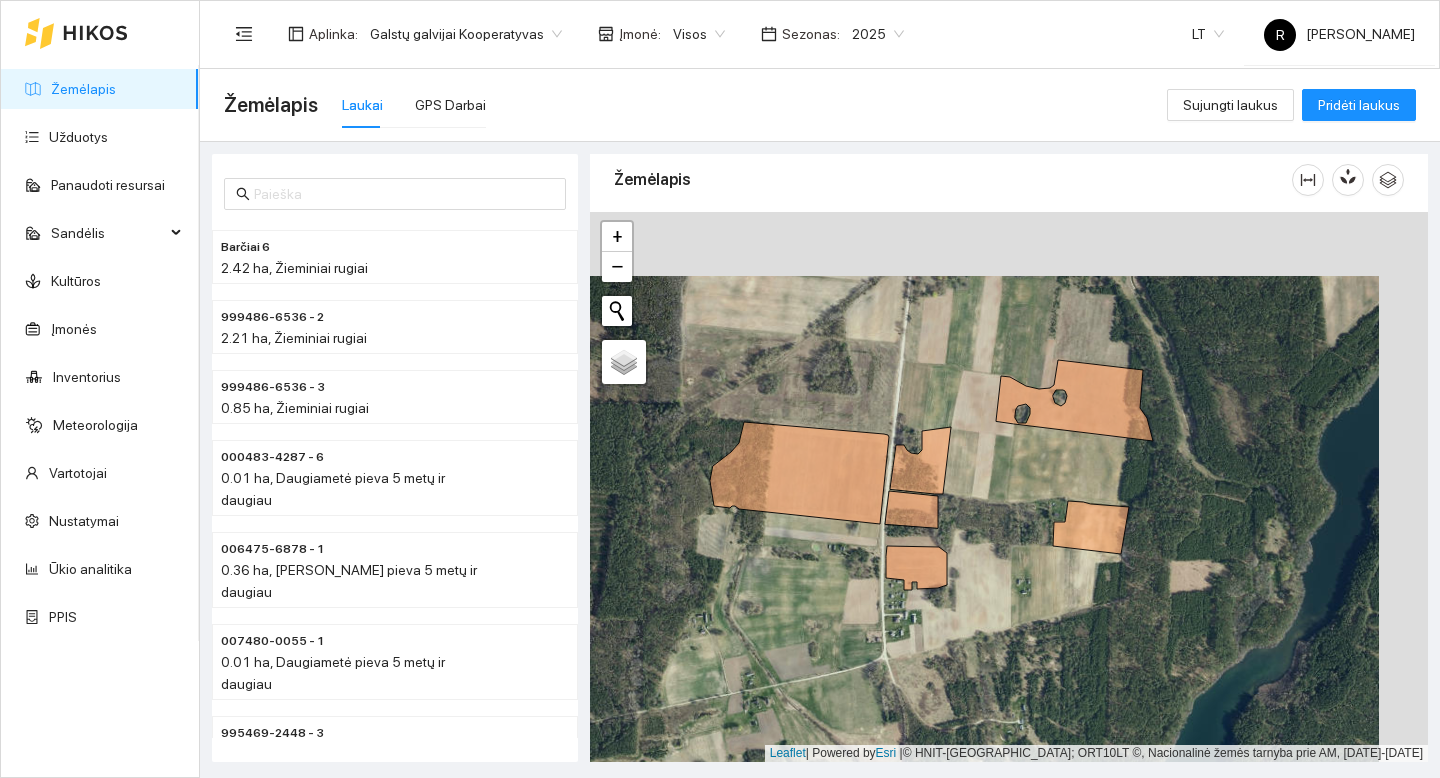 drag, startPoint x: 1080, startPoint y: 307, endPoint x: 902, endPoint y: 560, distance: 309.34286 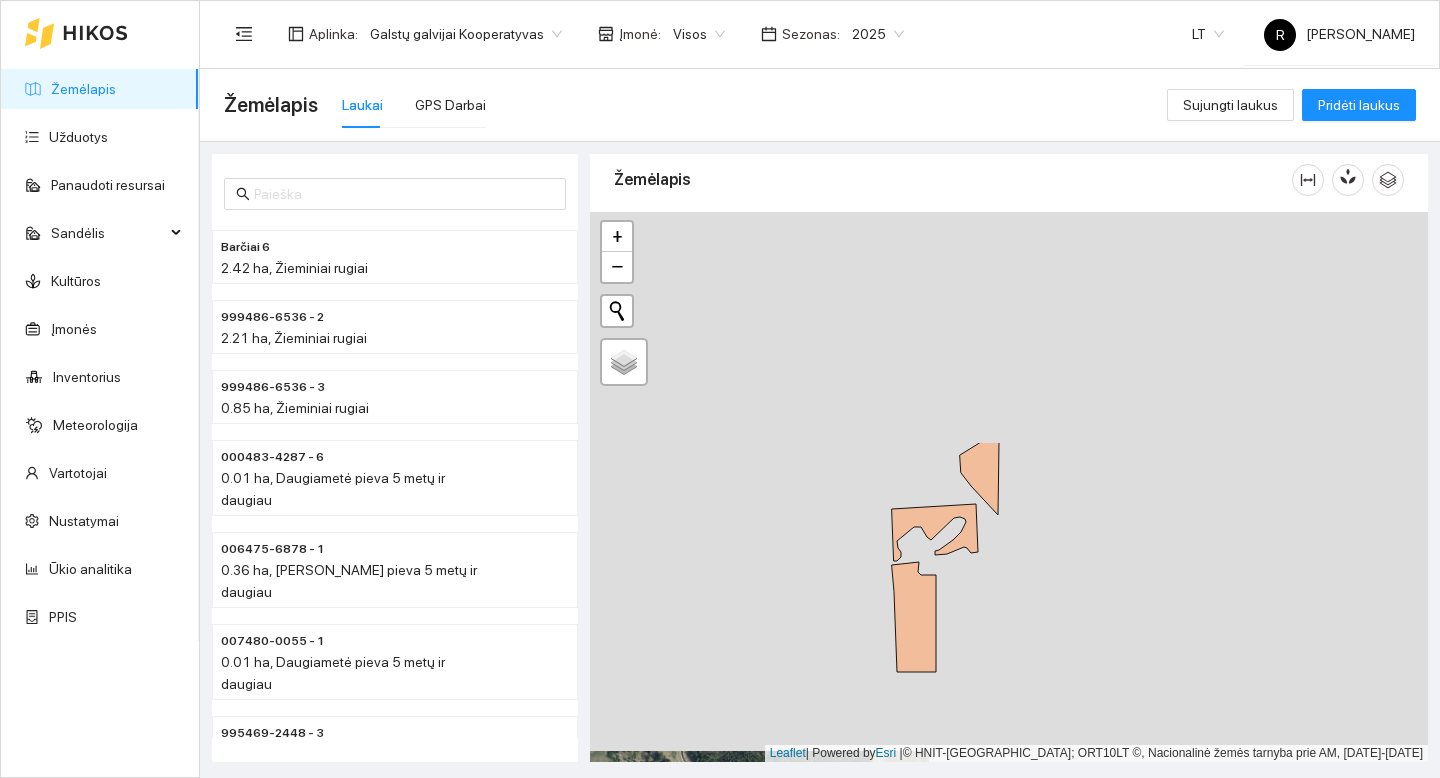 drag, startPoint x: 1128, startPoint y: 414, endPoint x: 812, endPoint y: 696, distance: 423.53278 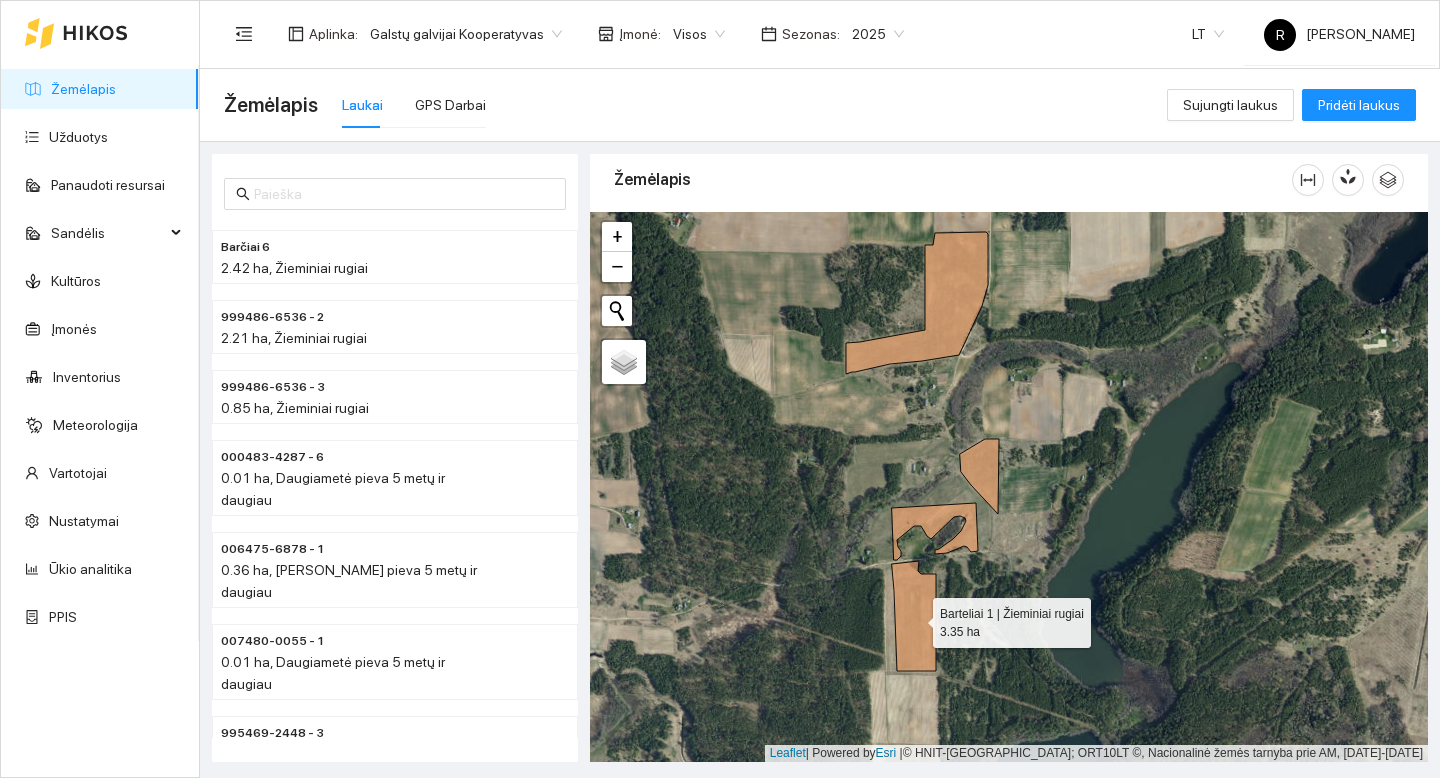 drag, startPoint x: 910, startPoint y: 608, endPoint x: 888, endPoint y: 609, distance: 22.022715 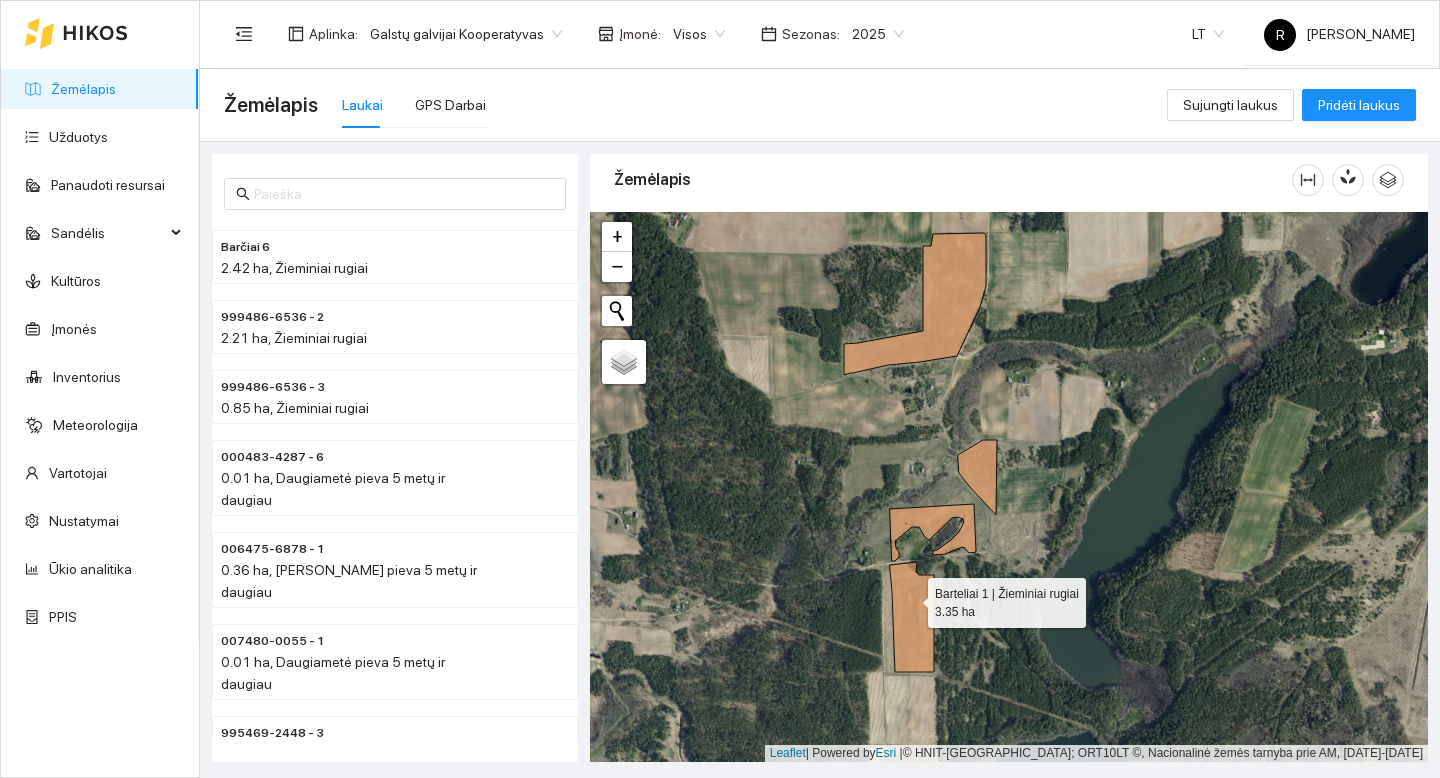 click 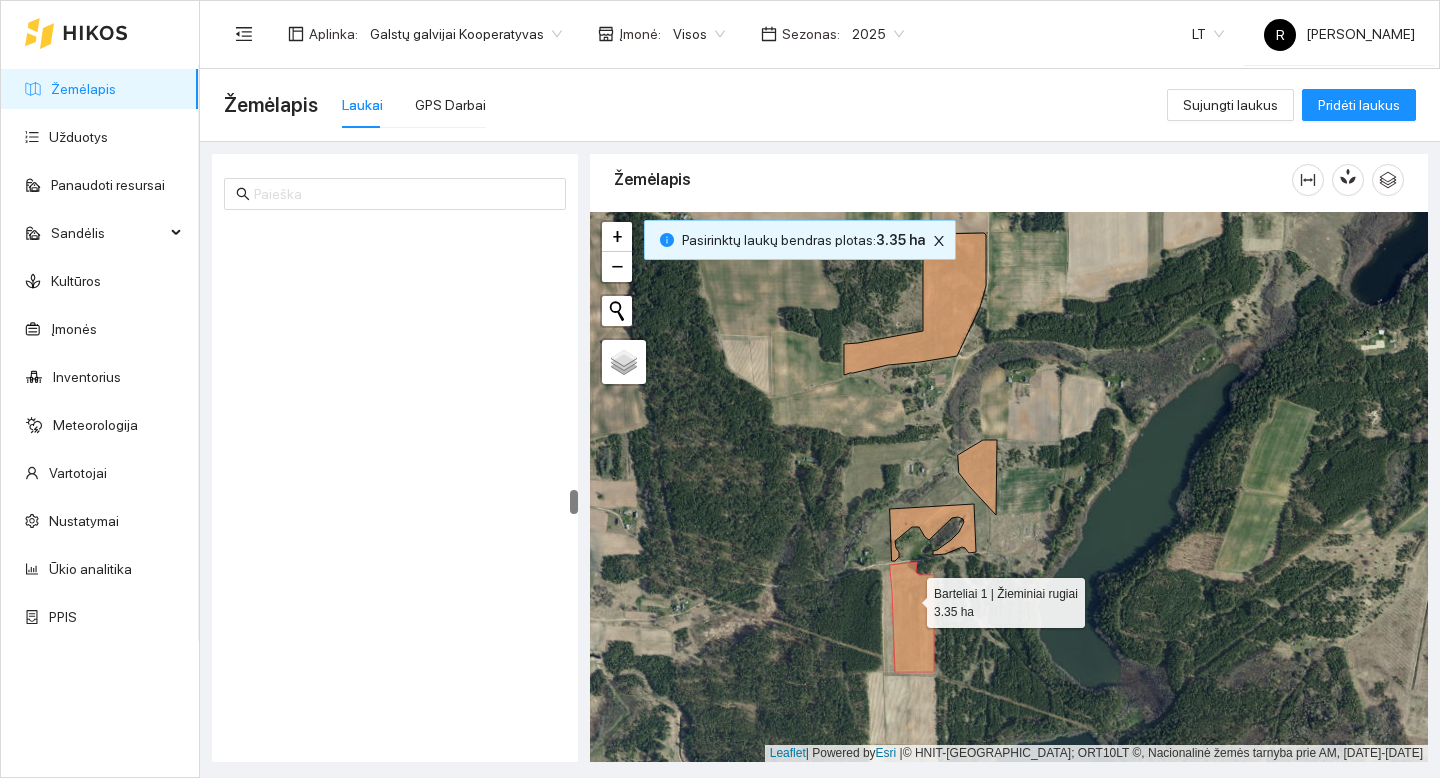 scroll, scrollTop: 5739, scrollLeft: 0, axis: vertical 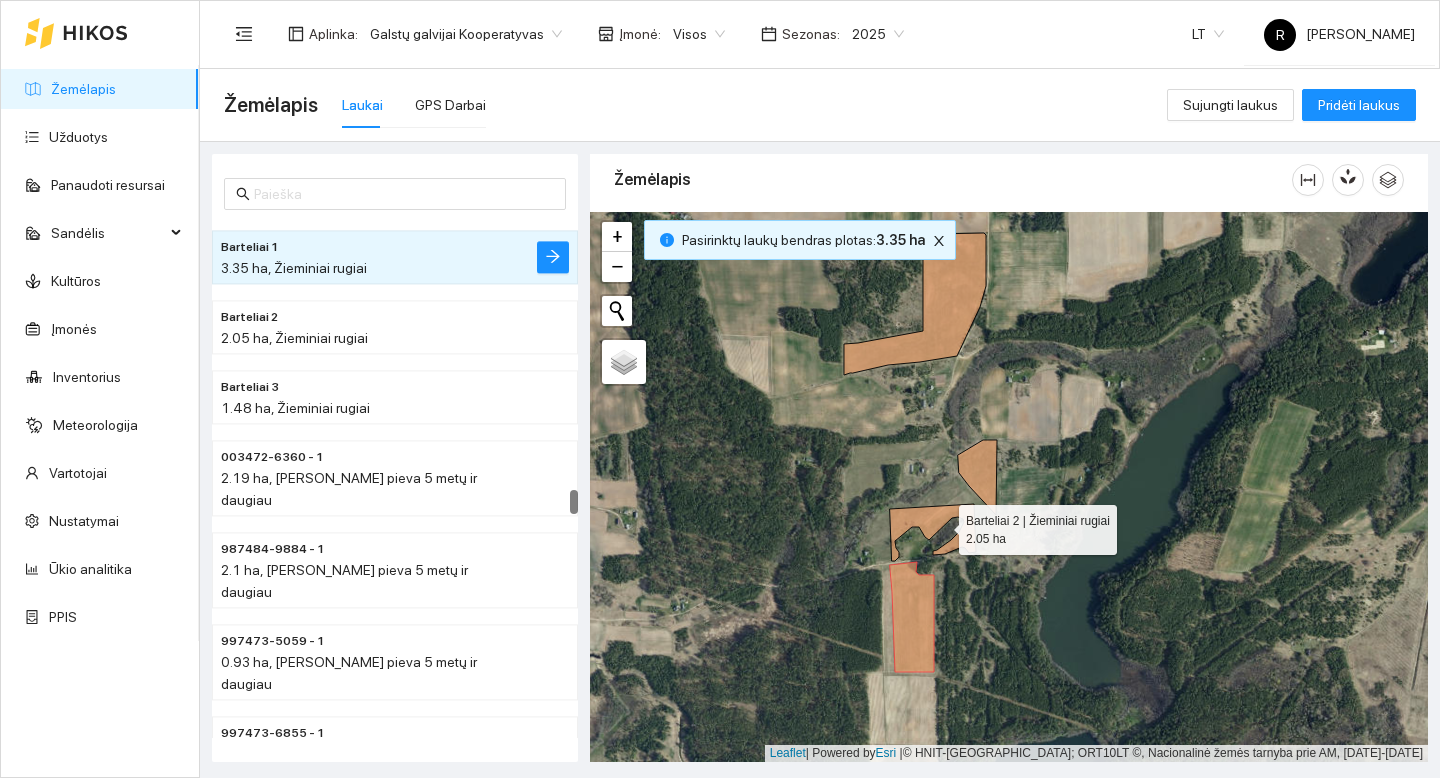 click 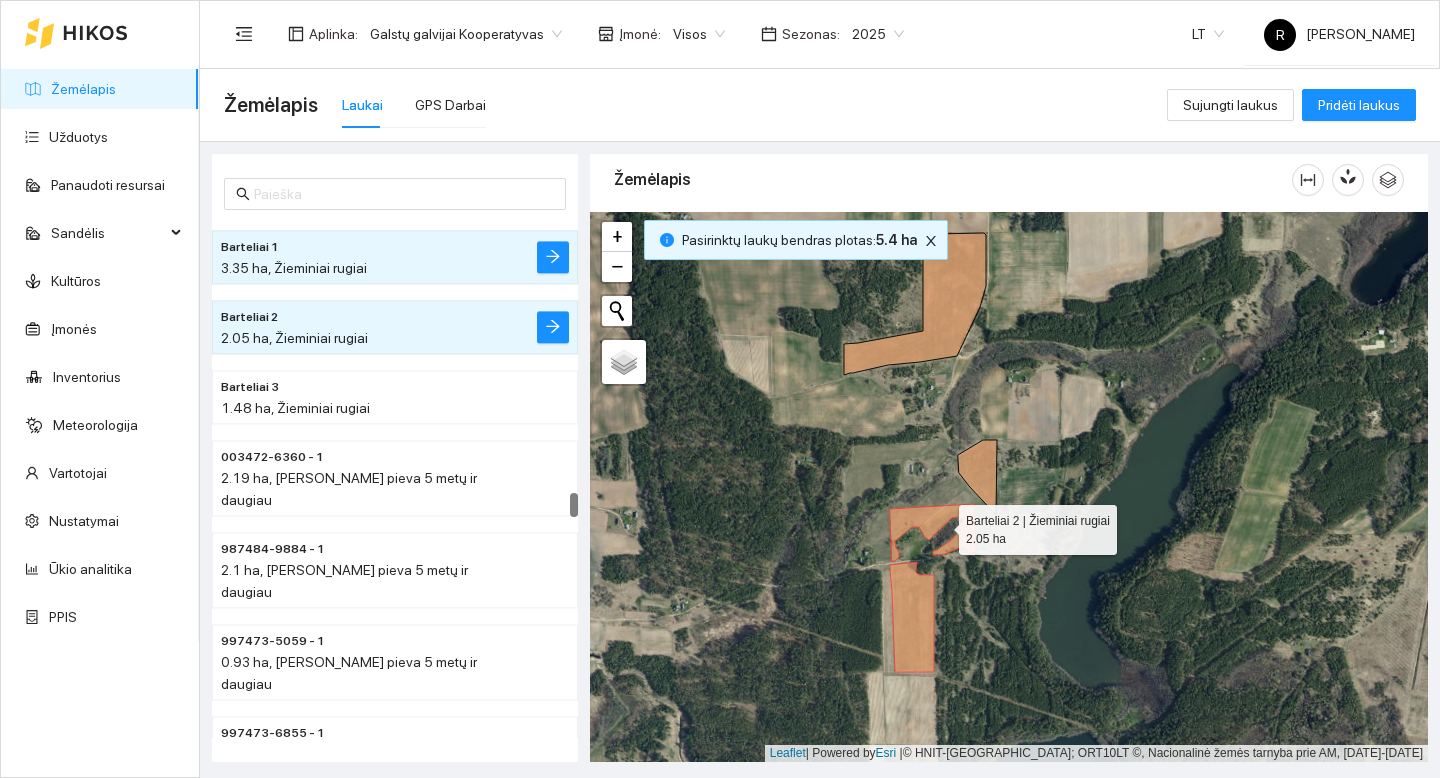 scroll, scrollTop: 5809, scrollLeft: 0, axis: vertical 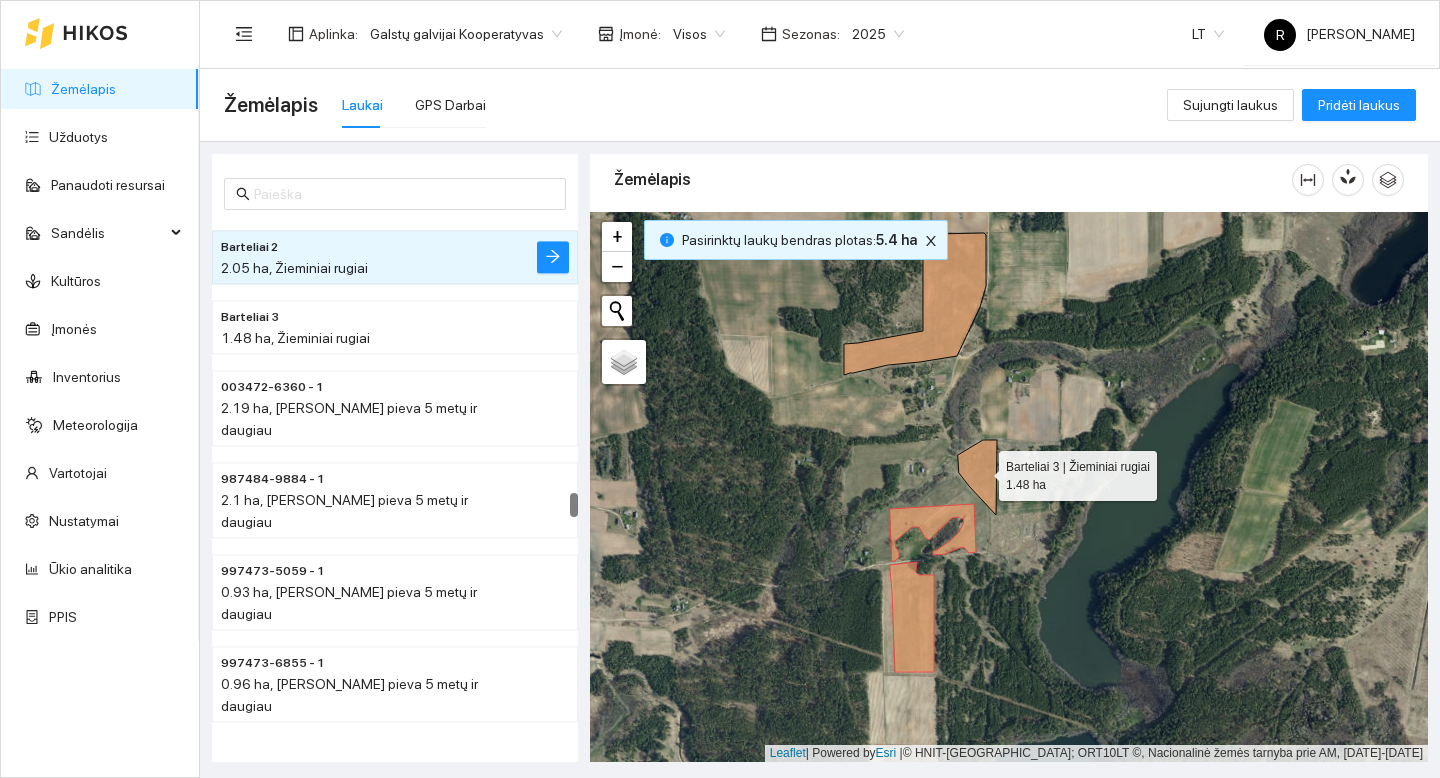 click 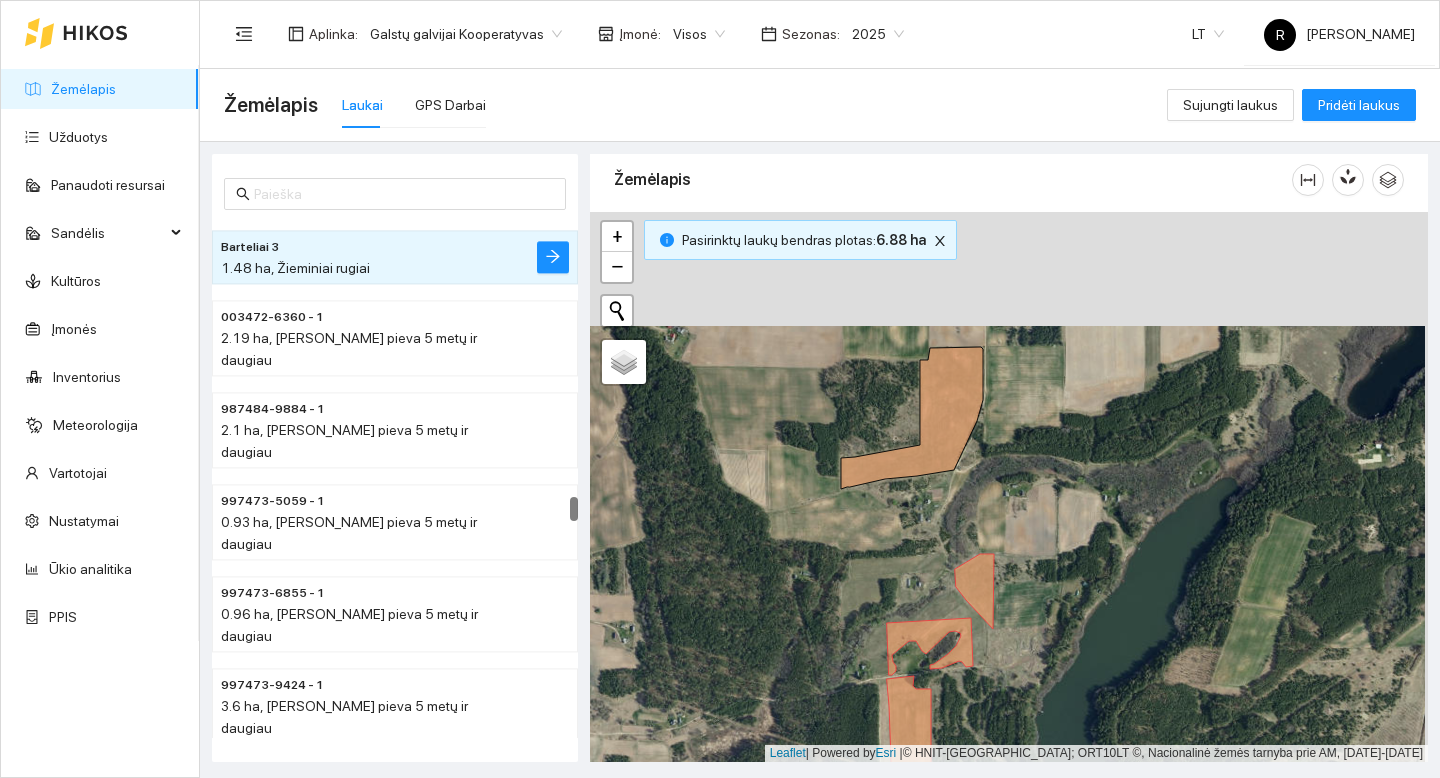 drag, startPoint x: 1049, startPoint y: 416, endPoint x: 1046, endPoint y: 530, distance: 114.03947 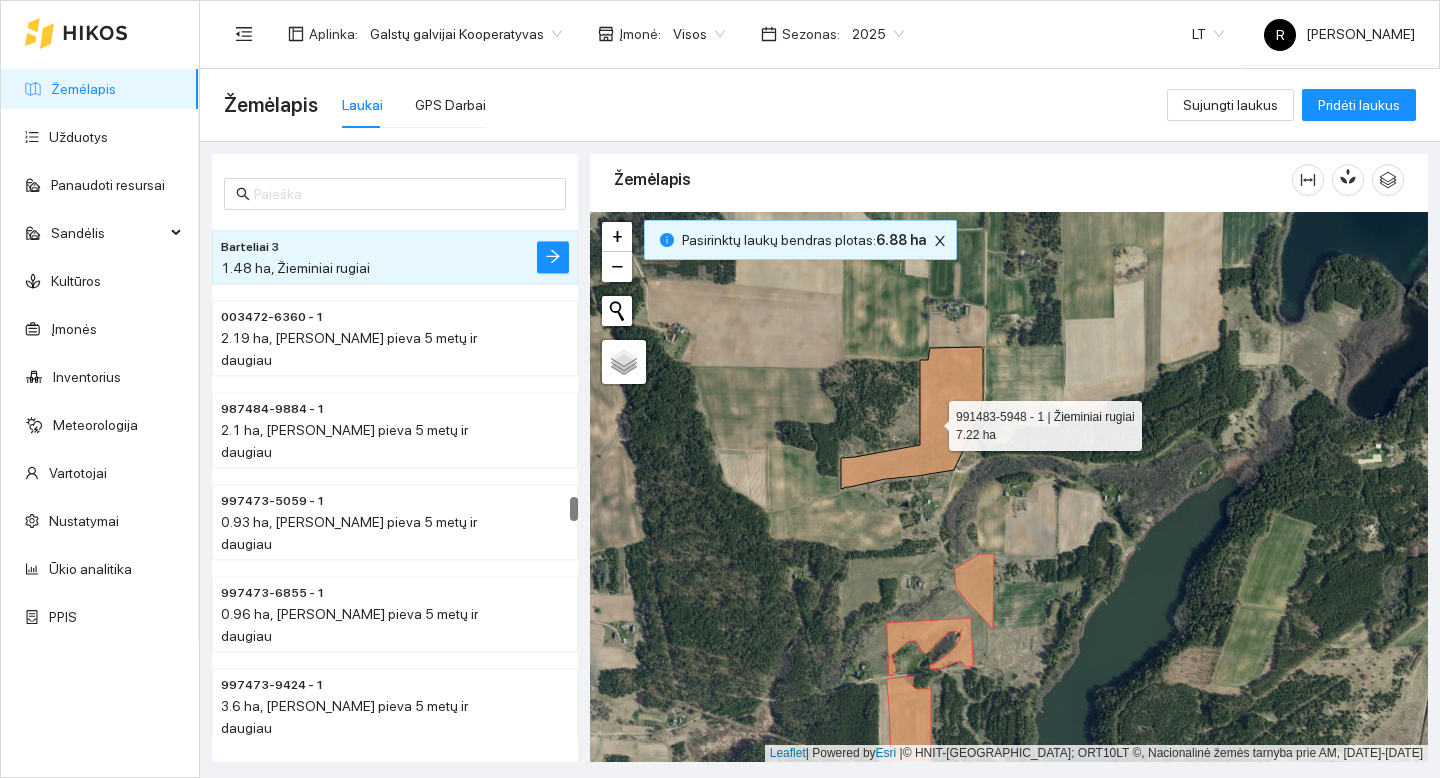 click 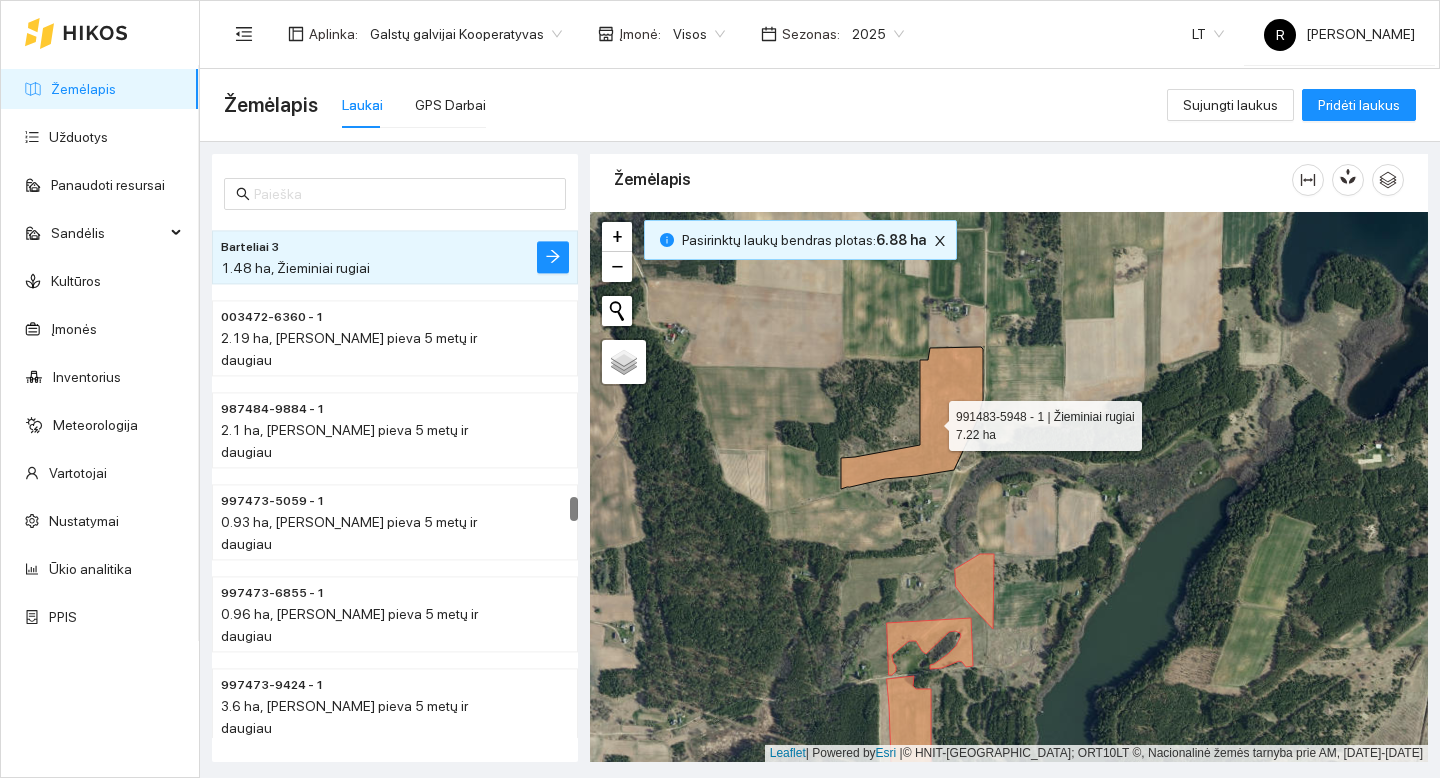 scroll, scrollTop: 5319, scrollLeft: 0, axis: vertical 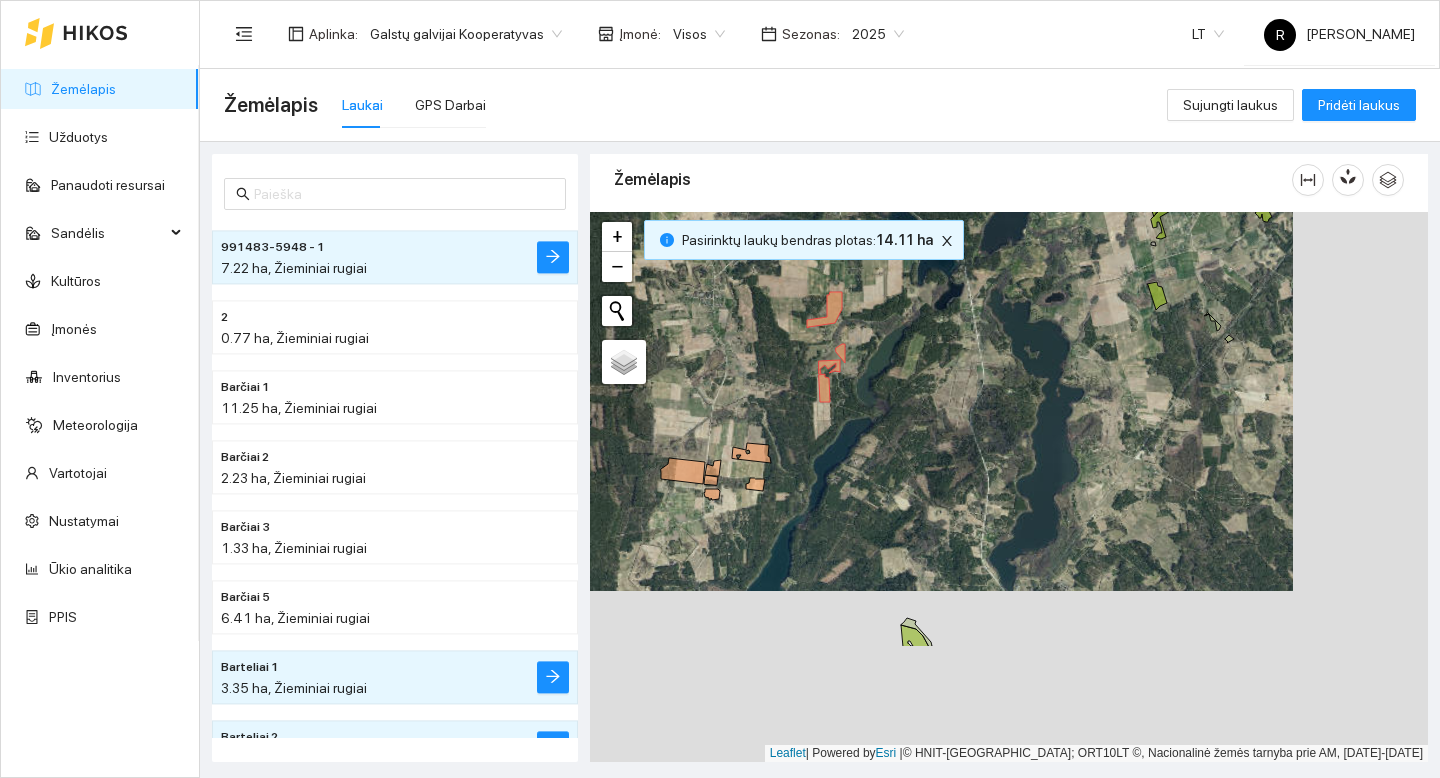 drag, startPoint x: 953, startPoint y: 560, endPoint x: 851, endPoint y: 470, distance: 136.0294 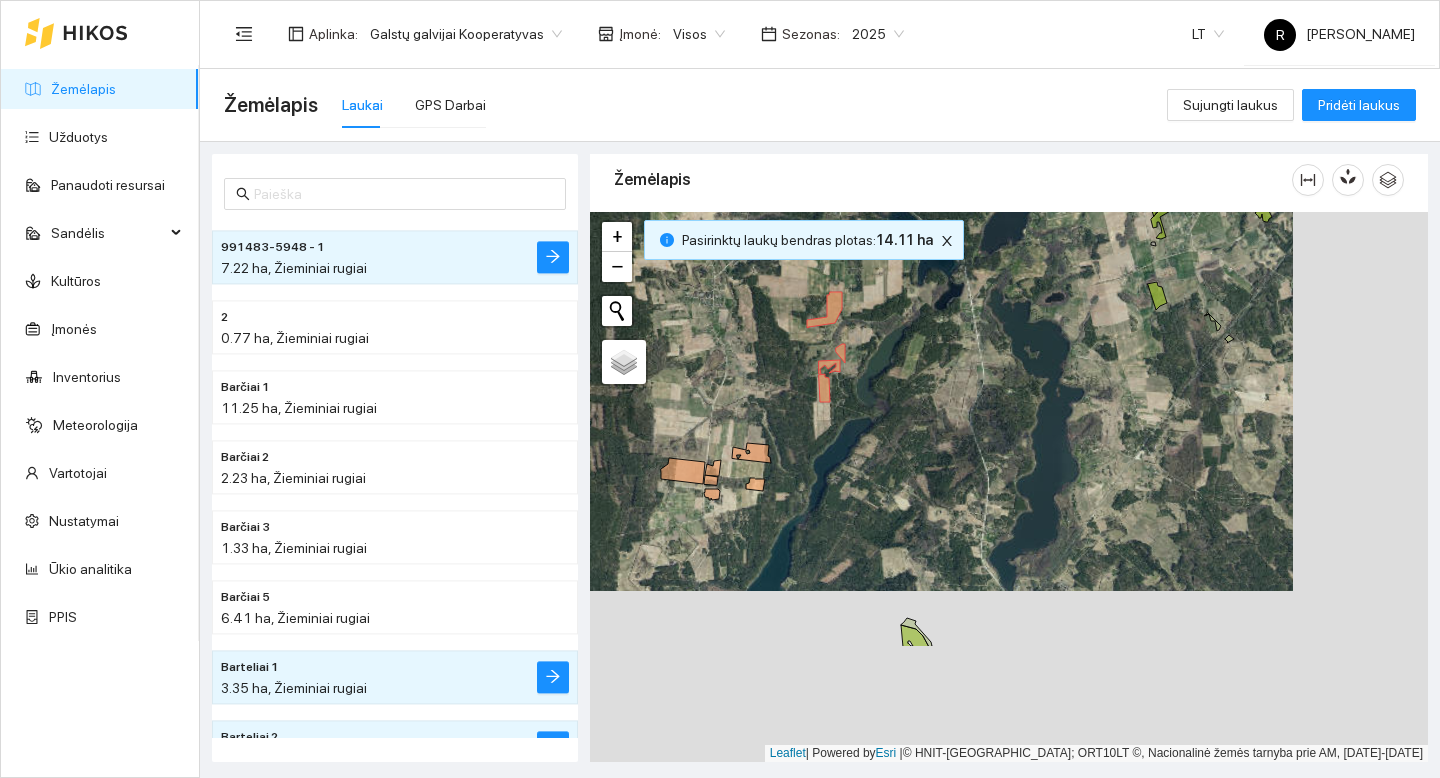 click on "+ −   Nieko nerasta. Bandykite dar kartą.  Žemėlapis  Palydovas Leaflet  | Powered by  Esri   |  © HNIT-BALTIC; ORT10LT ©, Nacionalinė žemės tarnyba prie AM, [DATE]-[DATE]" at bounding box center (1009, 487) 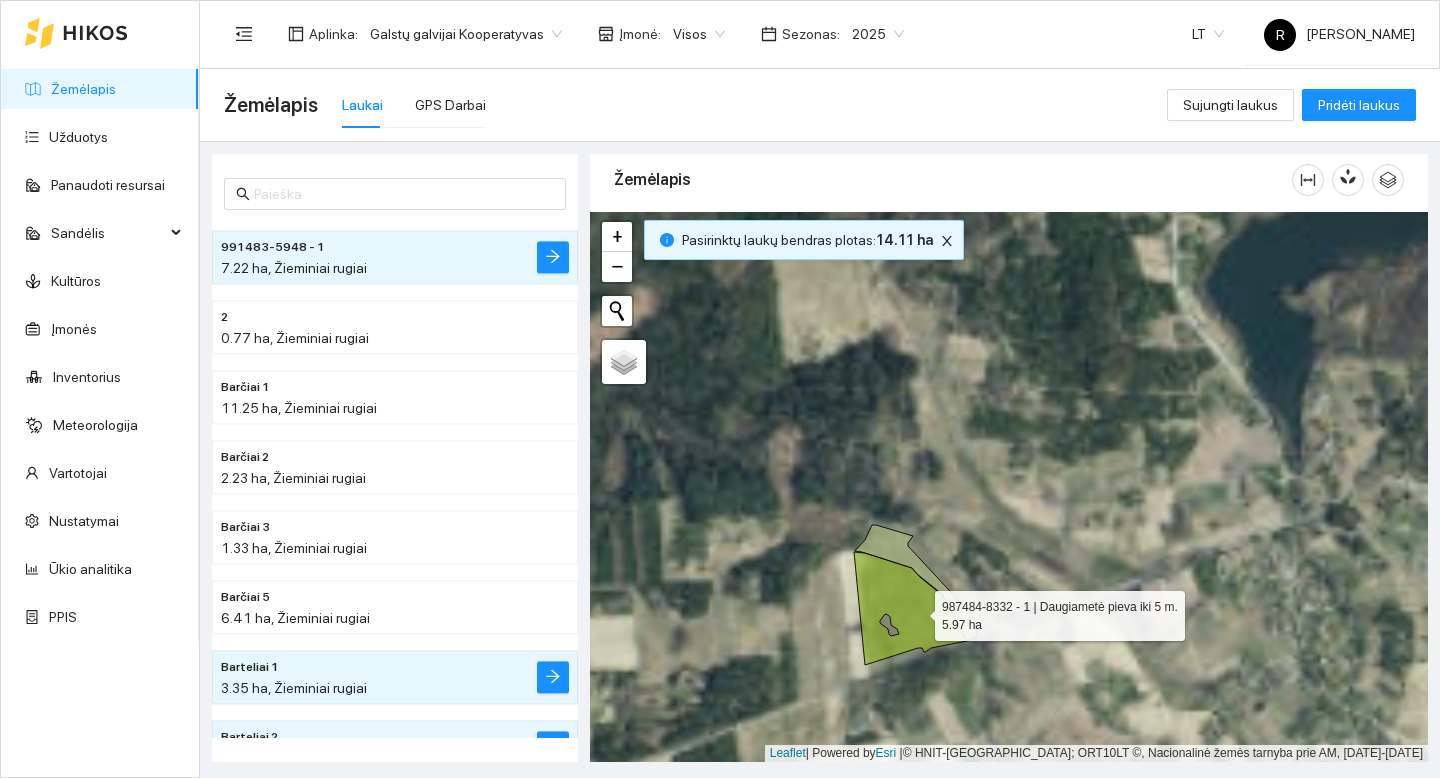 click 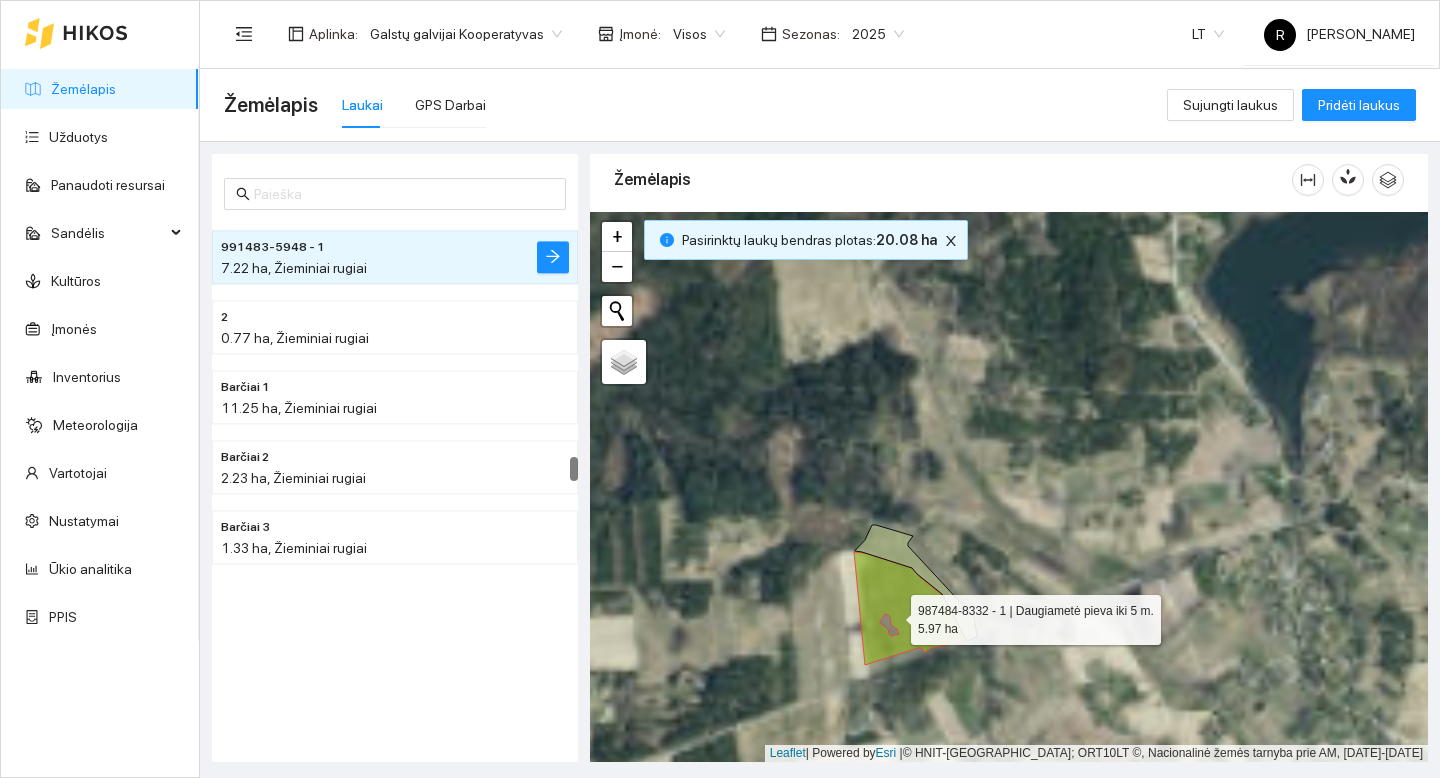 scroll, scrollTop: 5039, scrollLeft: 0, axis: vertical 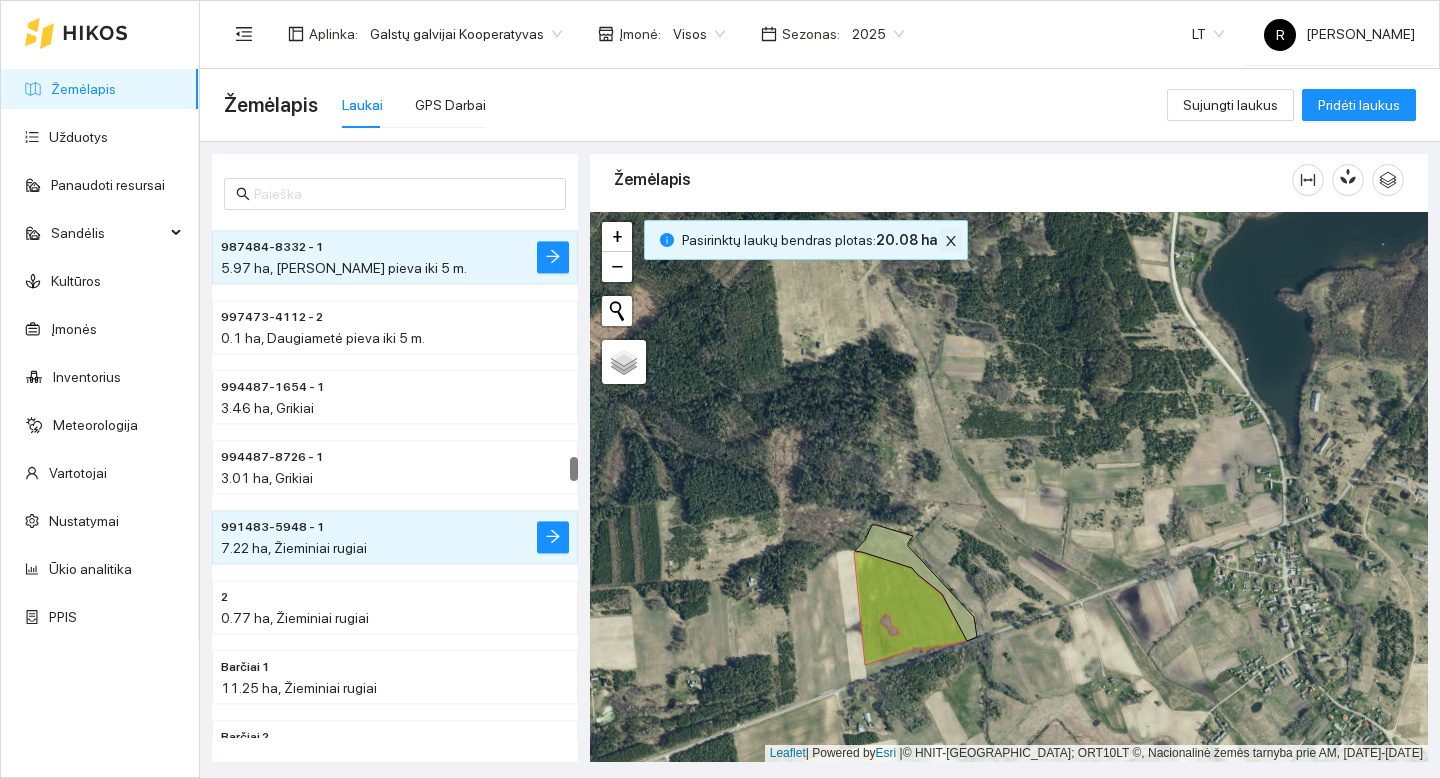 click at bounding box center [951, 241] 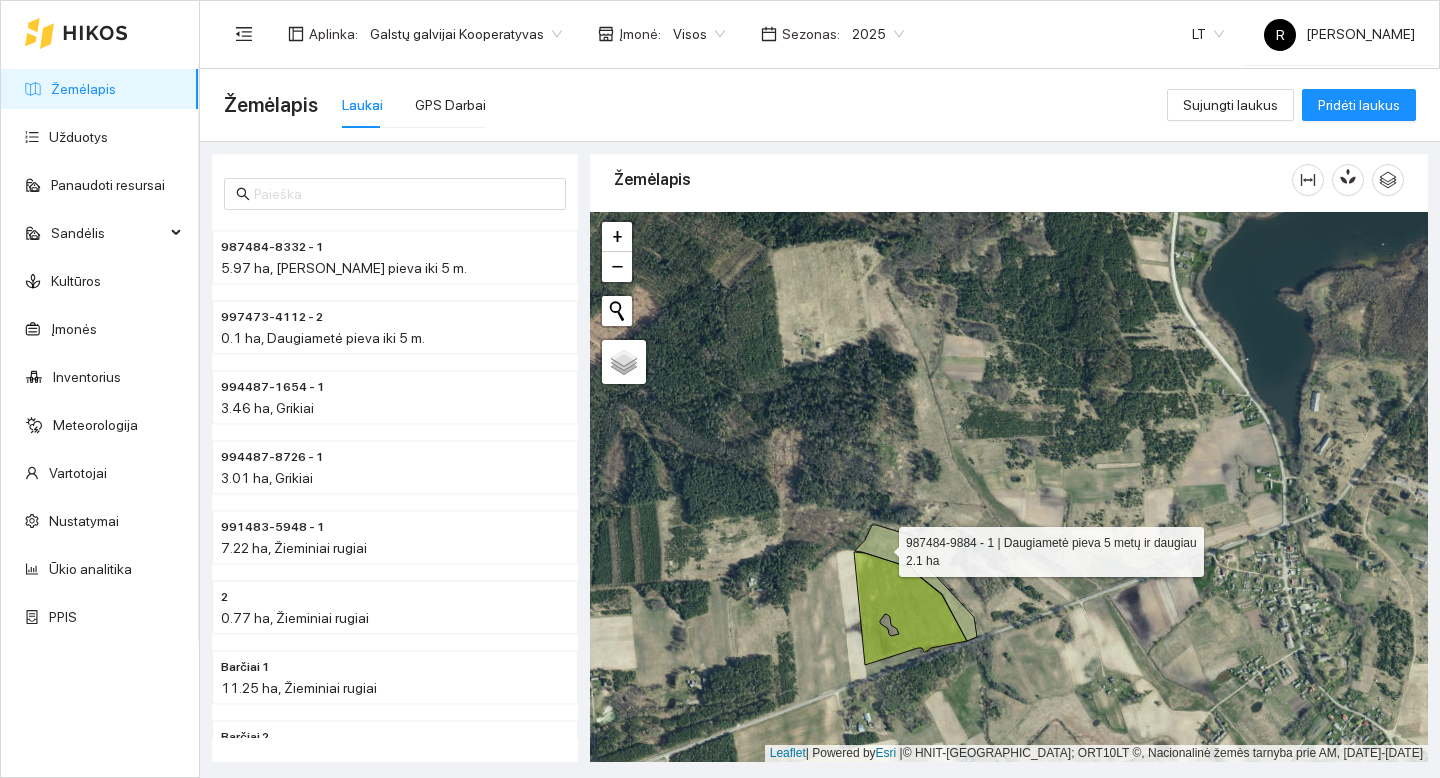 click 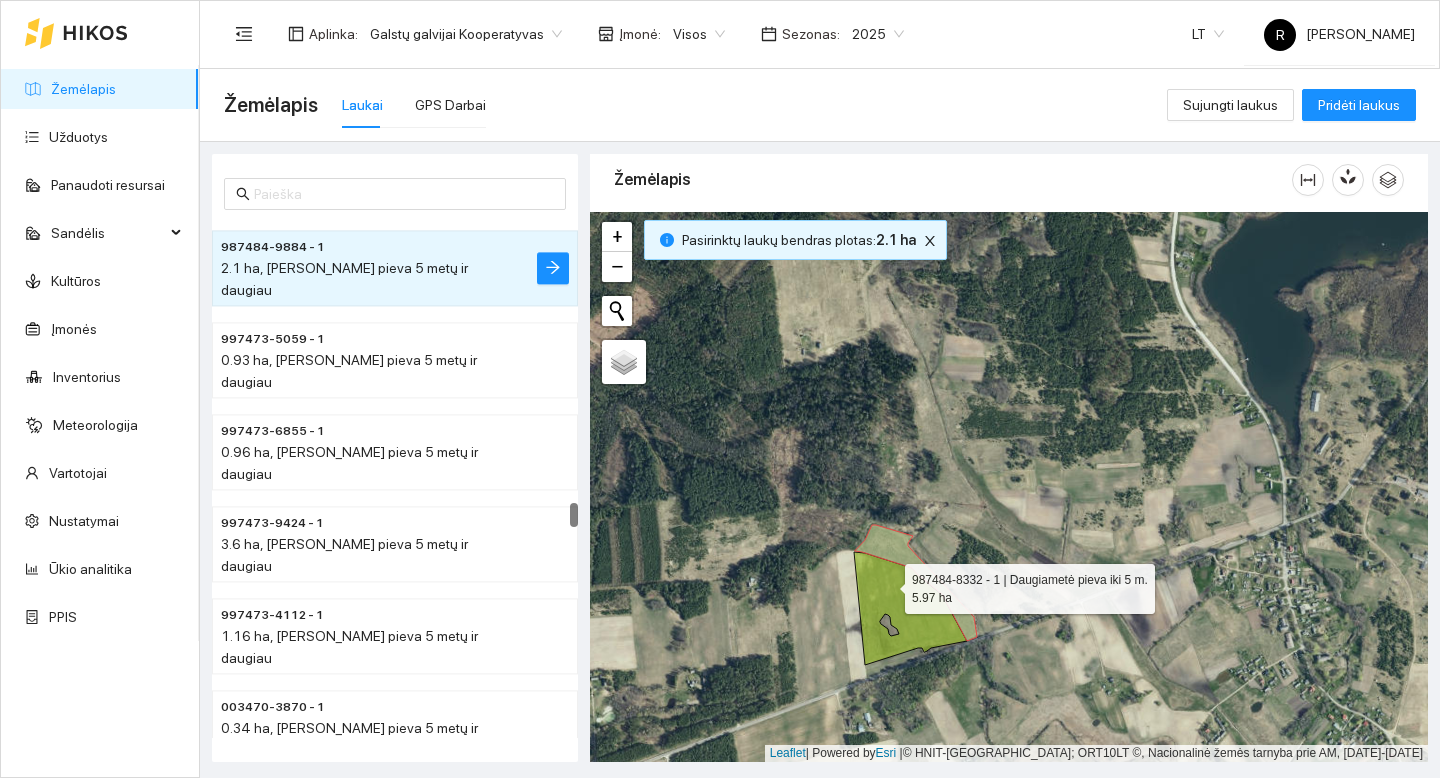 click 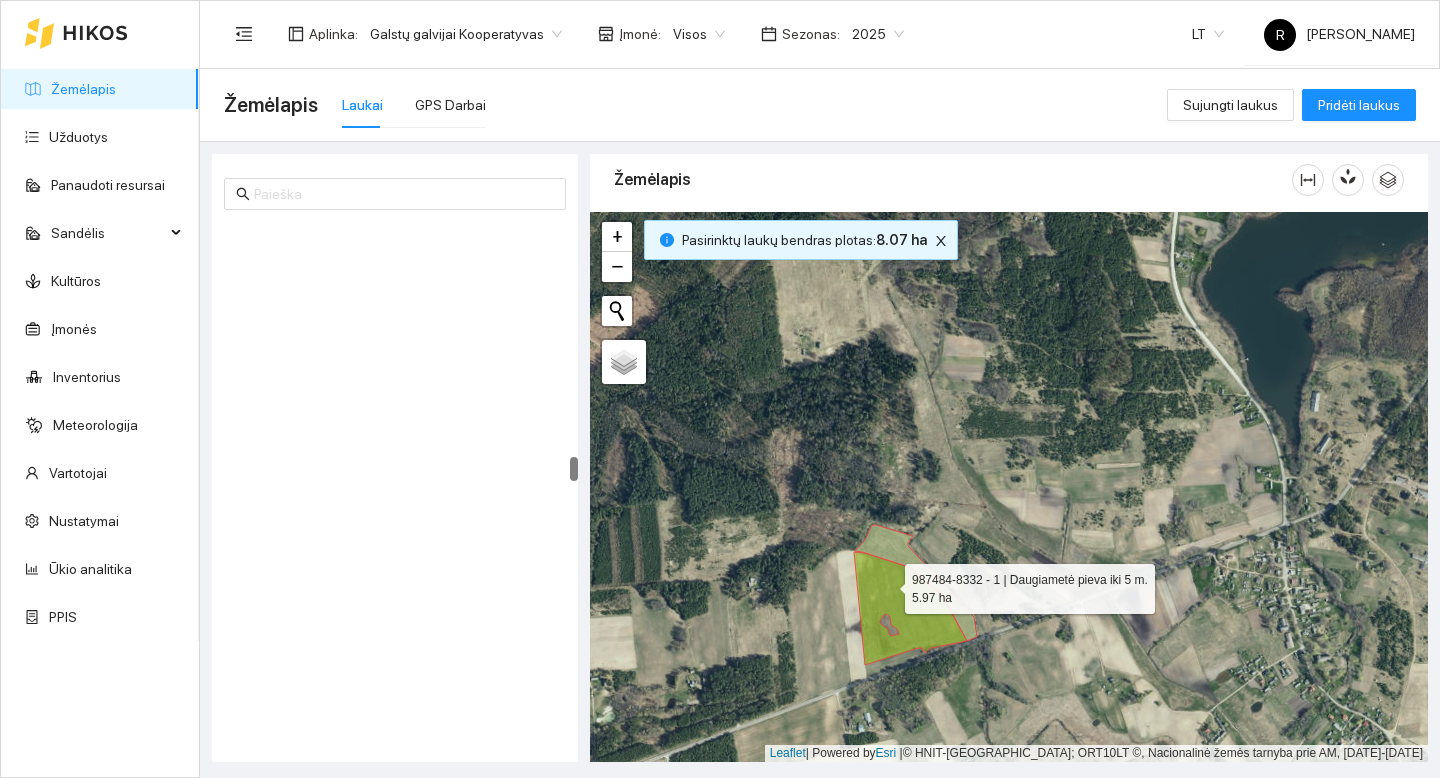scroll, scrollTop: 5039, scrollLeft: 0, axis: vertical 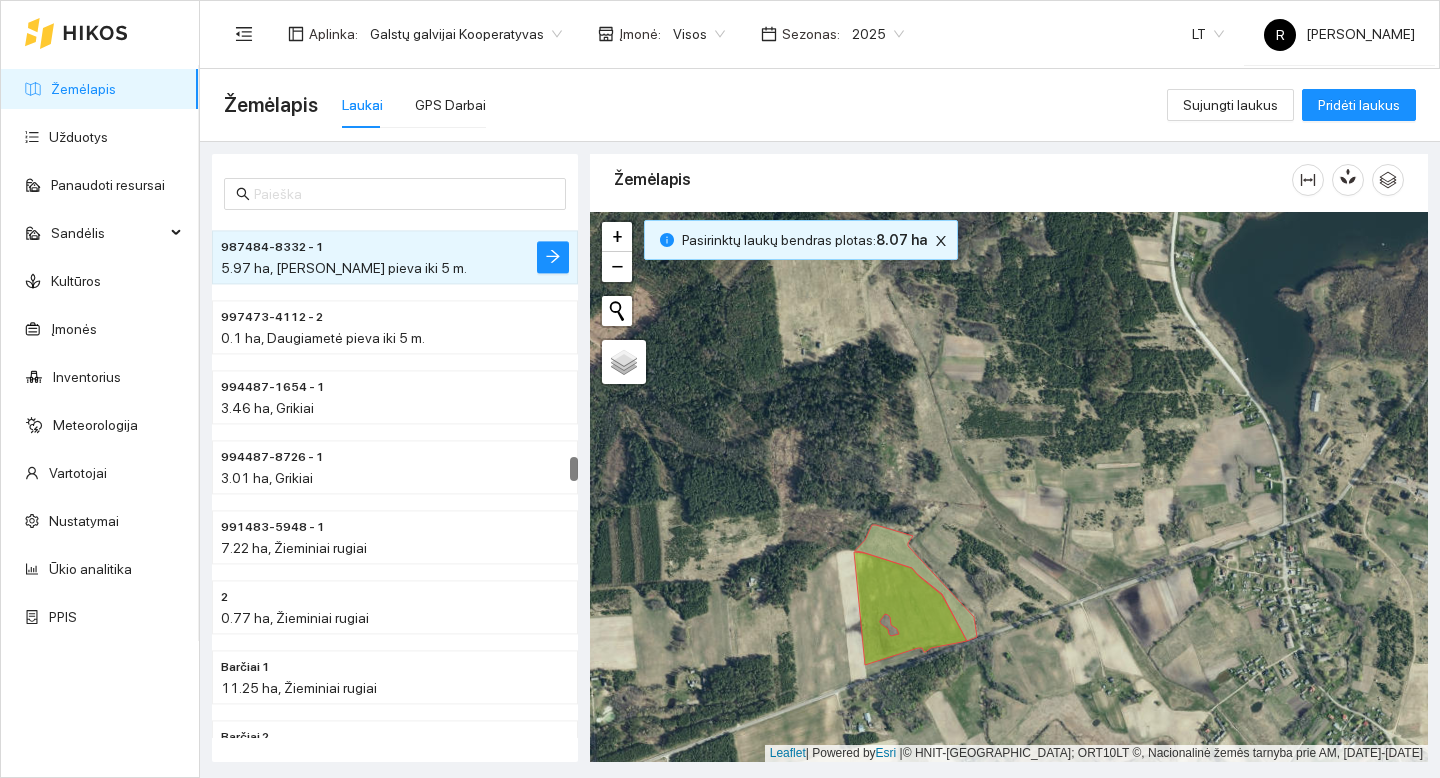 click on "Pasirinktų laukų bendras plotas :  8.07 ha" at bounding box center (801, 240) 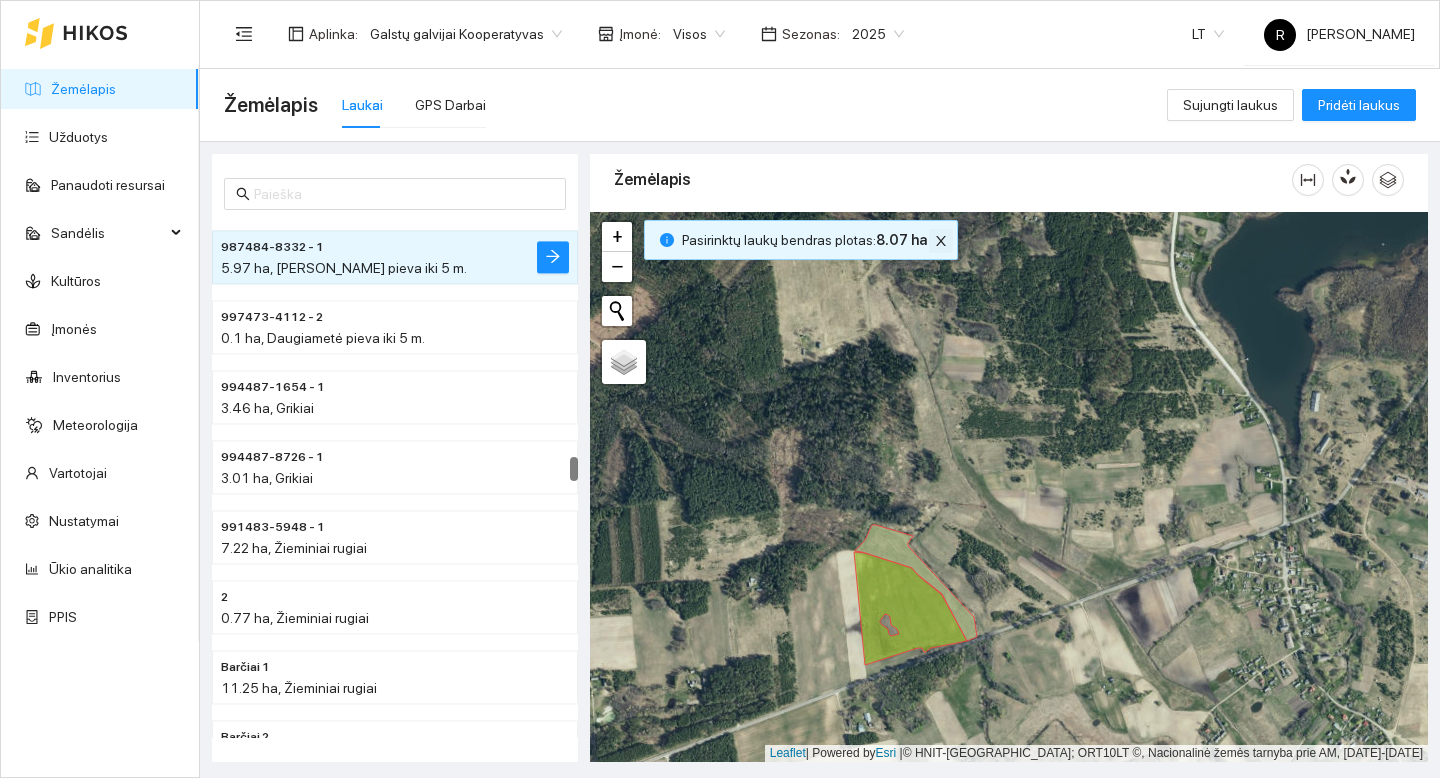 click 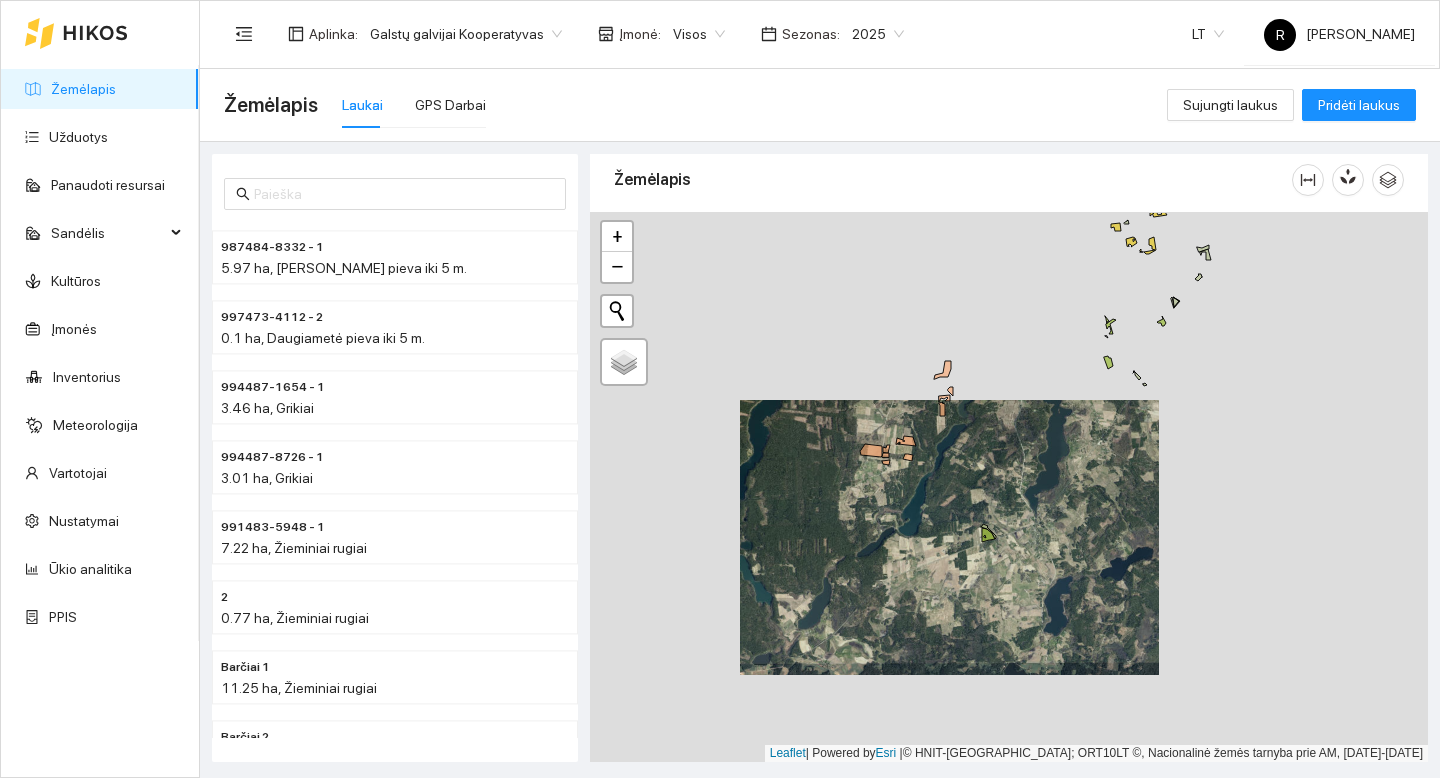 drag, startPoint x: 1077, startPoint y: 428, endPoint x: 935, endPoint y: 544, distance: 183.35757 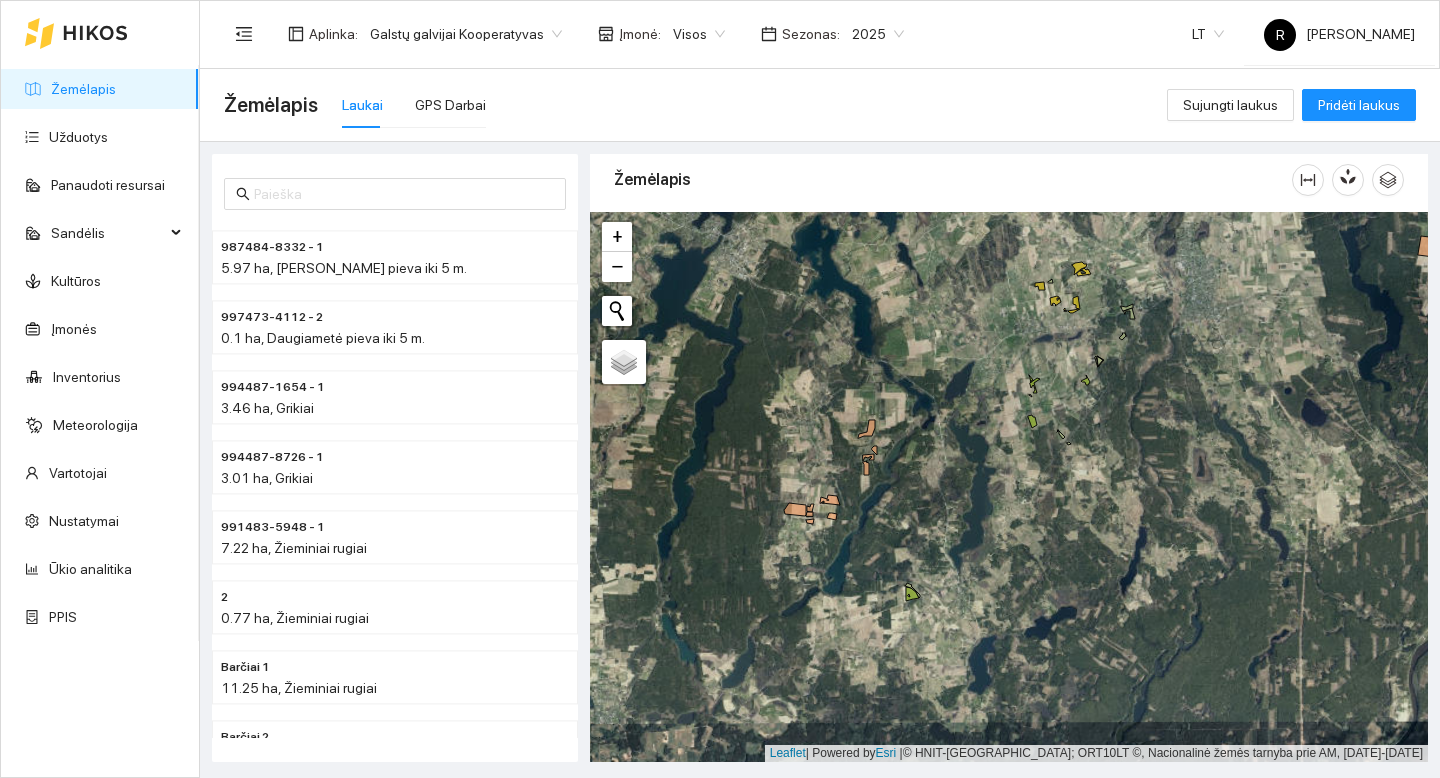 drag, startPoint x: 1032, startPoint y: 450, endPoint x: 863, endPoint y: 580, distance: 213.21585 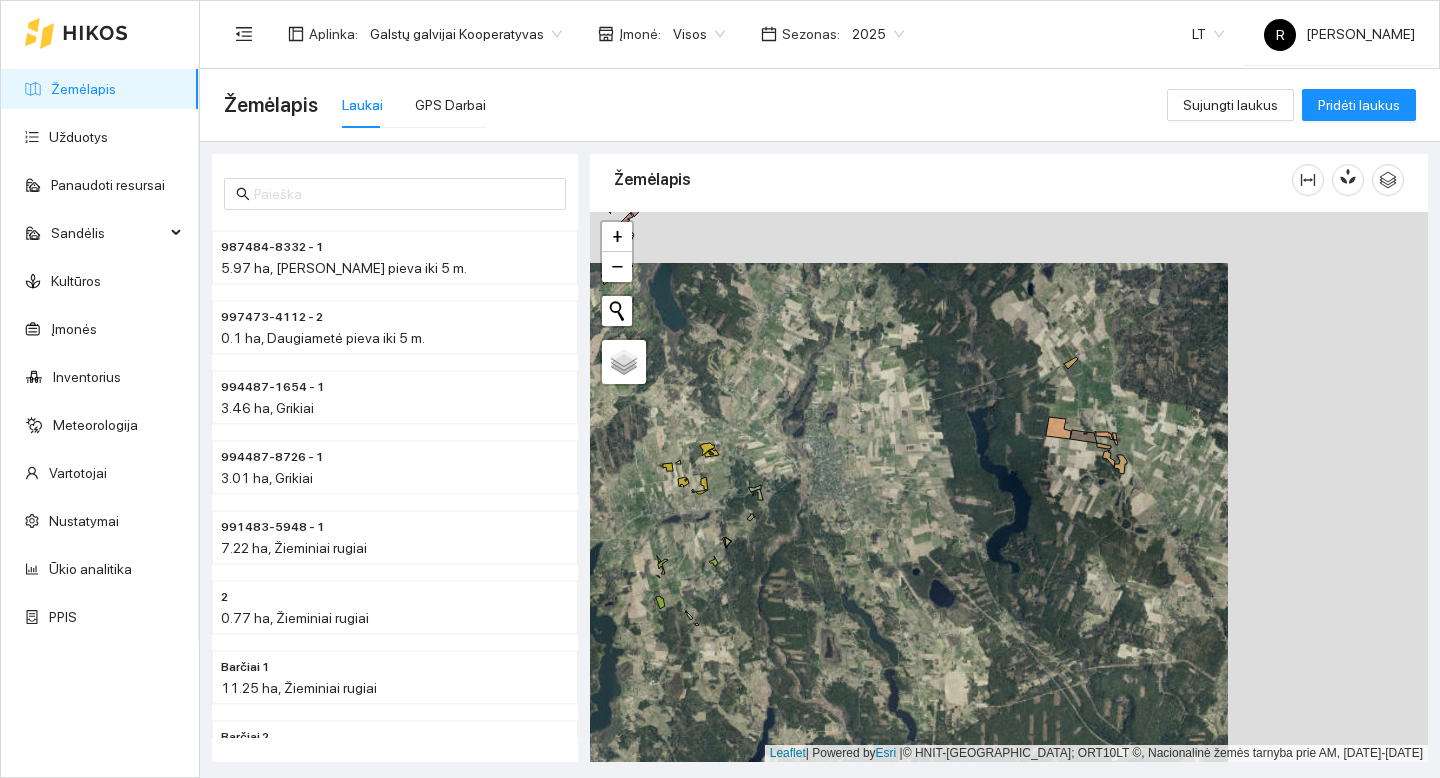 drag, startPoint x: 1125, startPoint y: 466, endPoint x: 835, endPoint y: 545, distance: 300.5678 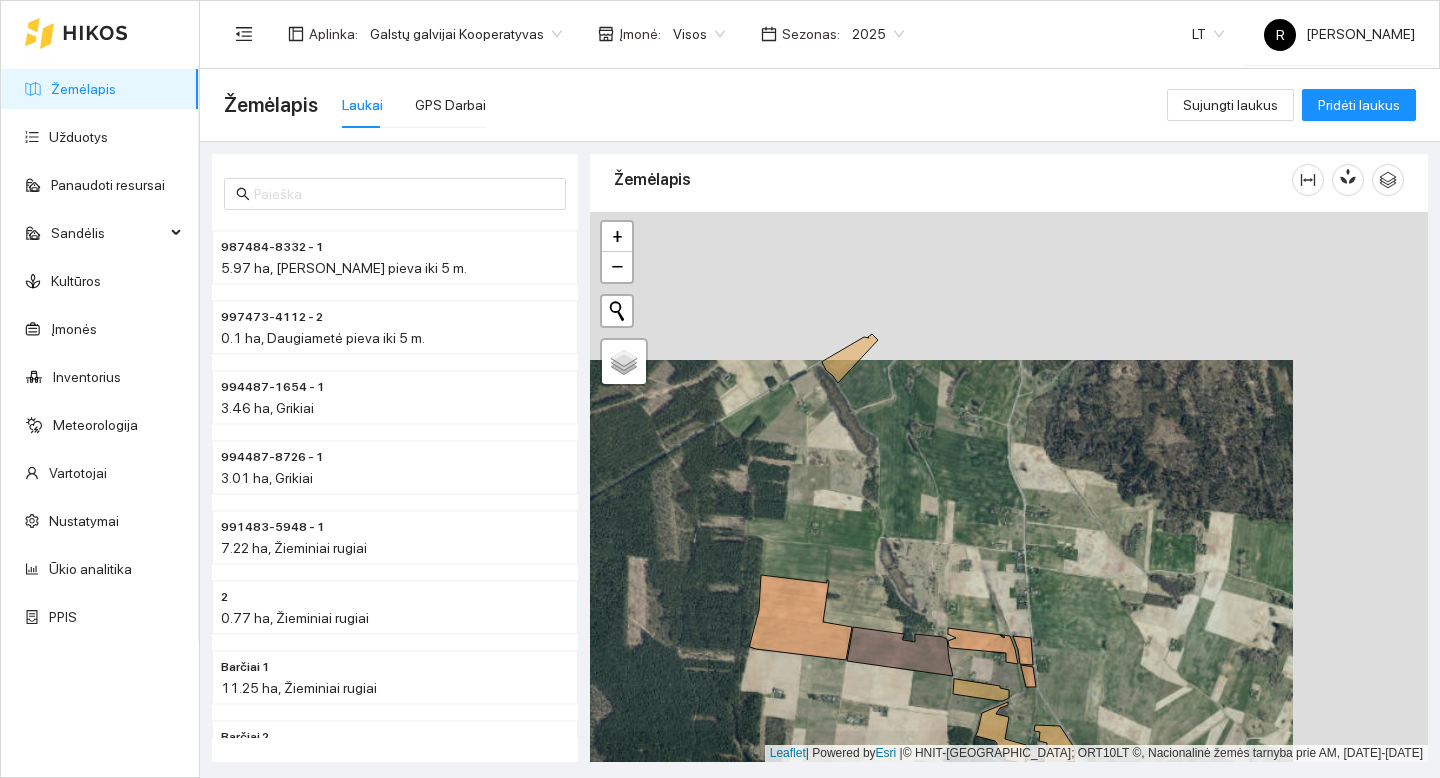 drag, startPoint x: 1076, startPoint y: 309, endPoint x: 943, endPoint y: 457, distance: 198.9799 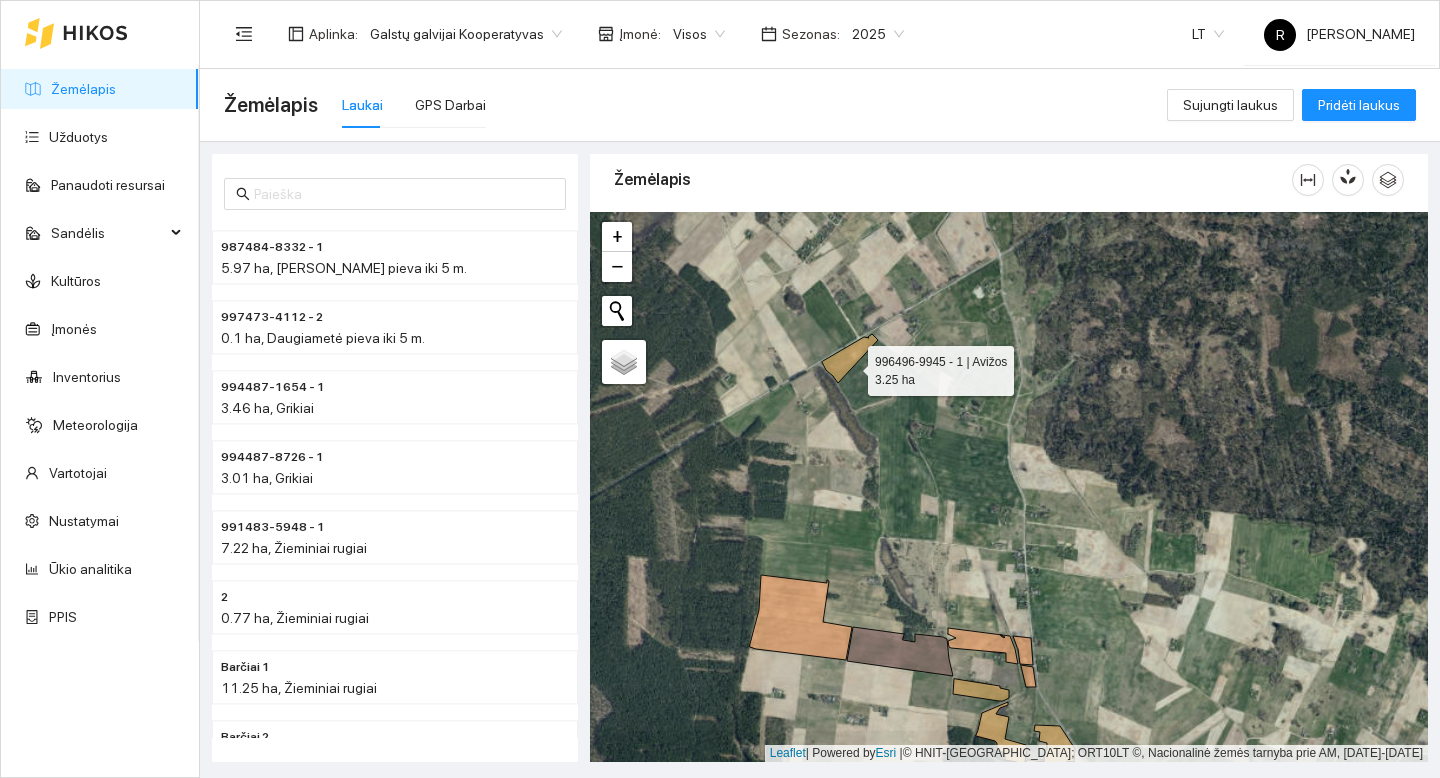 click 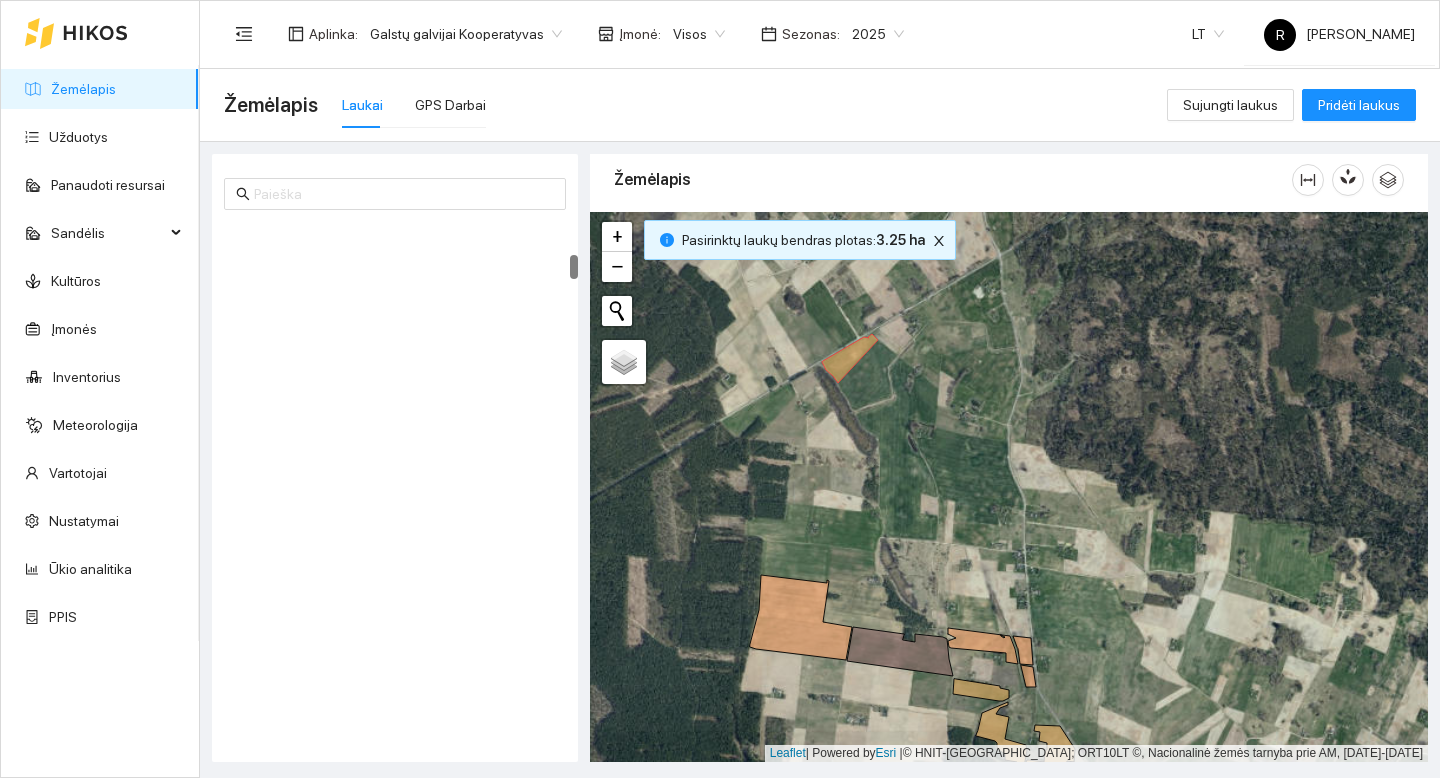 scroll, scrollTop: 700, scrollLeft: 0, axis: vertical 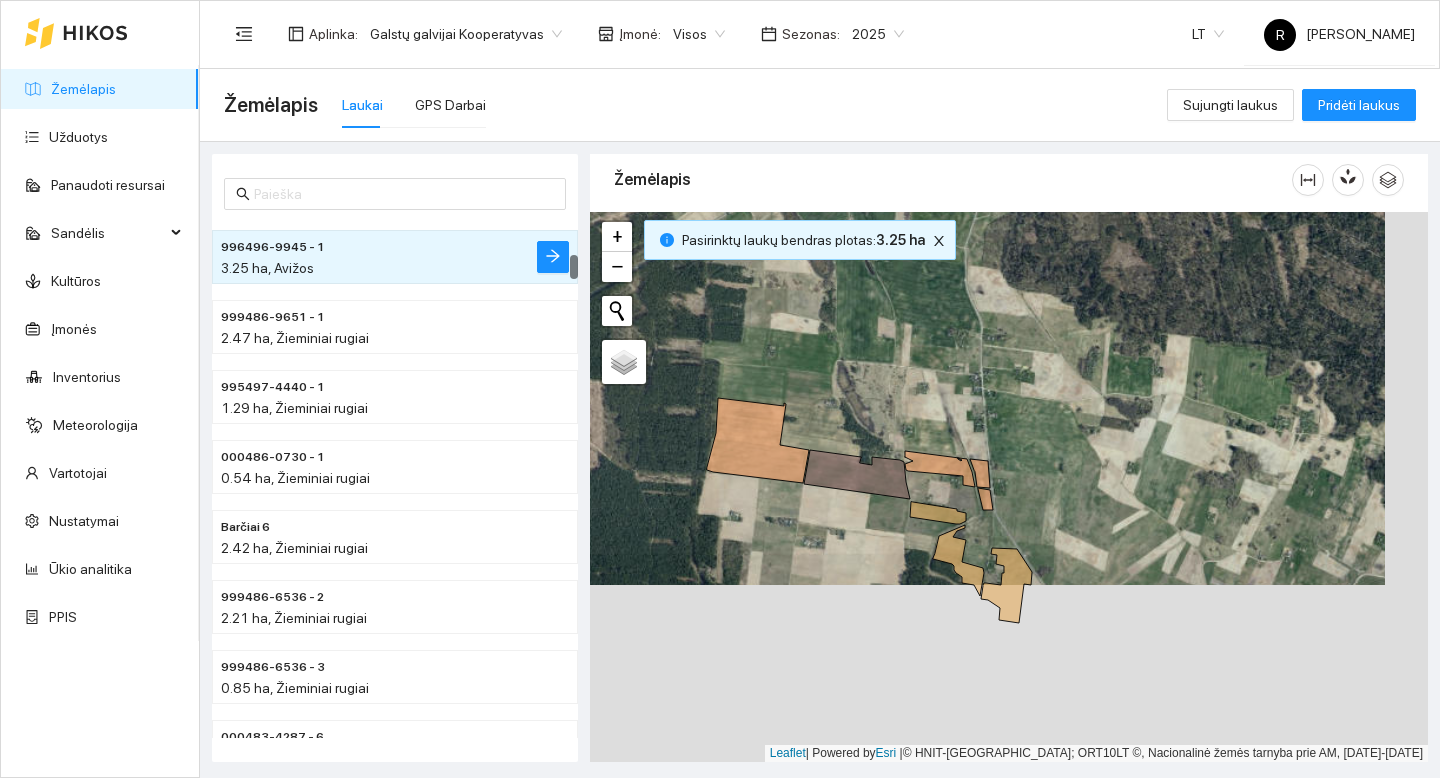 drag, startPoint x: 963, startPoint y: 496, endPoint x: 906, endPoint y: 278, distance: 225.32864 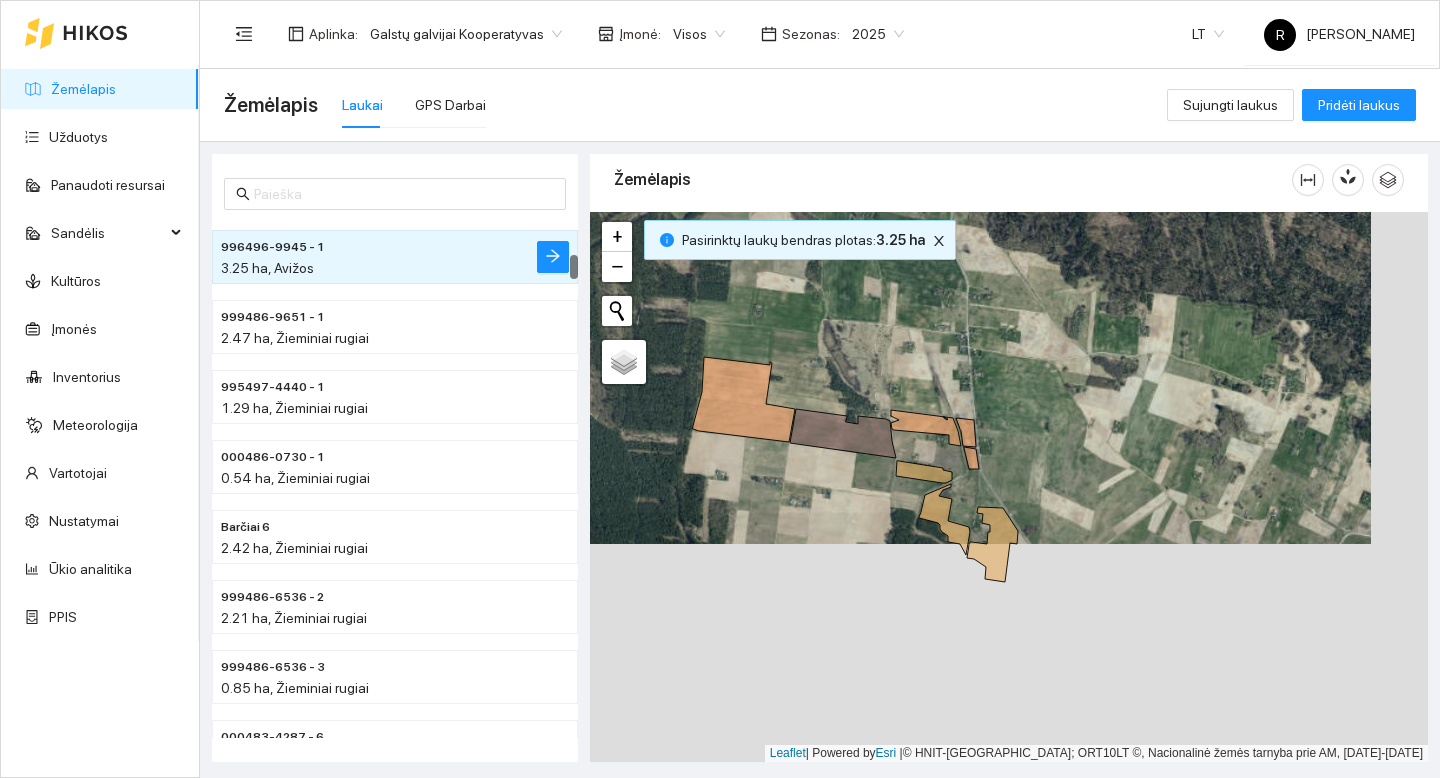 click 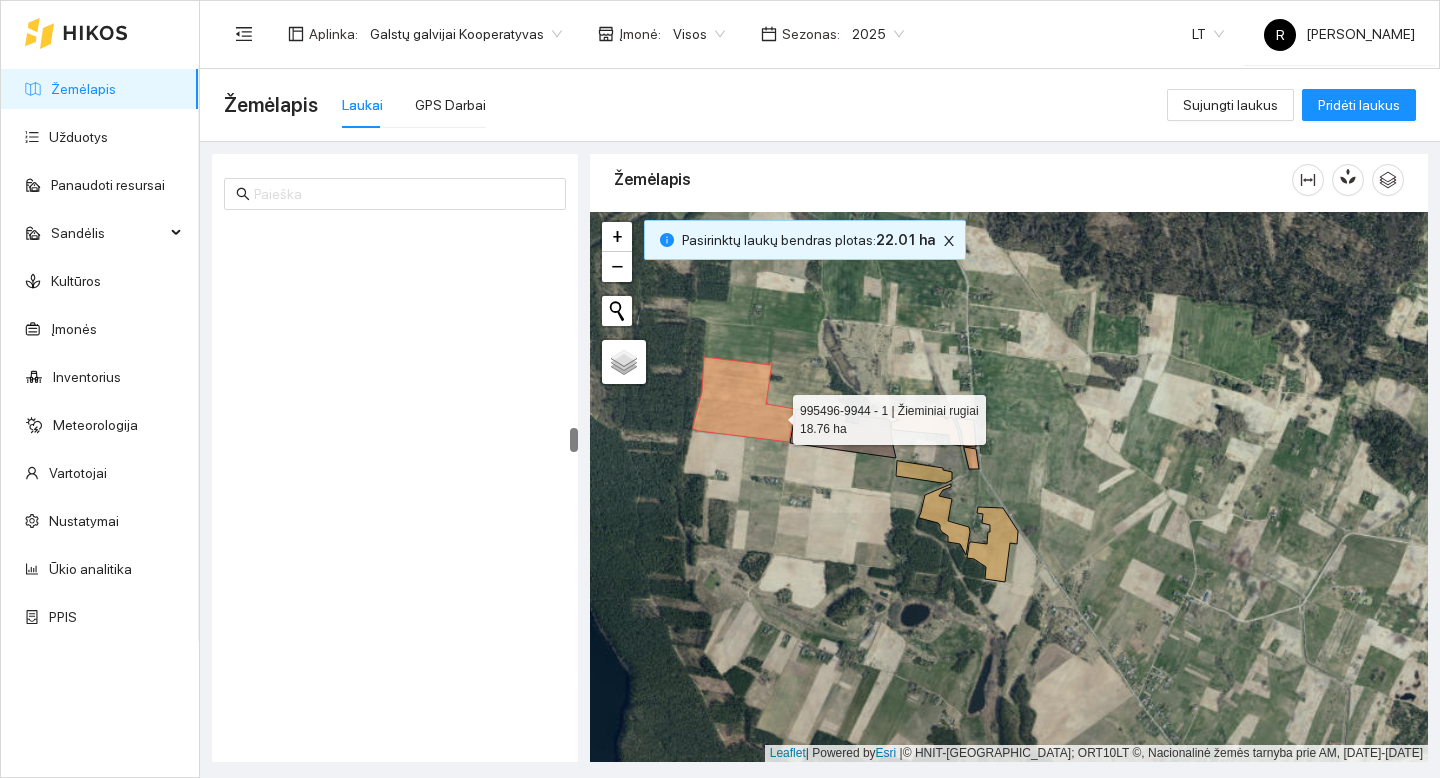 scroll, scrollTop: 4409, scrollLeft: 0, axis: vertical 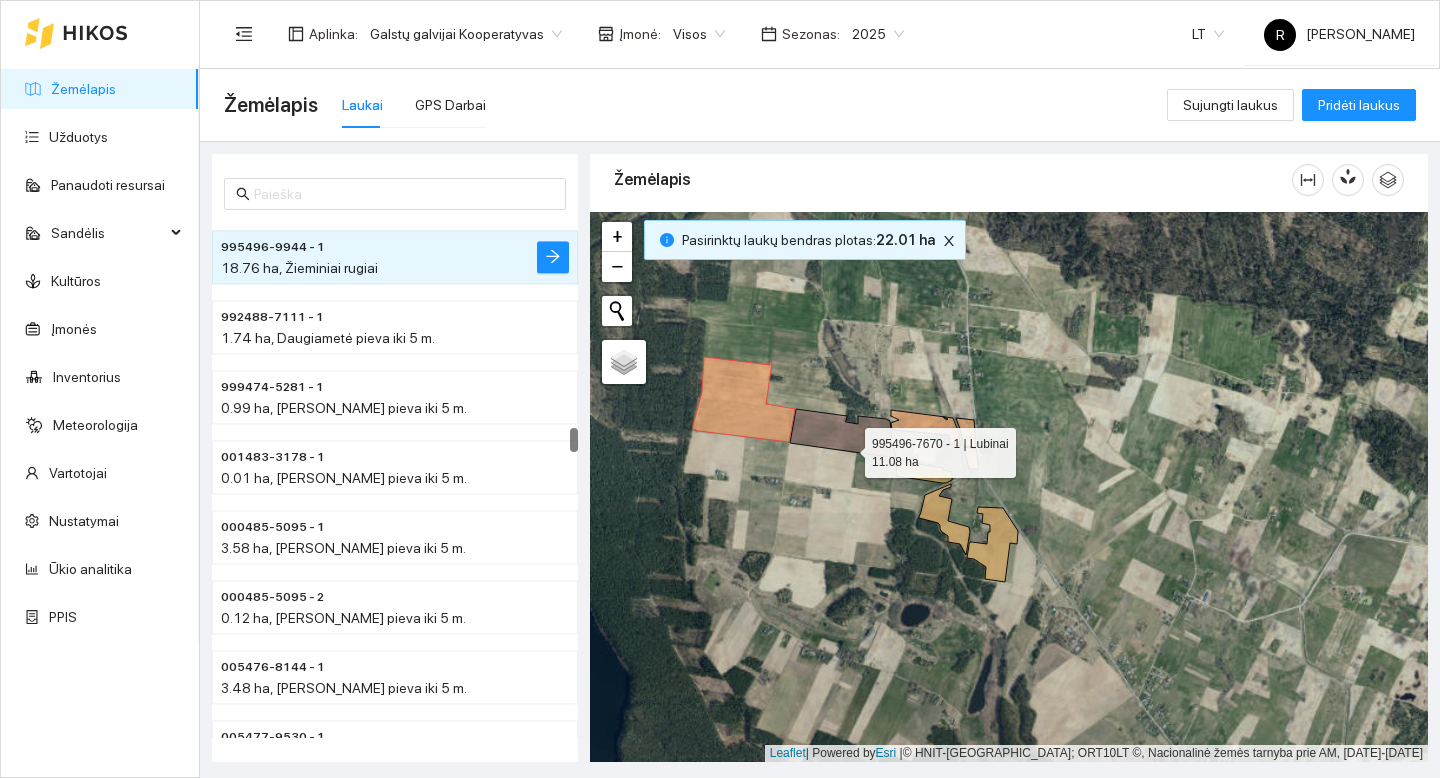 click 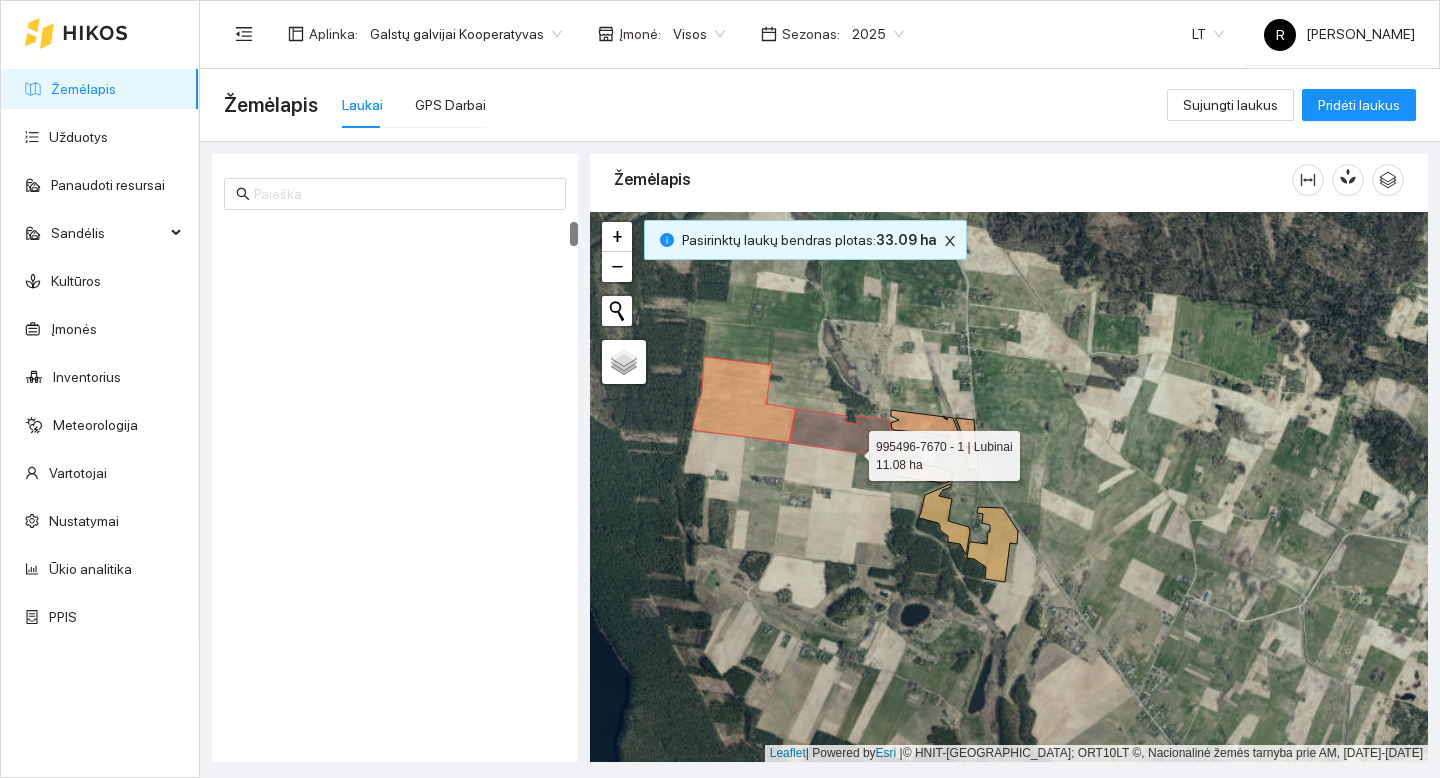 scroll, scrollTop: 0, scrollLeft: 0, axis: both 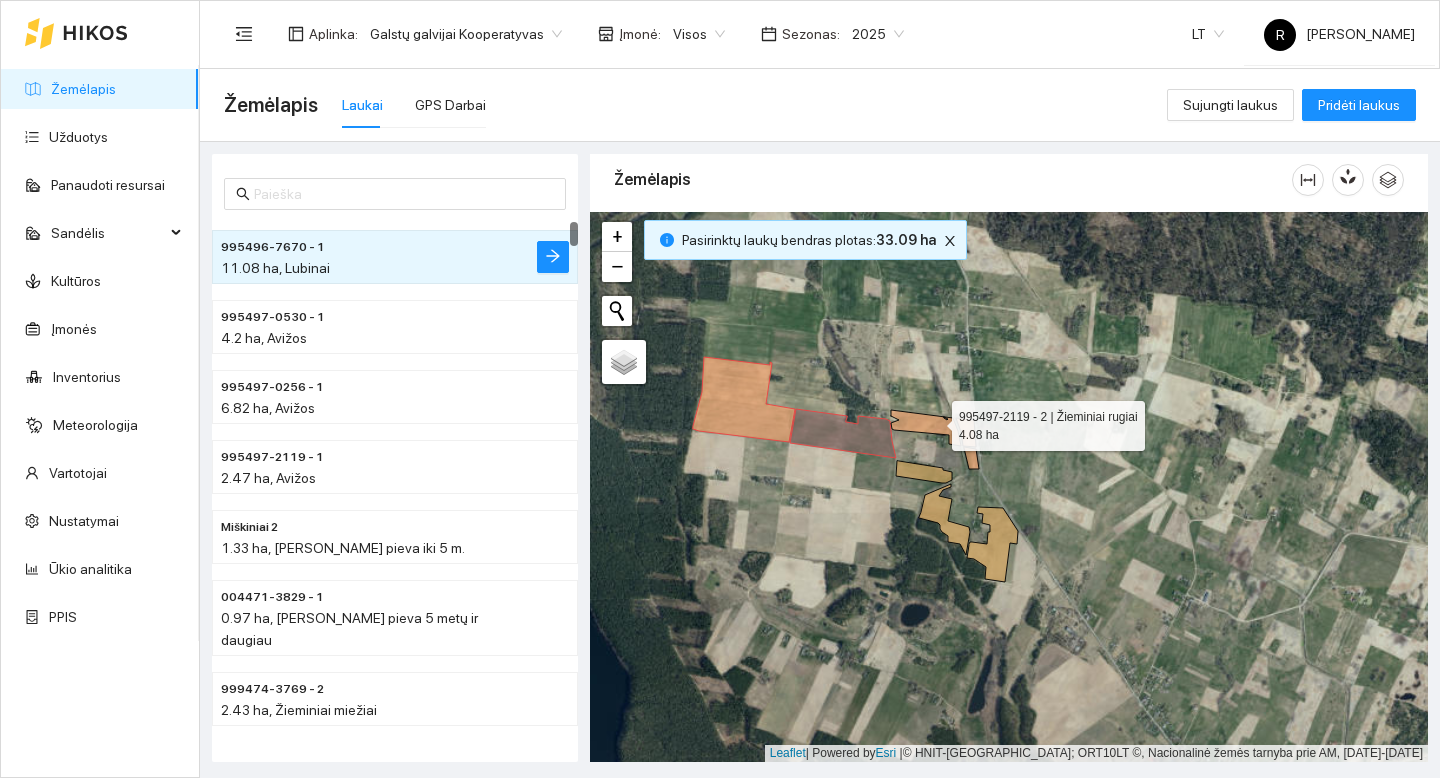 drag, startPoint x: 934, startPoint y: 421, endPoint x: 948, endPoint y: 425, distance: 14.56022 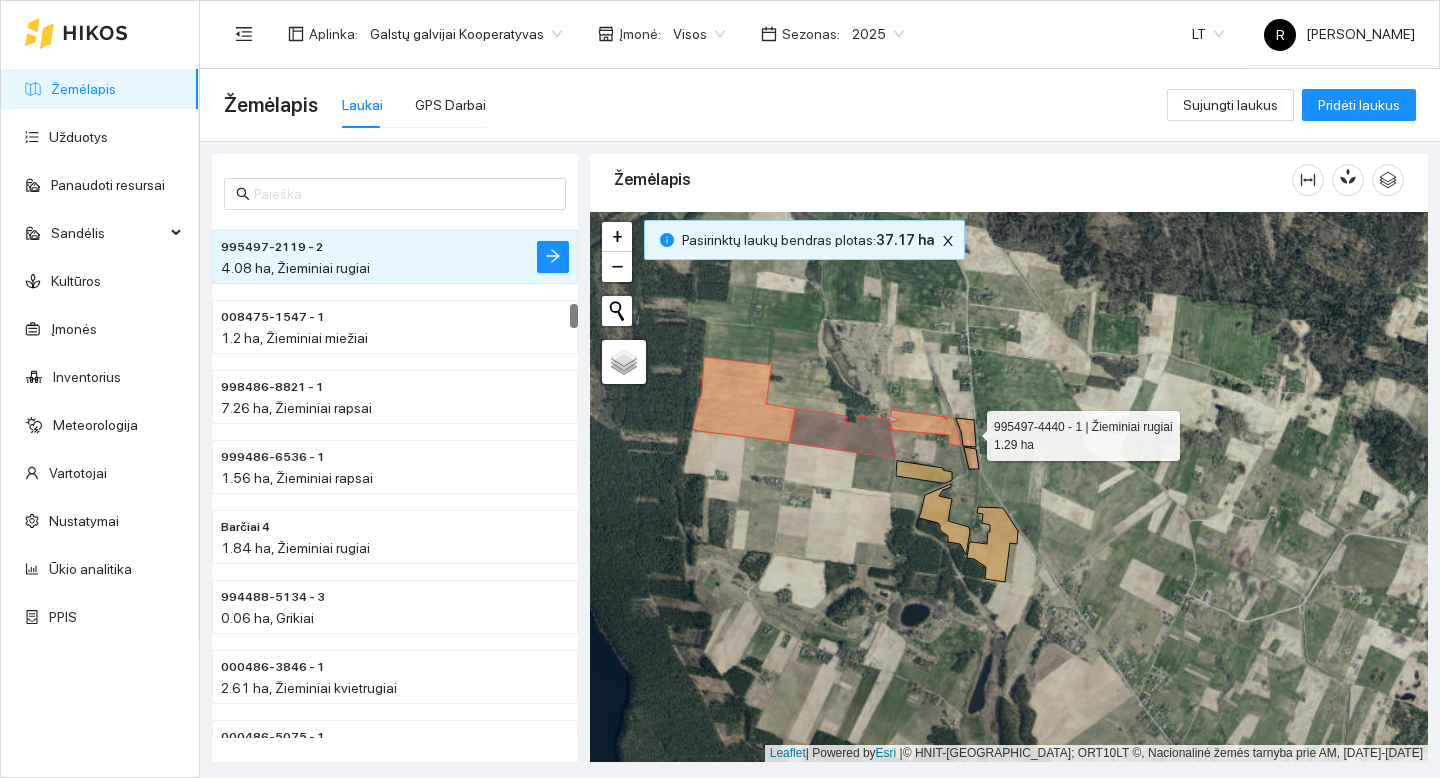 drag, startPoint x: 969, startPoint y: 431, endPoint x: 980, endPoint y: 436, distance: 12.083046 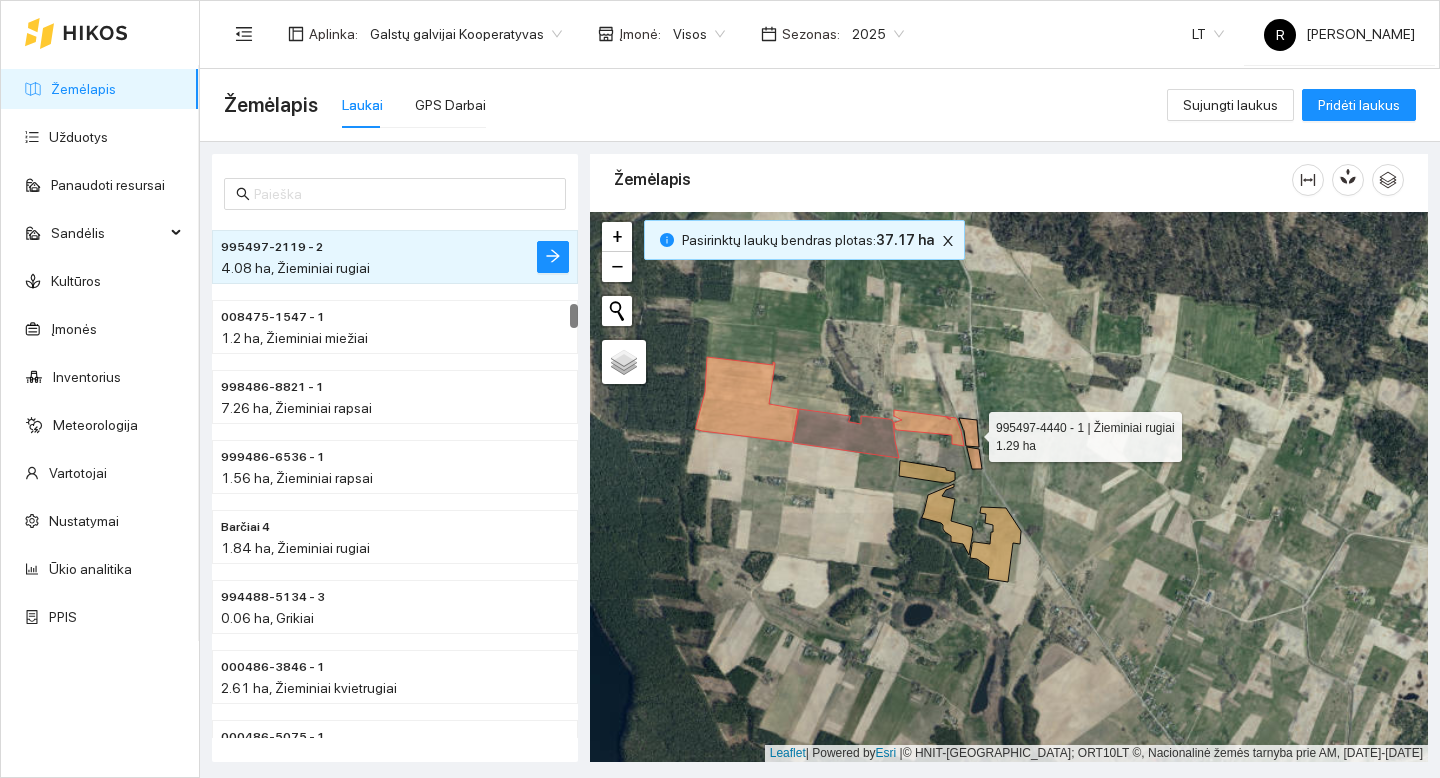 click 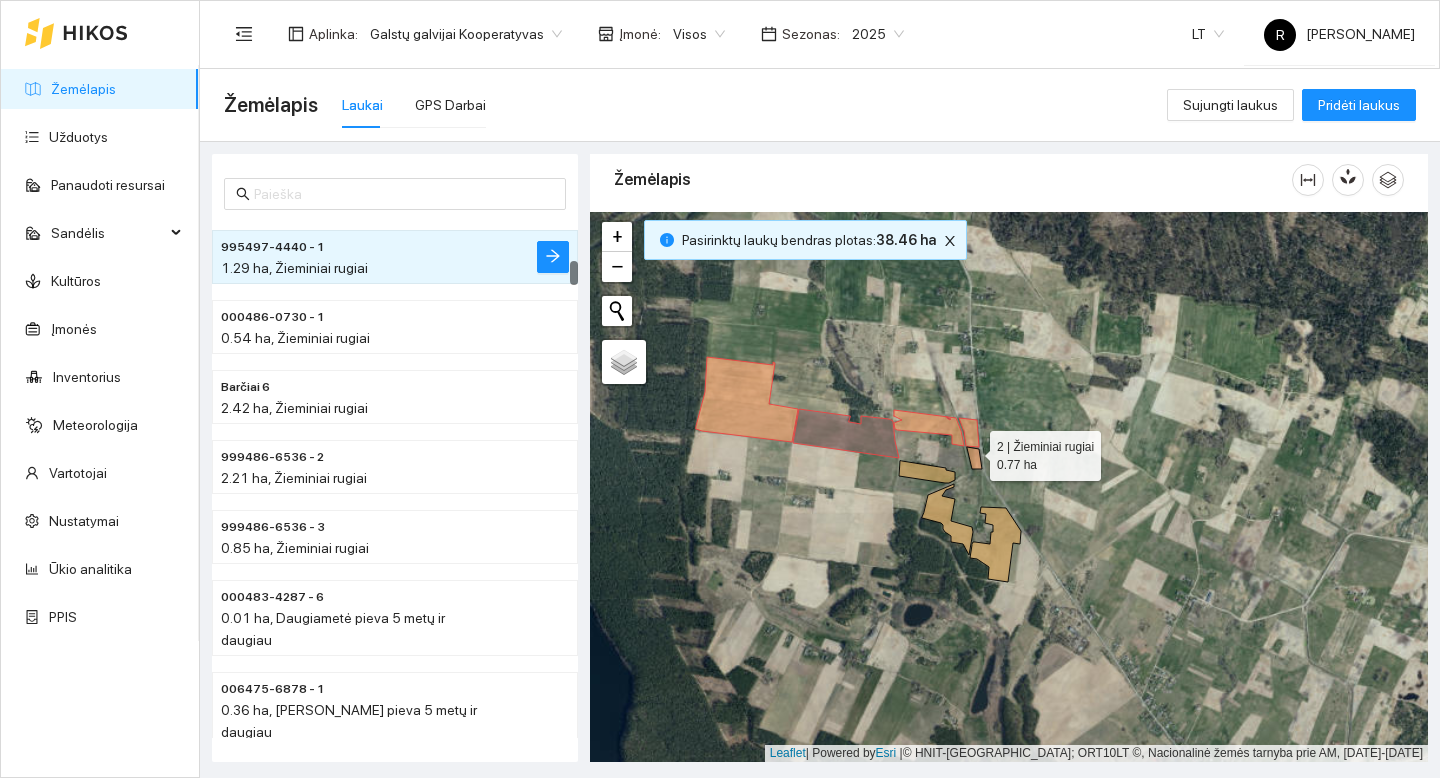 click 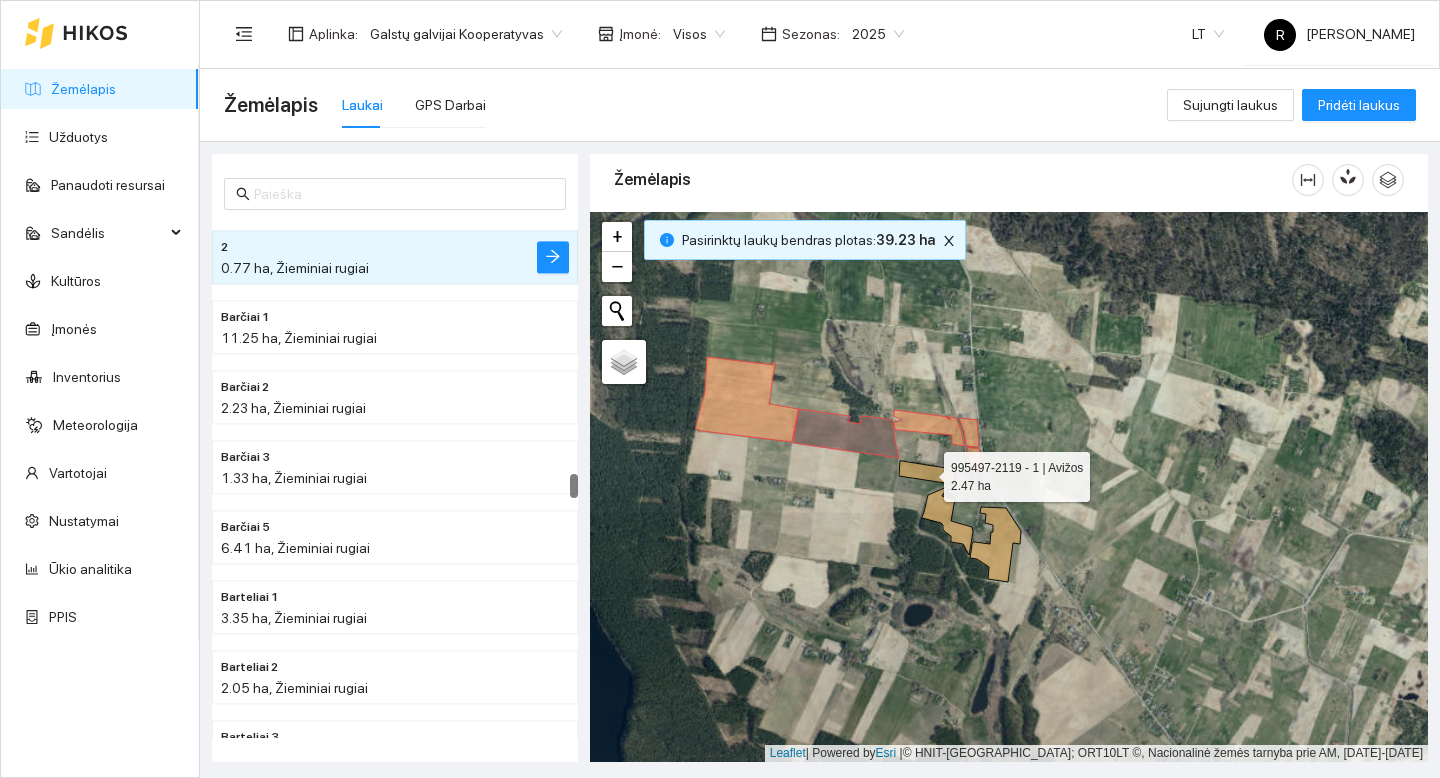 click 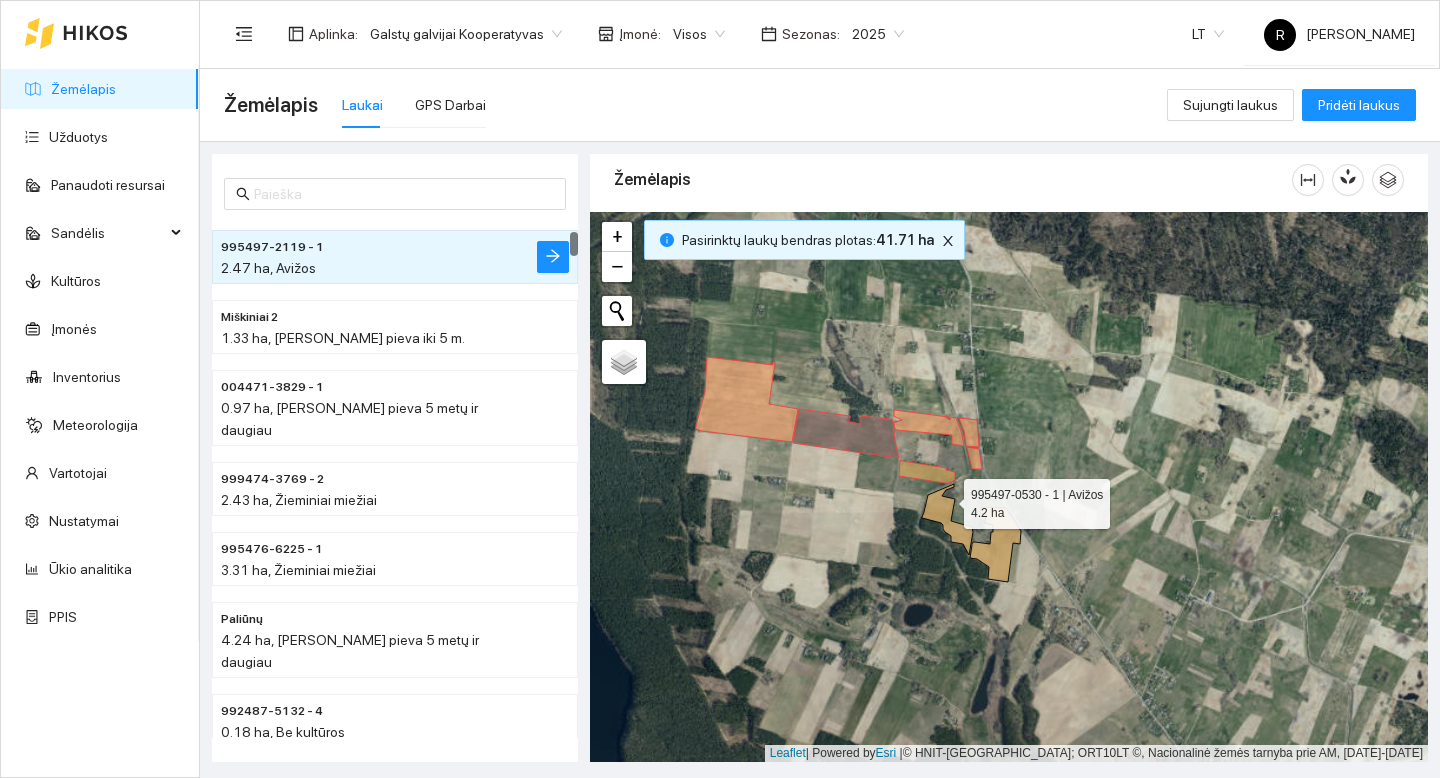 click 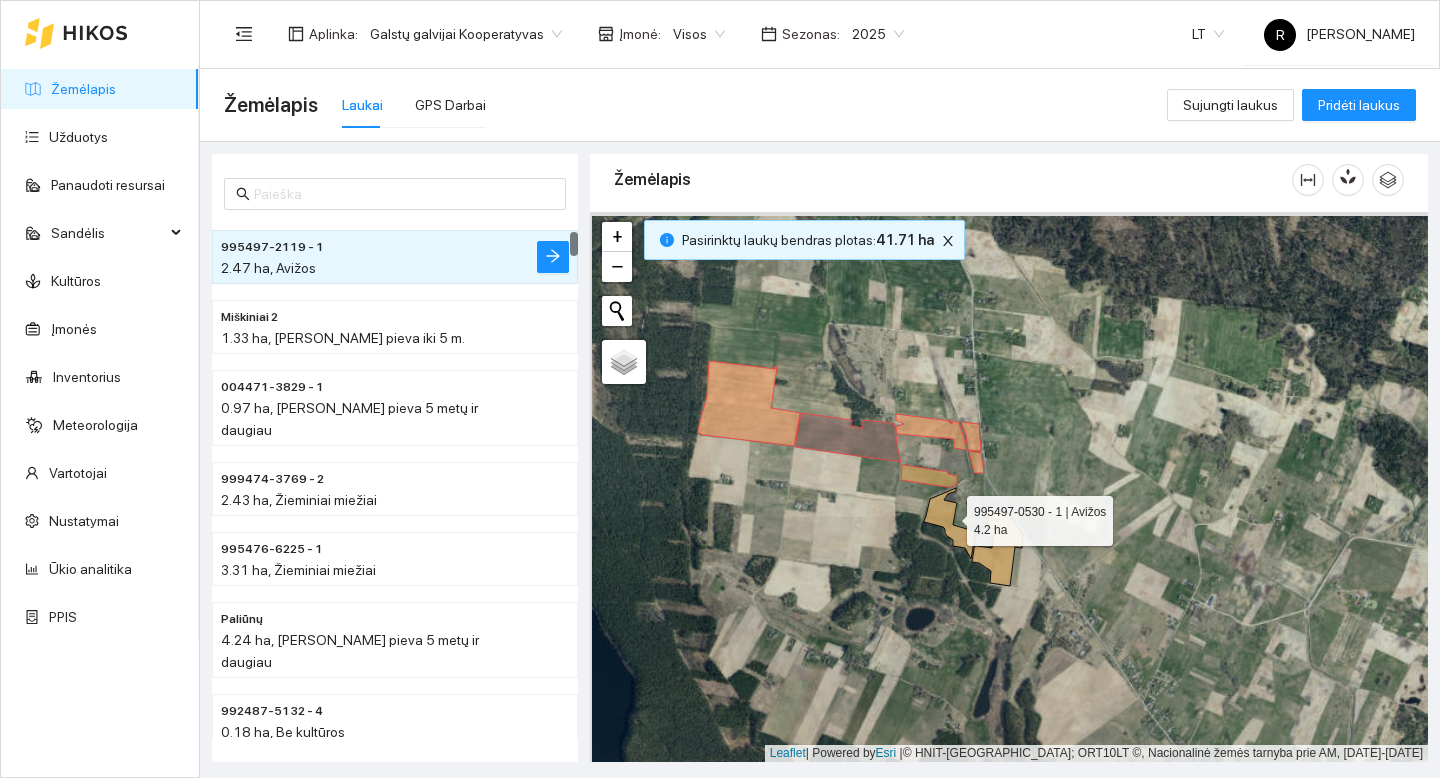 click 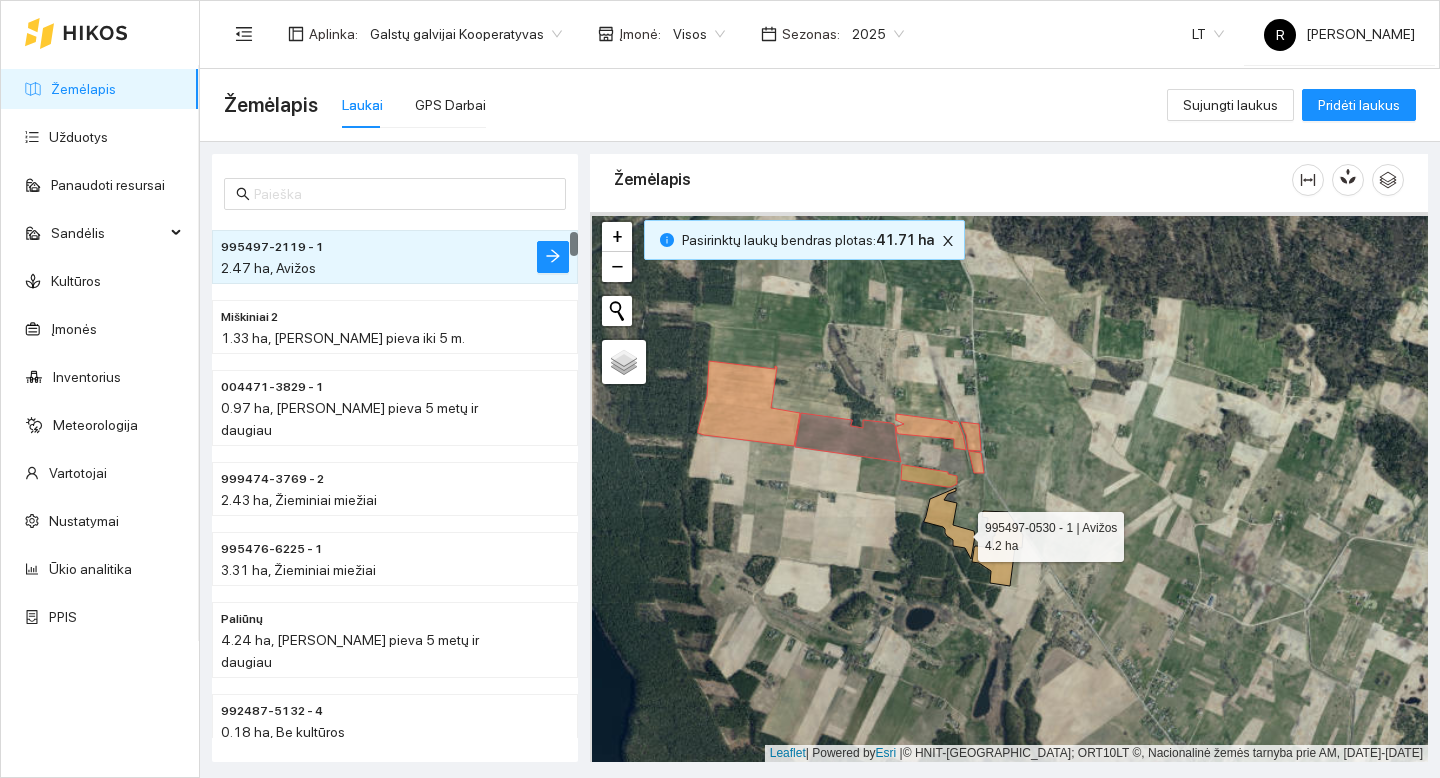 click 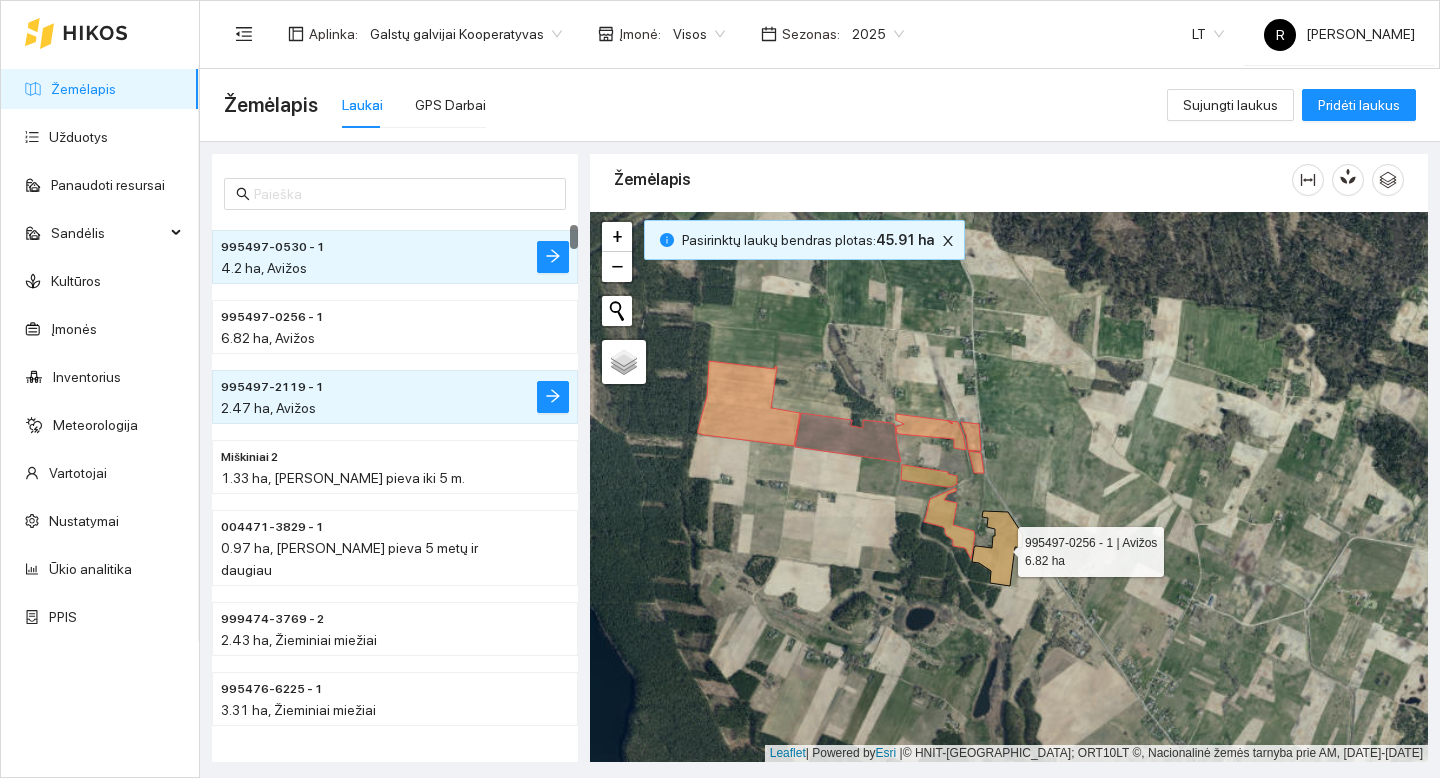 click 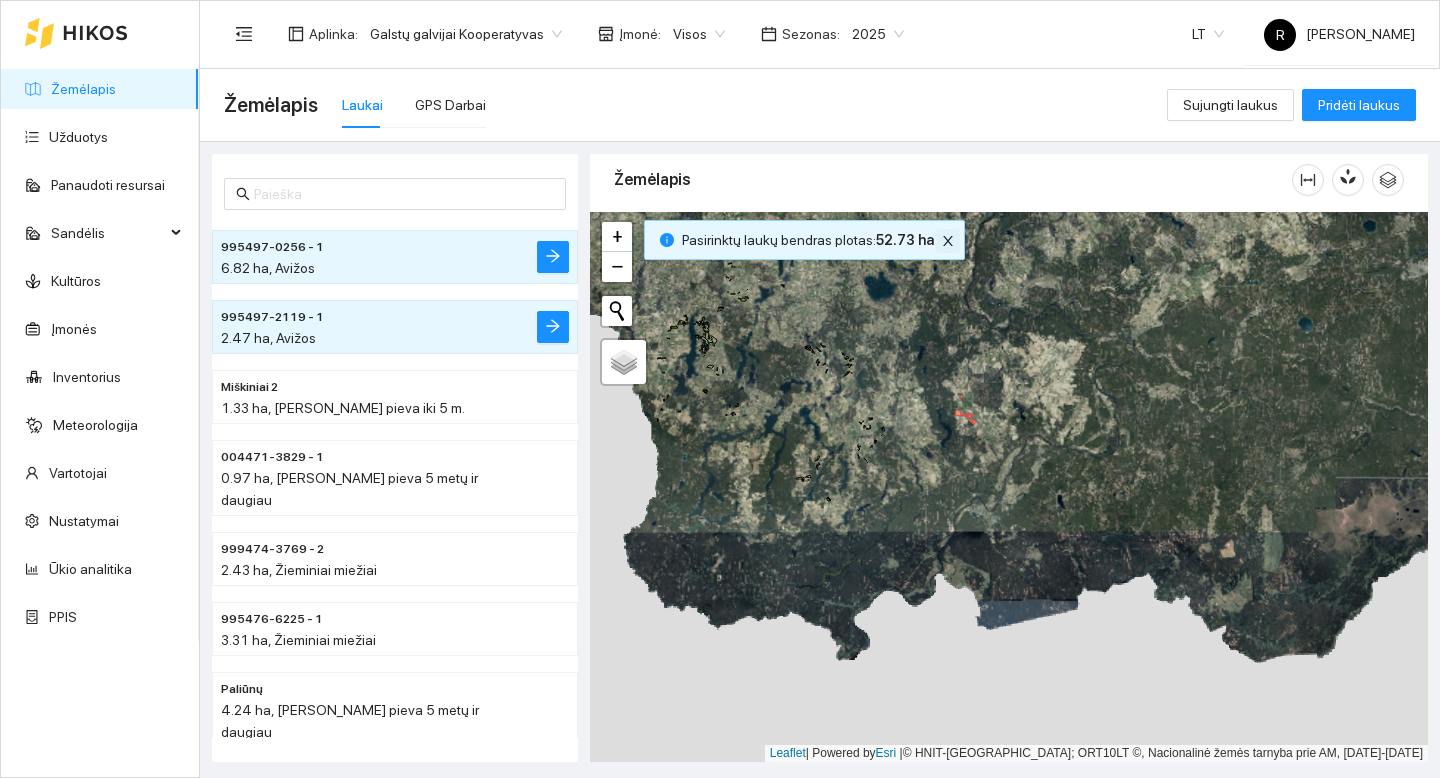 click 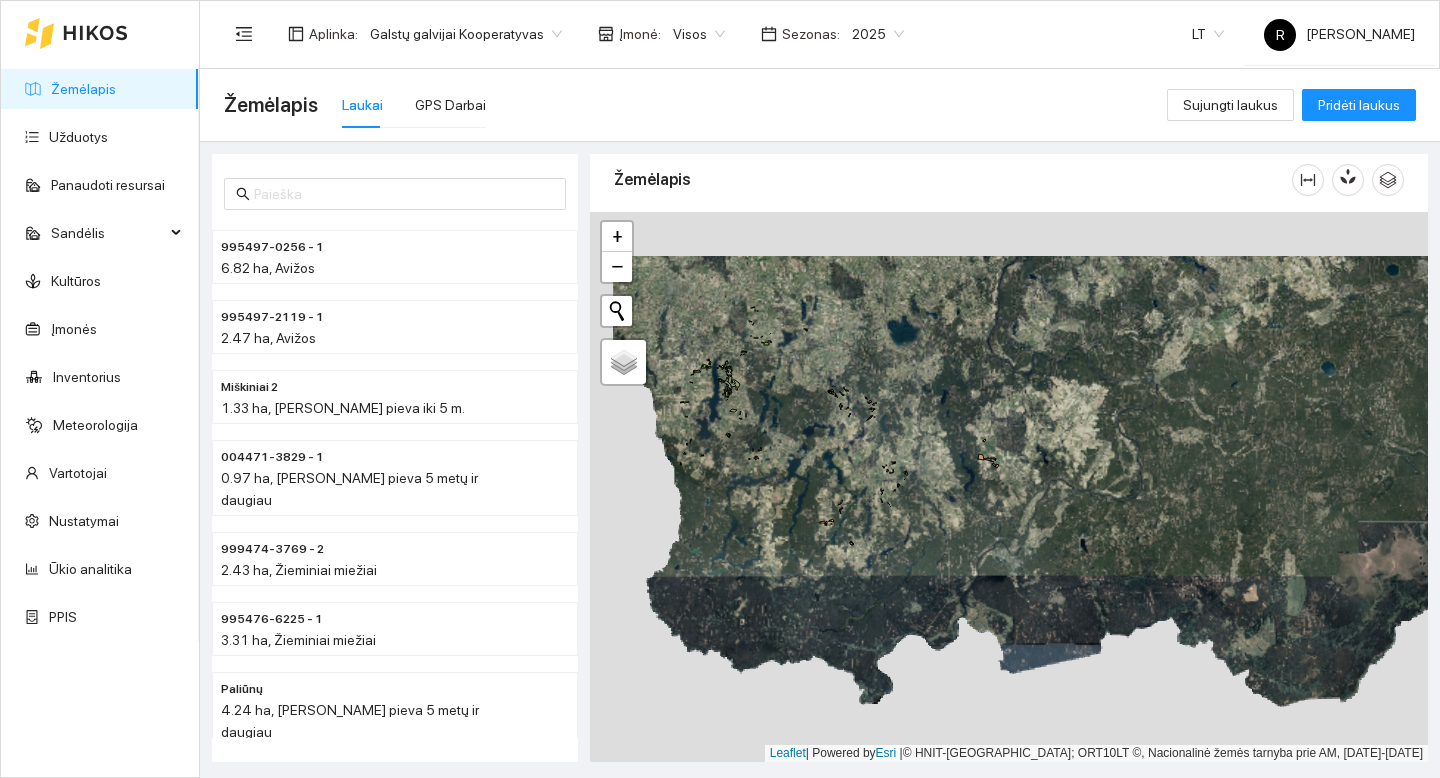 drag, startPoint x: 766, startPoint y: 324, endPoint x: 798, endPoint y: 376, distance: 61.05735 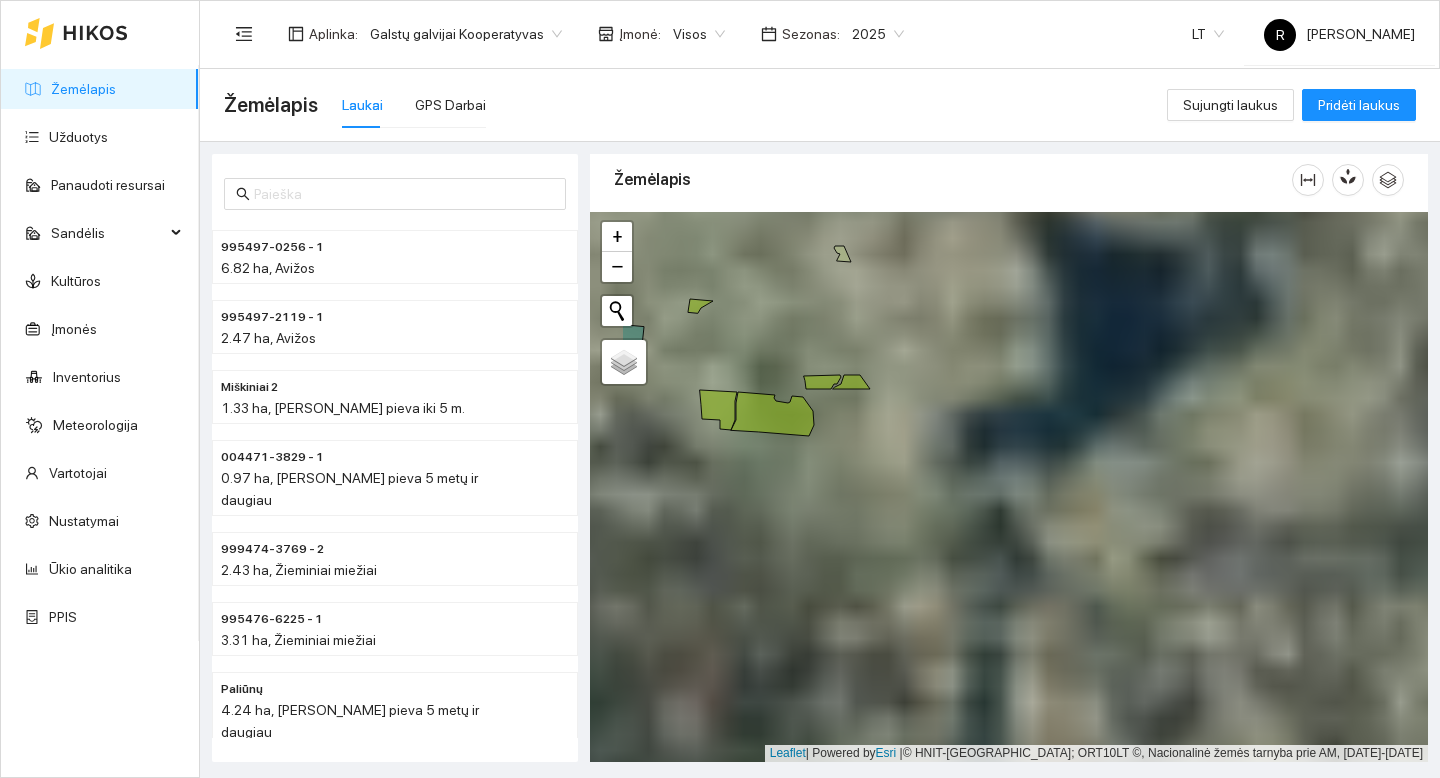 drag, startPoint x: 765, startPoint y: 362, endPoint x: 958, endPoint y: 447, distance: 210.8886 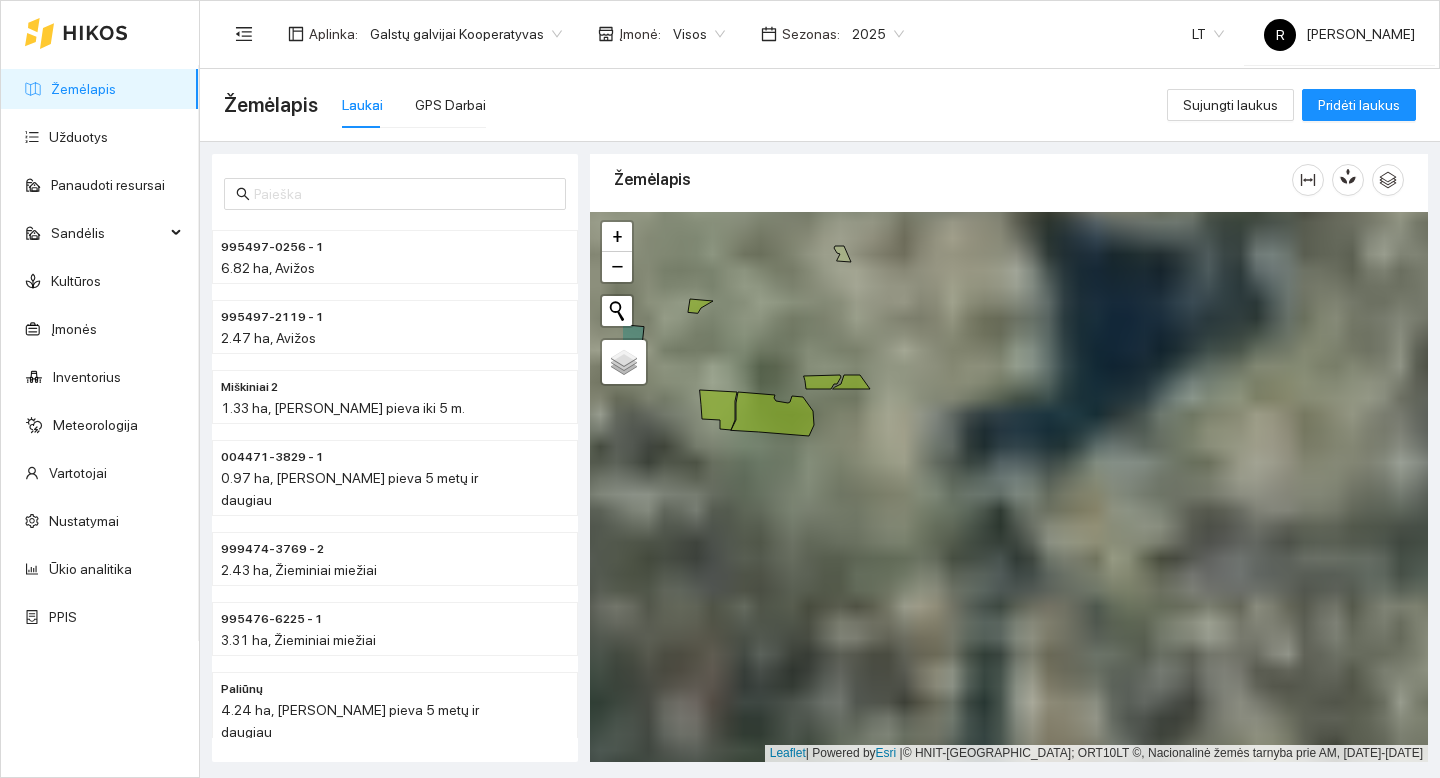 click on "+ −   Nieko nerasta. Bandykite dar kartą.  Žemėlapis  Palydovas Leaflet  | Powered by  Esri   |  © HNIT-BALTIC; ORT10LT ©, Nacionalinė žemės tarnyba prie AM, [DATE]-[DATE]" at bounding box center (1009, 487) 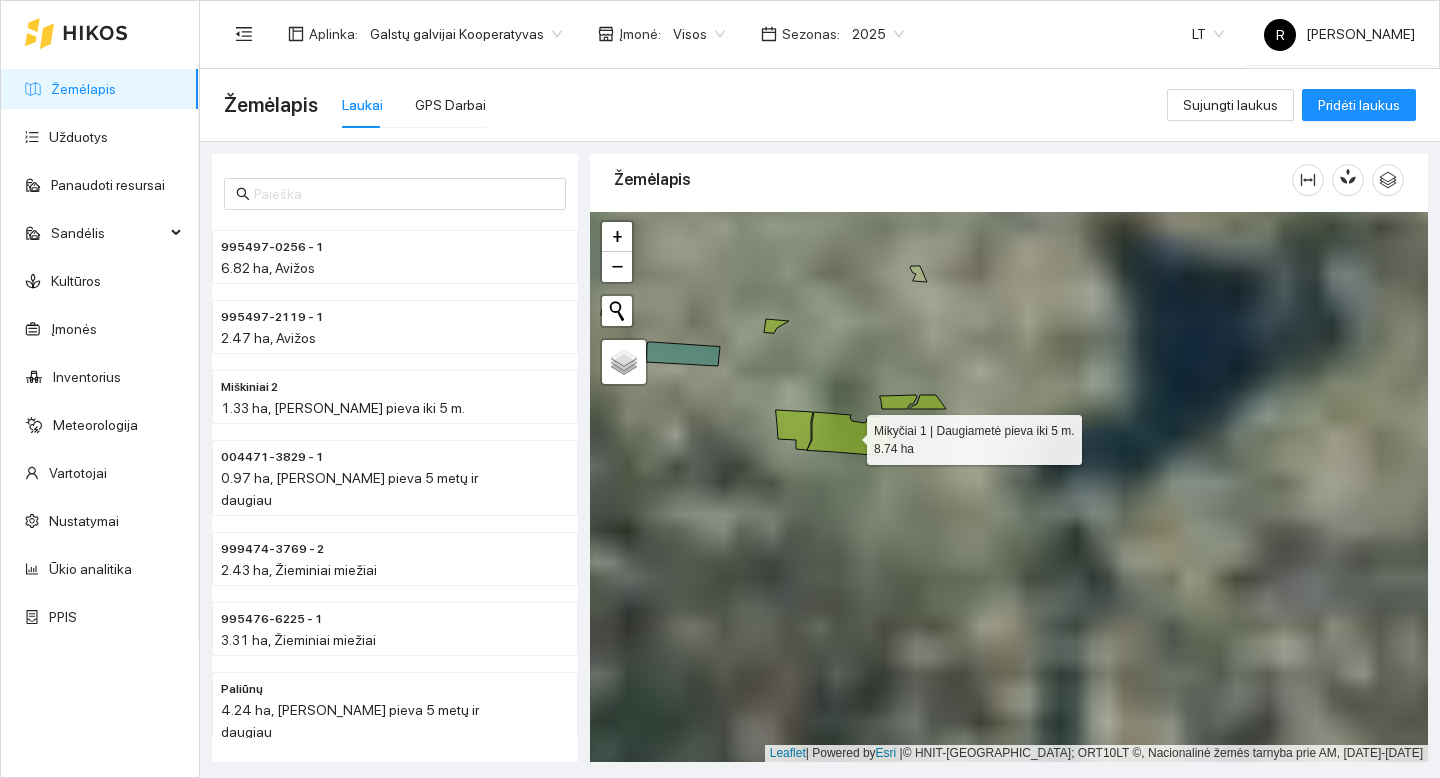 click 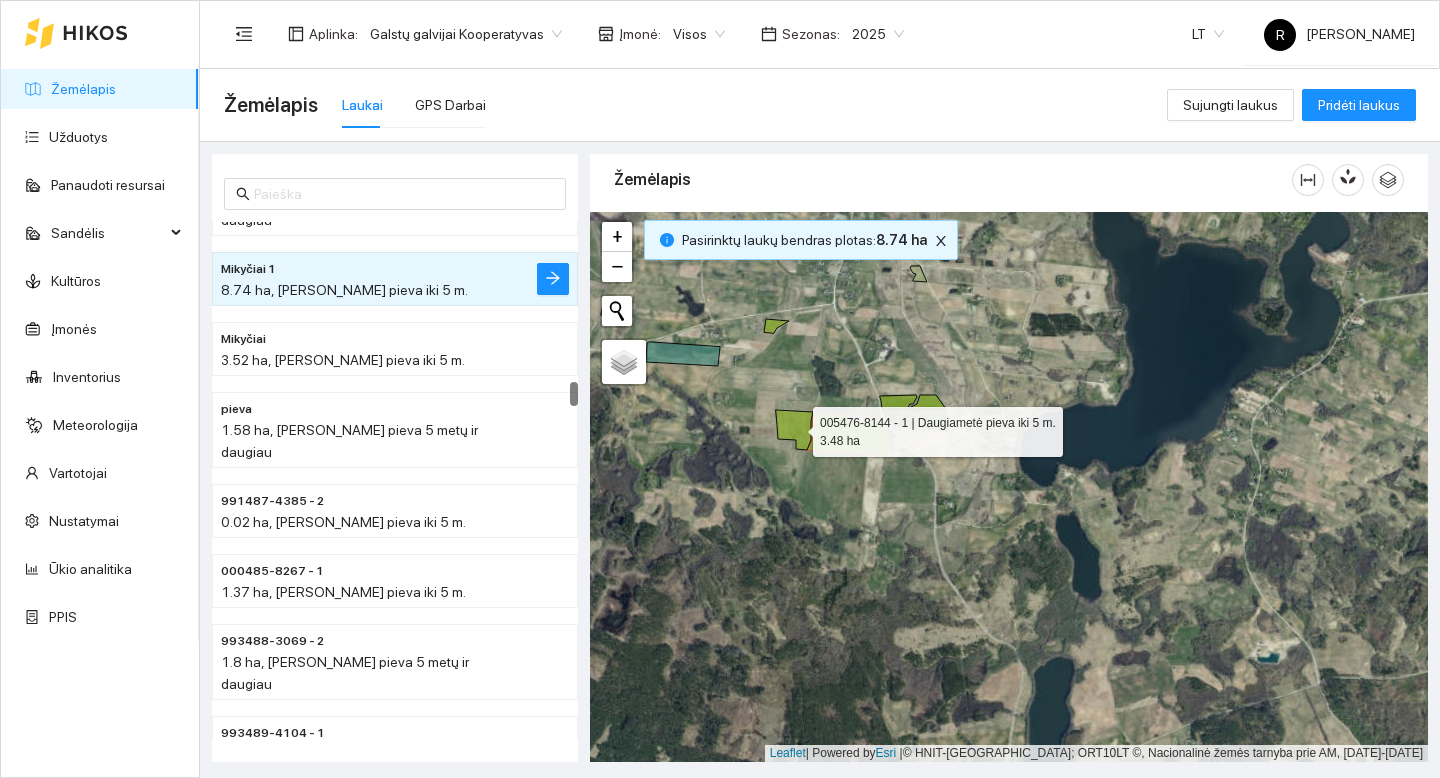 click 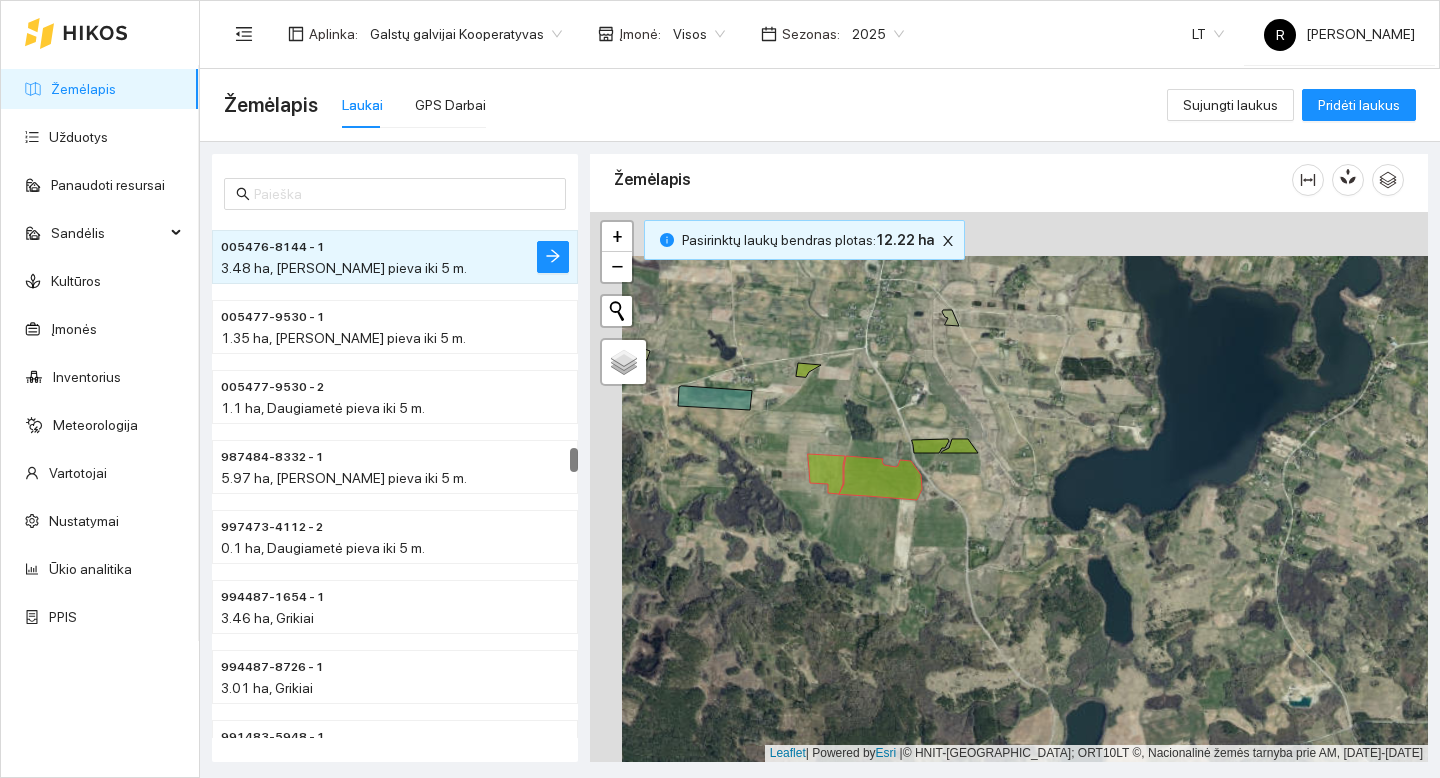 drag, startPoint x: 817, startPoint y: 384, endPoint x: 851, endPoint y: 428, distance: 55.605755 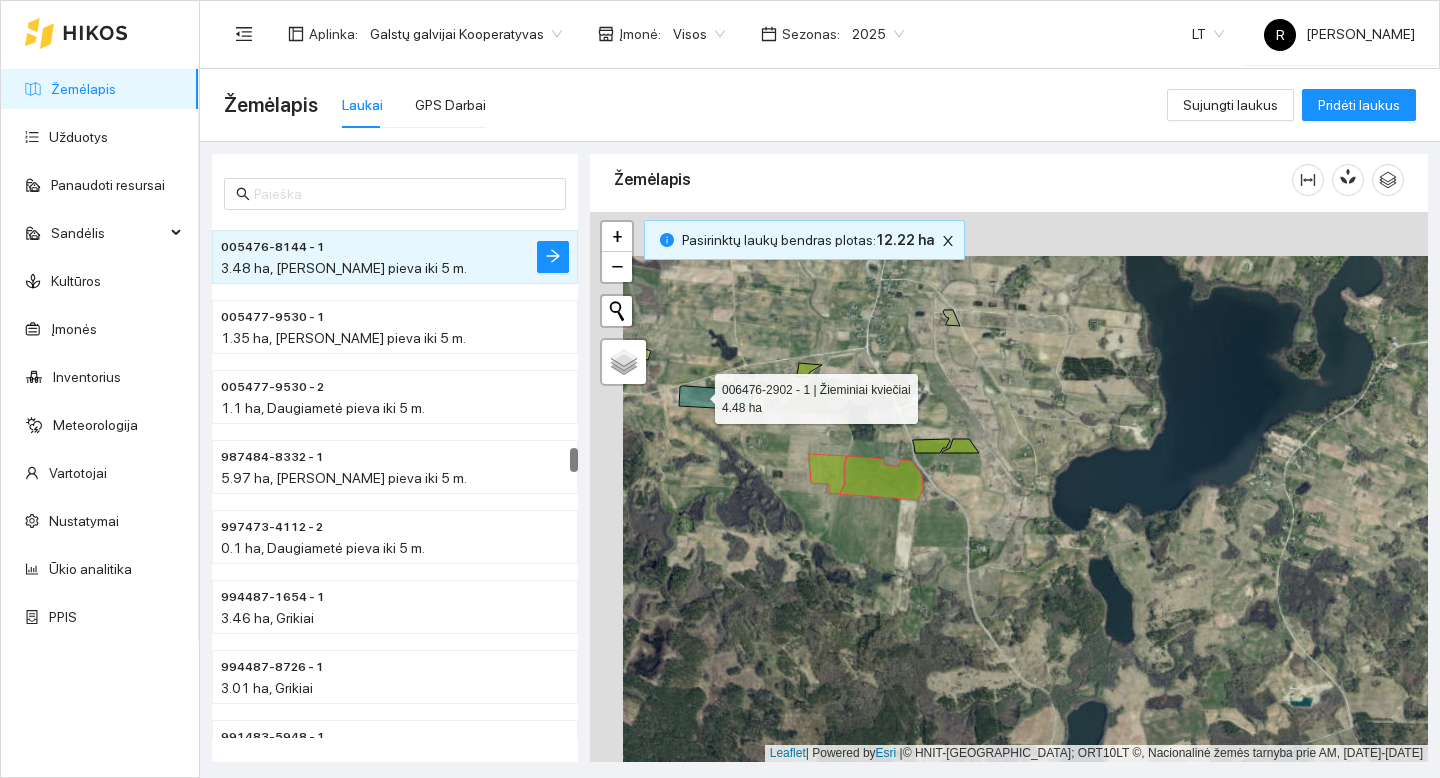 click 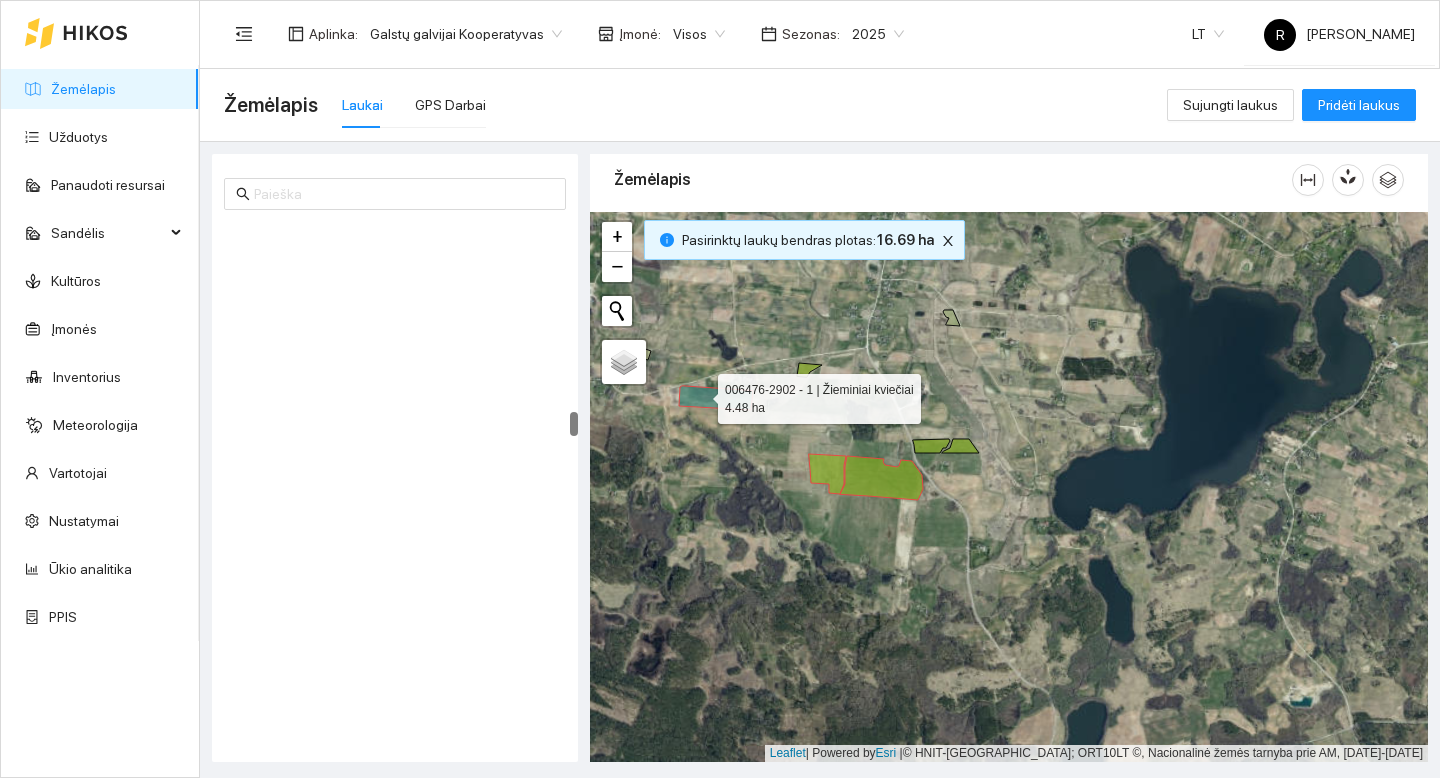 scroll, scrollTop: 4060, scrollLeft: 0, axis: vertical 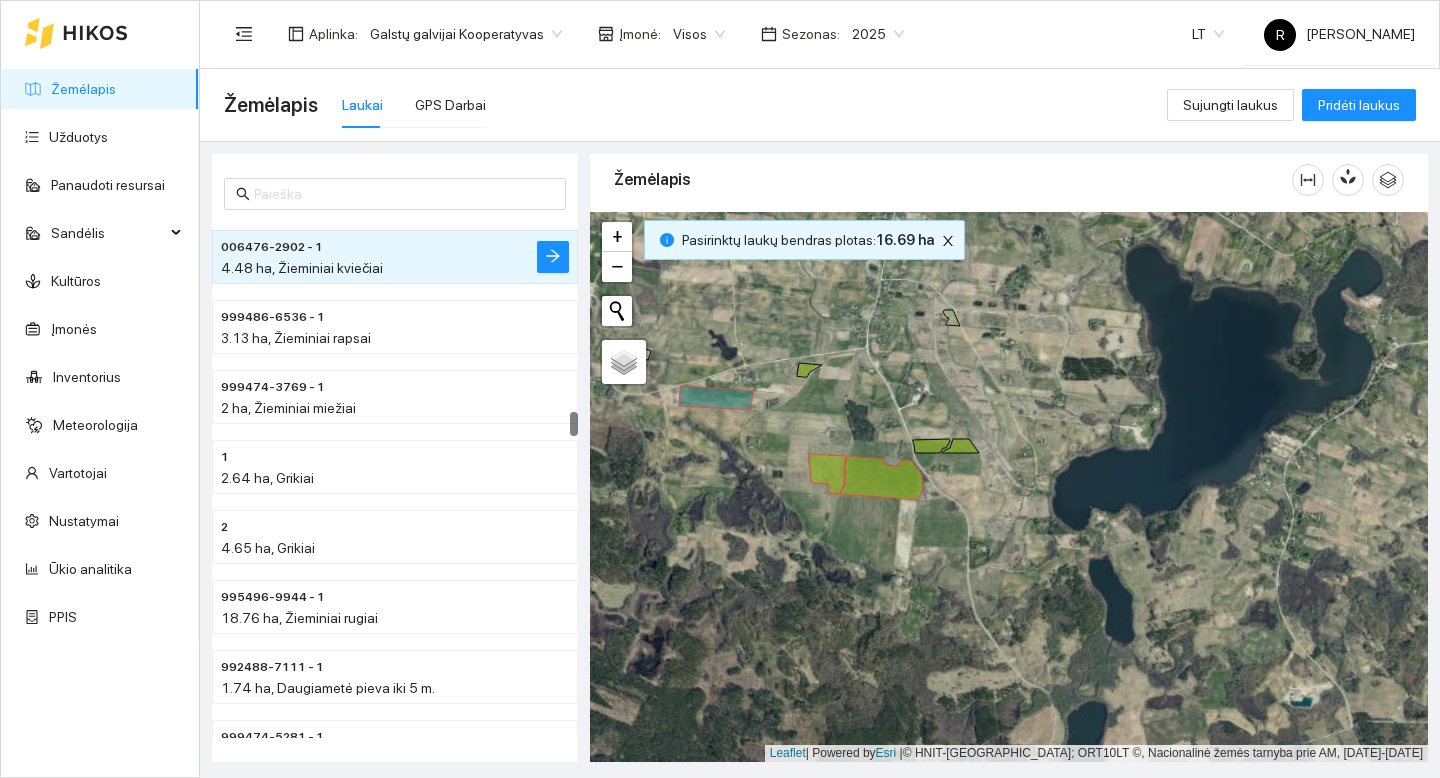 click on "+ −   Nieko nerasta. Bandykite dar kartą.  Žemėlapis  Palydovas Leaflet  | Powered by  Esri   |  © HNIT-BALTIC; ORT10LT ©, Nacionalinė žemės tarnyba prie AM, [DATE]-[DATE]" at bounding box center (1009, 487) 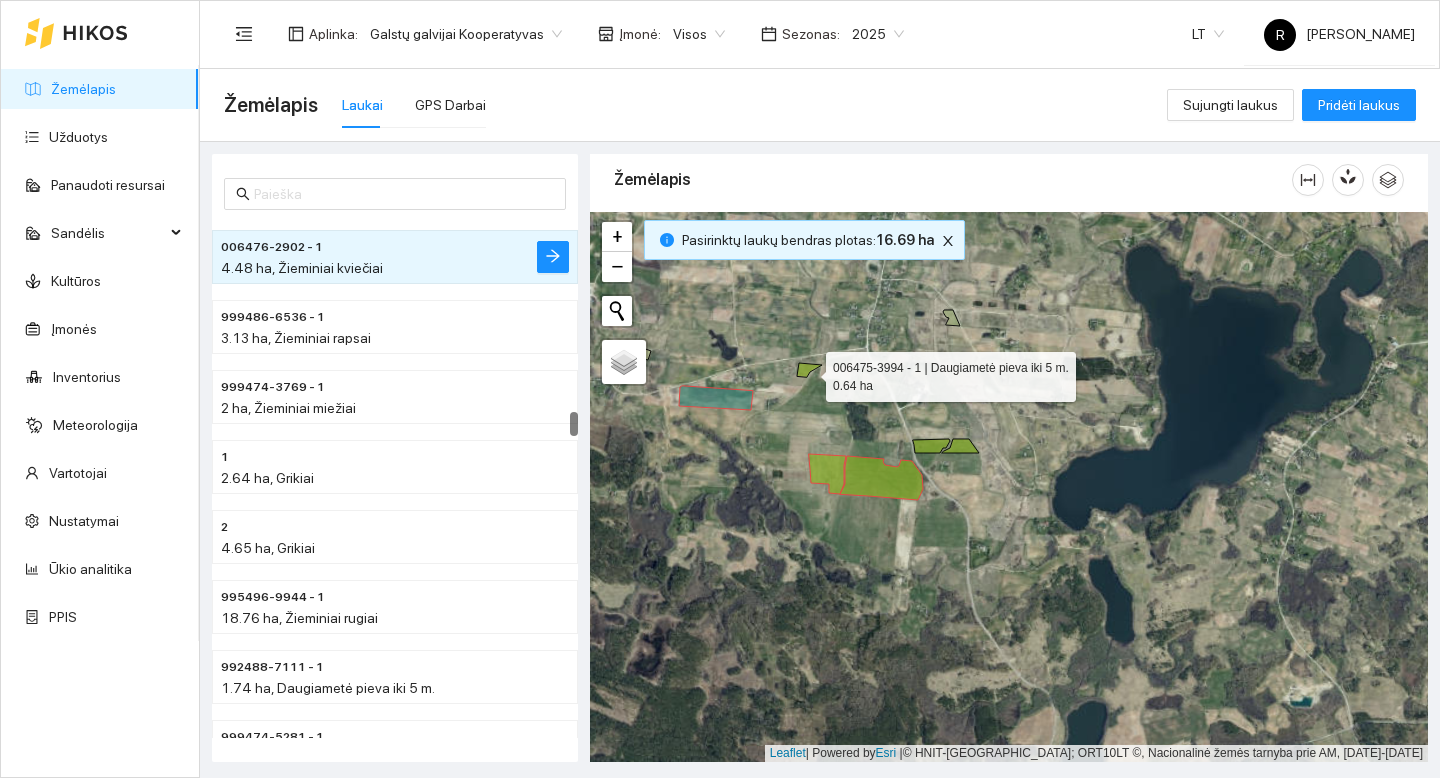 click 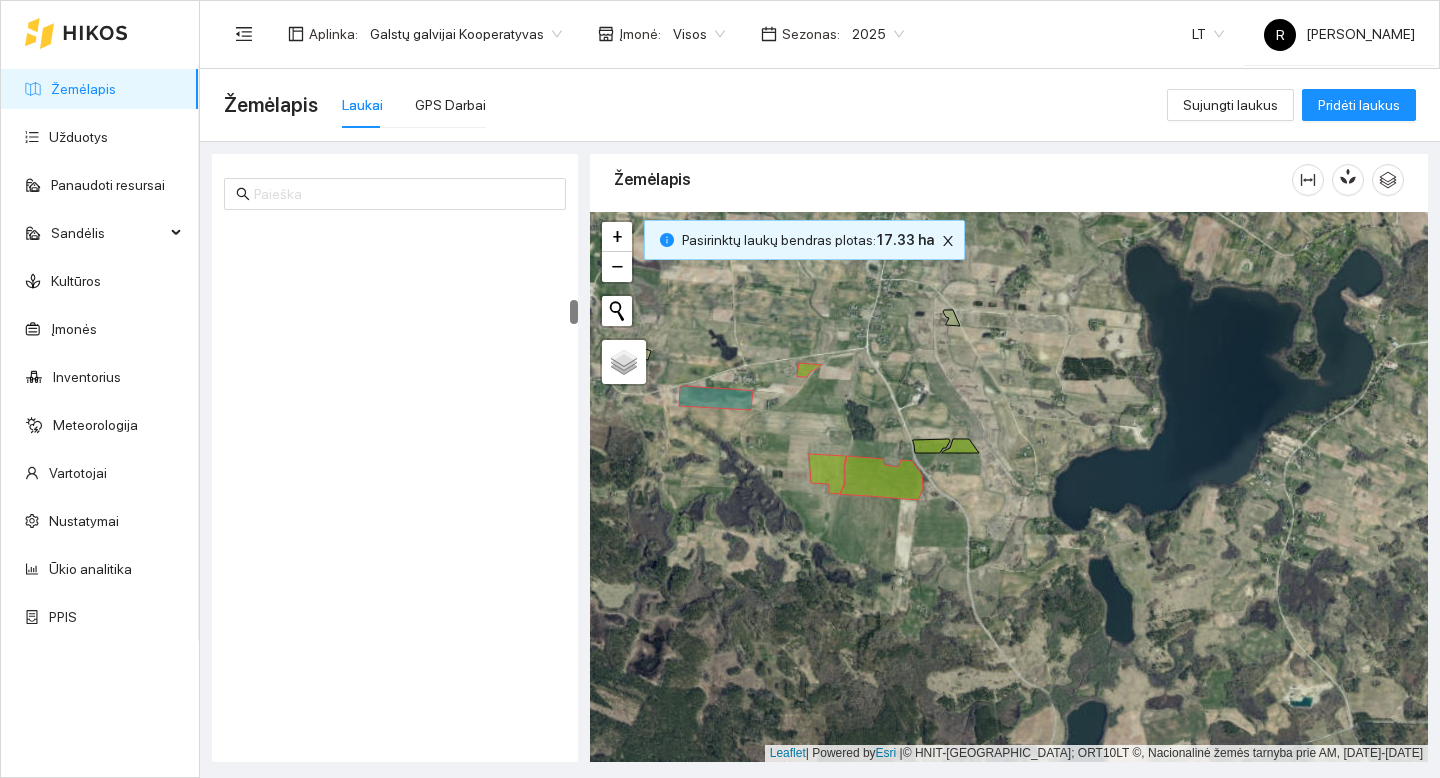 scroll, scrollTop: 1680, scrollLeft: 0, axis: vertical 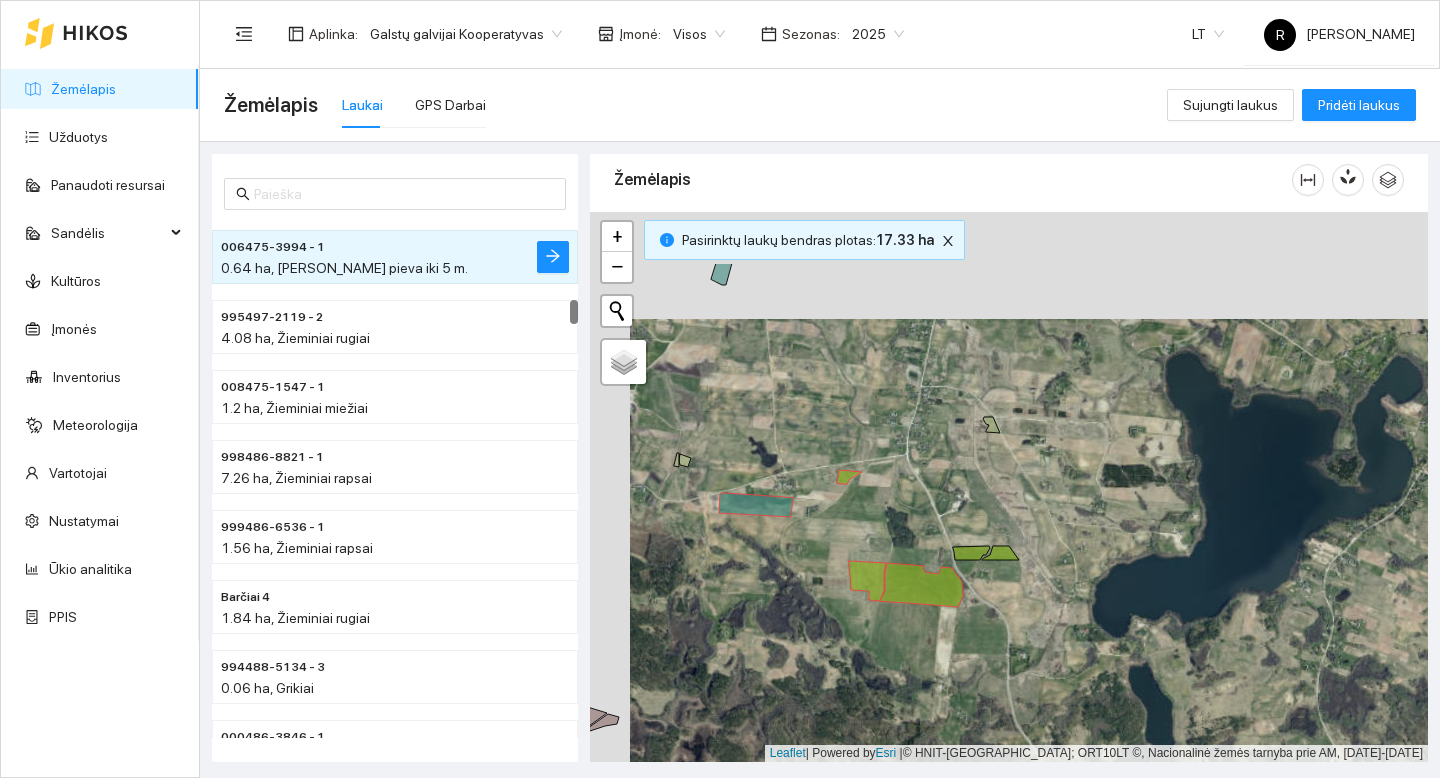 drag, startPoint x: 847, startPoint y: 380, endPoint x: 906, endPoint y: 508, distance: 140.94325 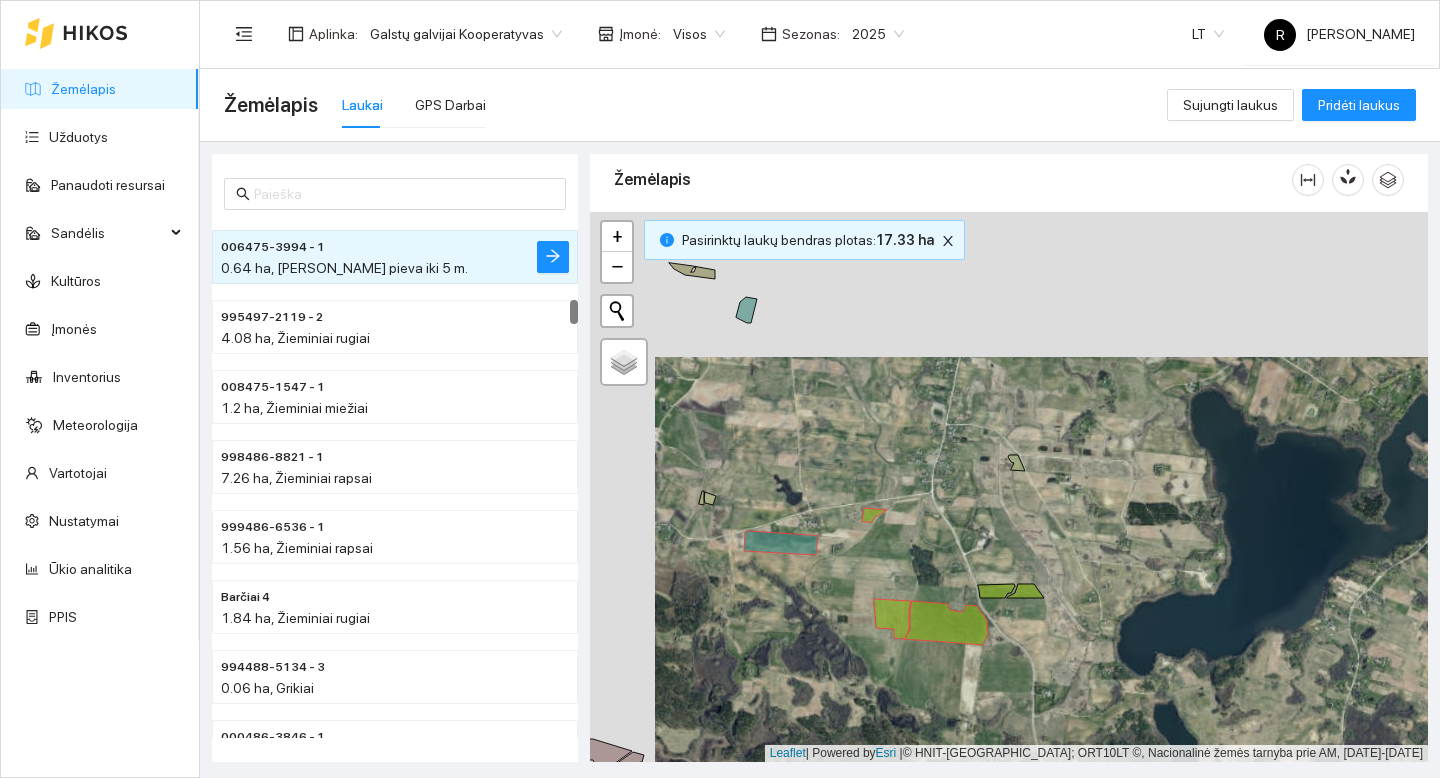 drag, startPoint x: 850, startPoint y: 396, endPoint x: 980, endPoint y: 563, distance: 211.63412 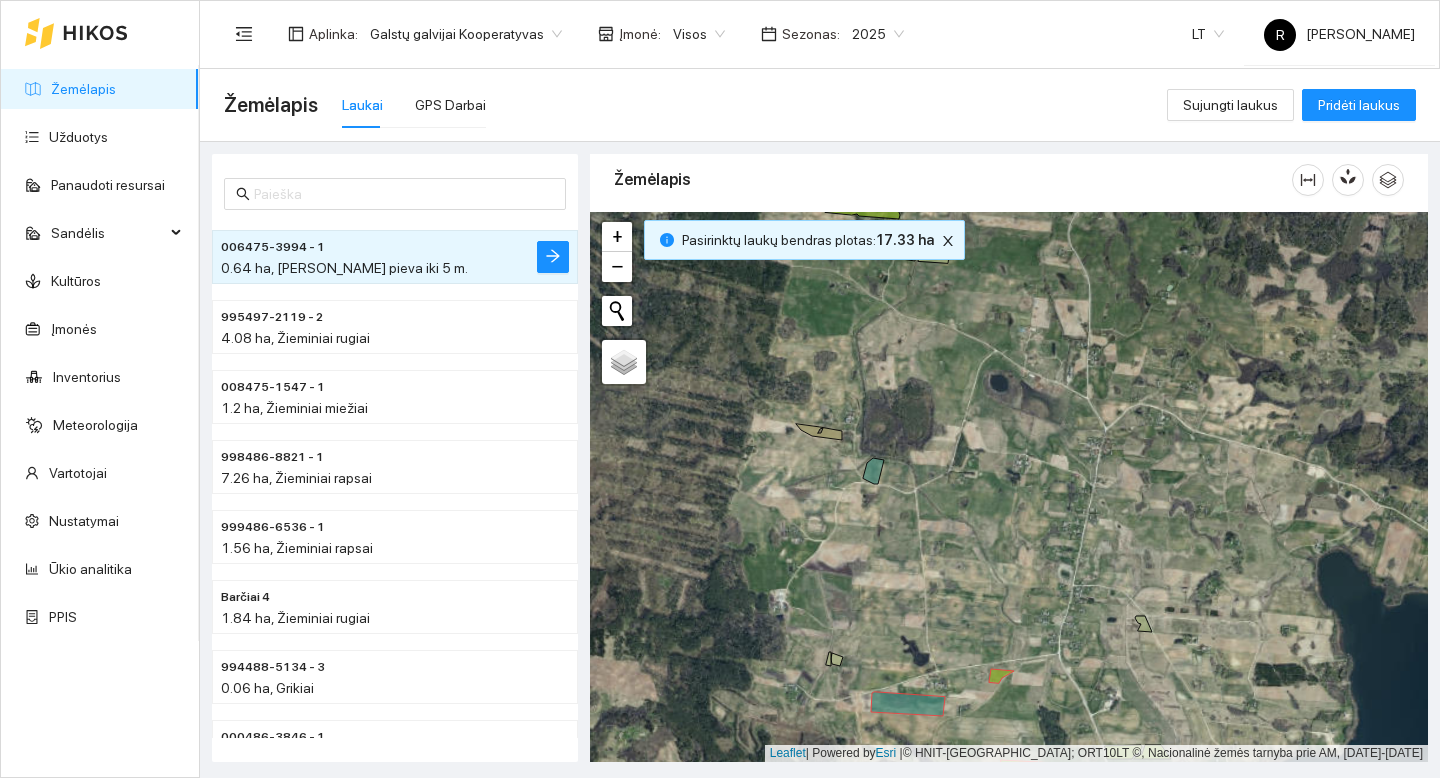 click on "+ −   Nieko nerasta. Bandykite dar kartą.  Žemėlapis  Palydovas Leaflet  | Powered by  Esri   |  © HNIT-BALTIC; ORT10LT ©, Nacionalinė žemės tarnyba prie AM, [DATE]-[DATE]" at bounding box center [1009, 487] 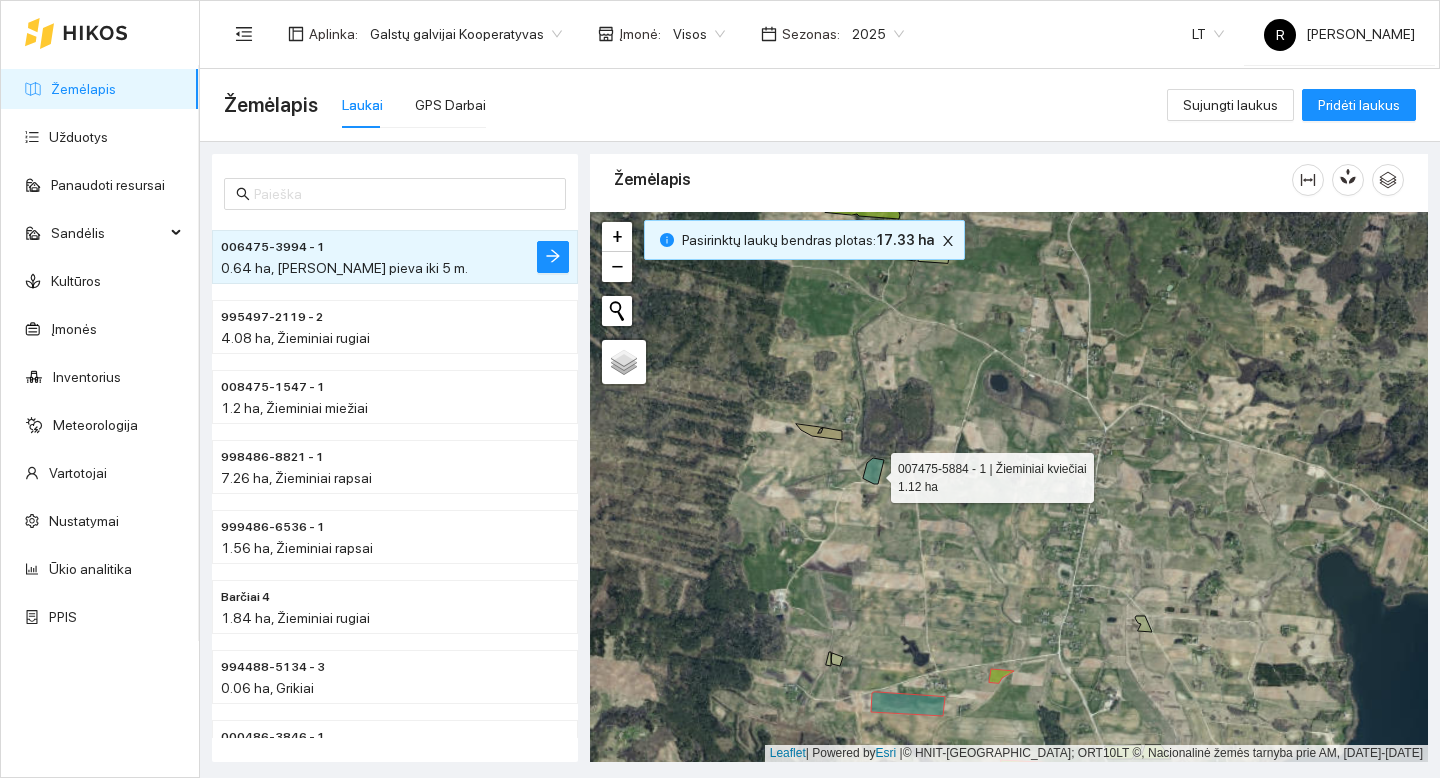 click 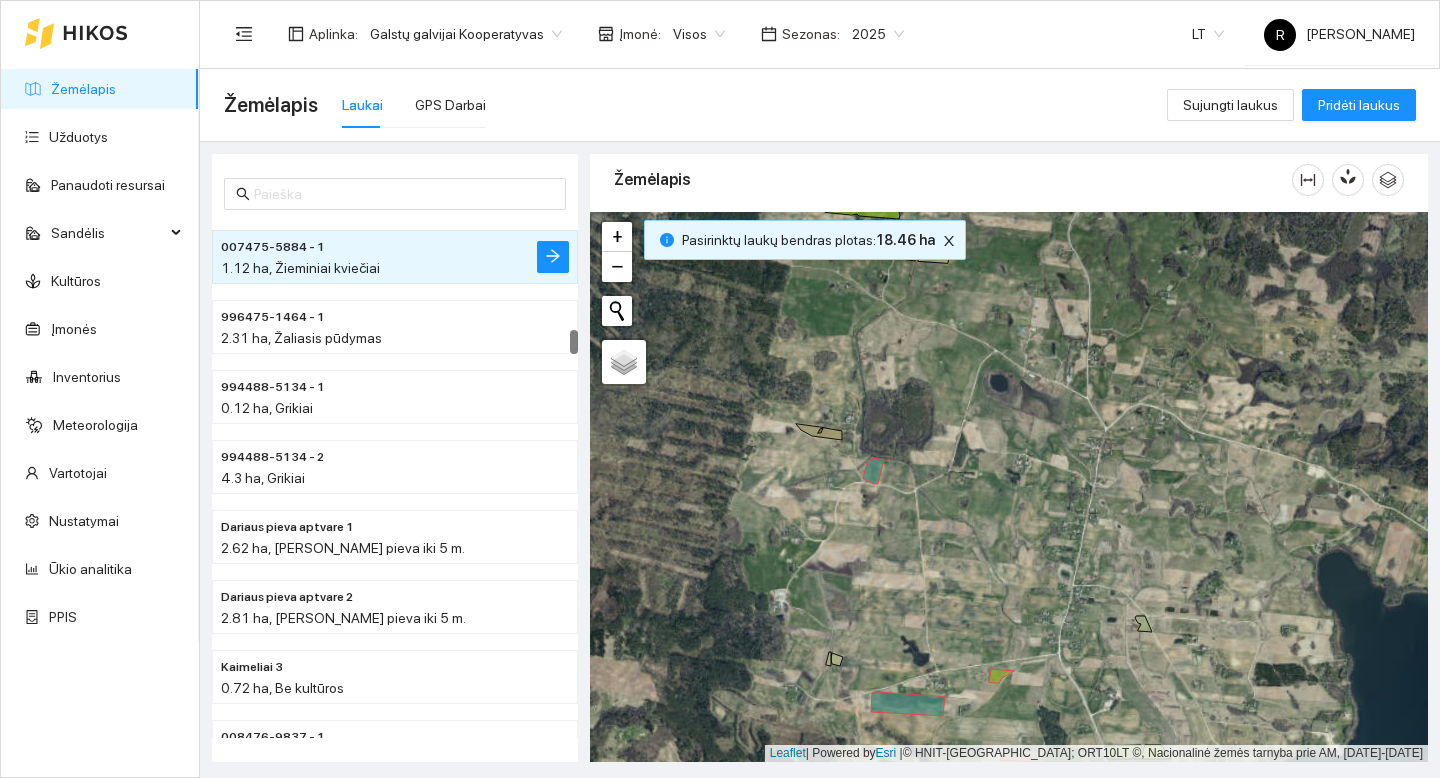 click on "+ −   Nieko nerasta. Bandykite dar kartą.  Žemėlapis  Palydovas Leaflet  | Powered by  Esri   |  © HNIT-BALTIC; ORT10LT ©, Nacionalinė žemės tarnyba prie AM, [DATE]-[DATE]" at bounding box center (1009, 487) 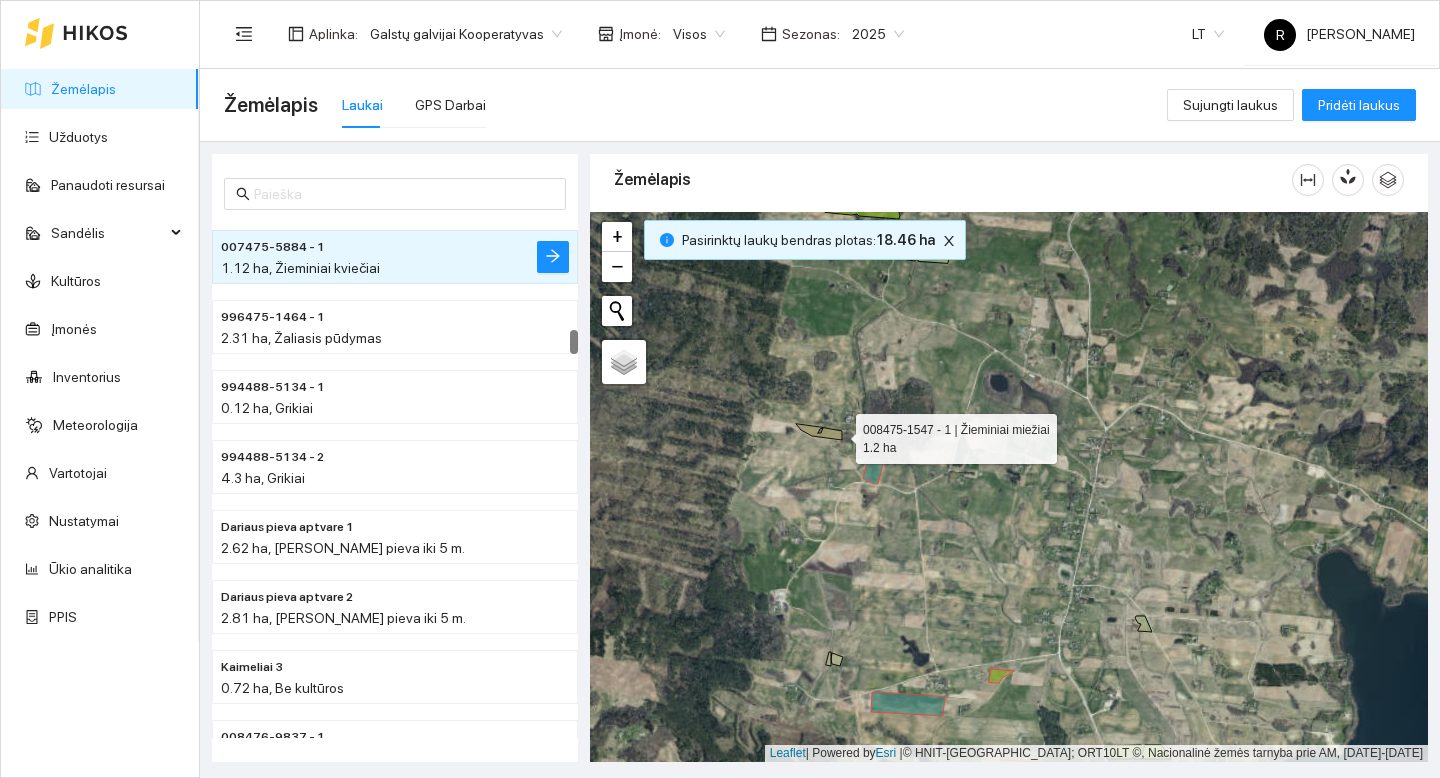 click 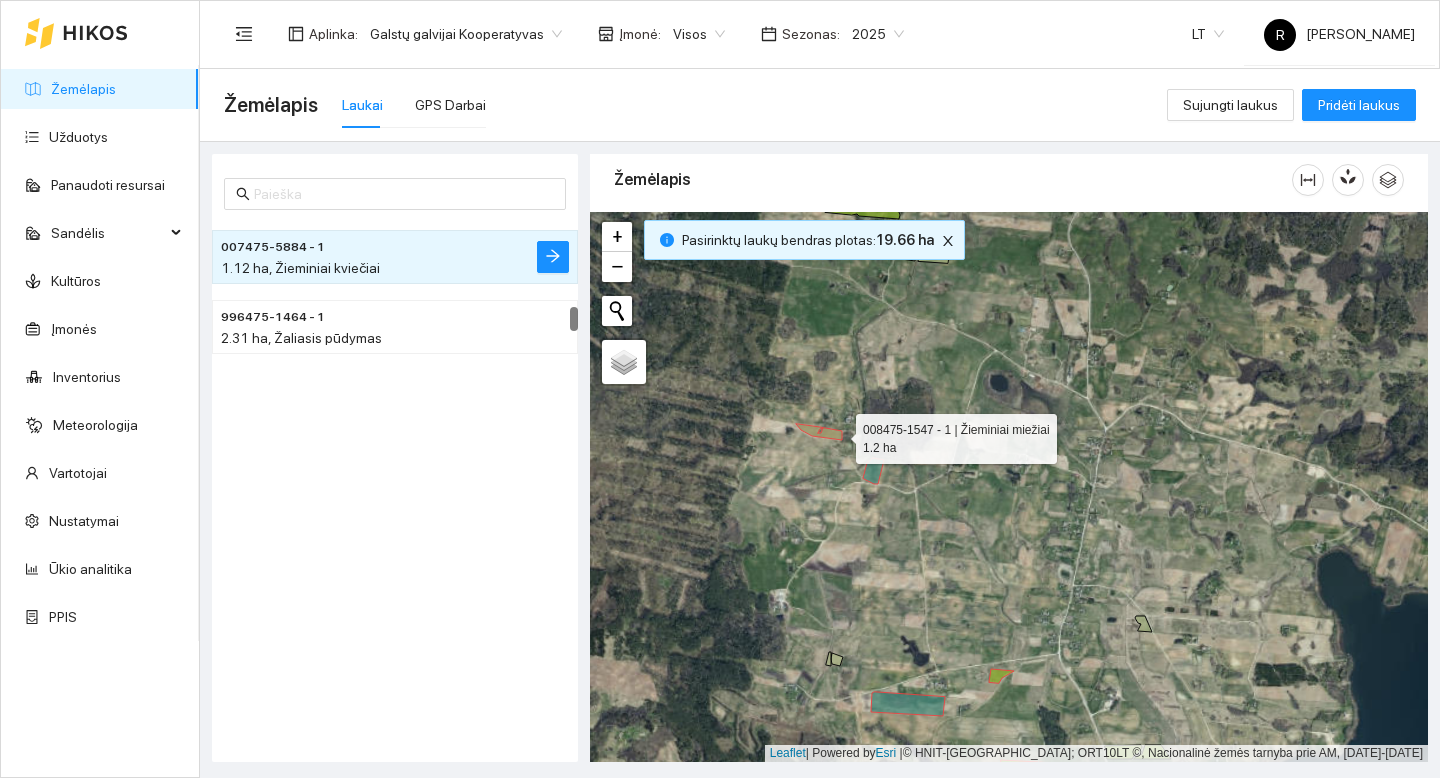 scroll, scrollTop: 1820, scrollLeft: 0, axis: vertical 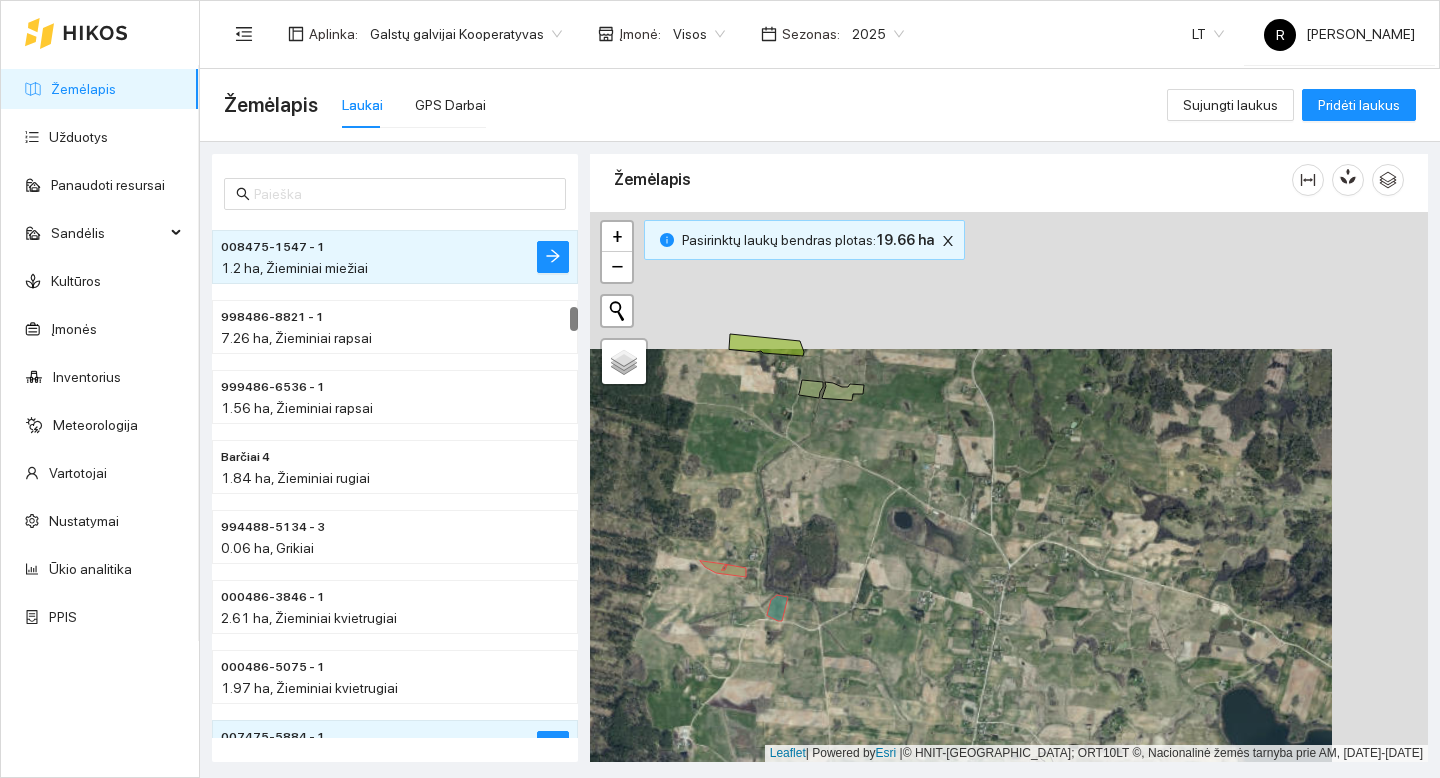 drag, startPoint x: 940, startPoint y: 448, endPoint x: 843, endPoint y: 591, distance: 172.79468 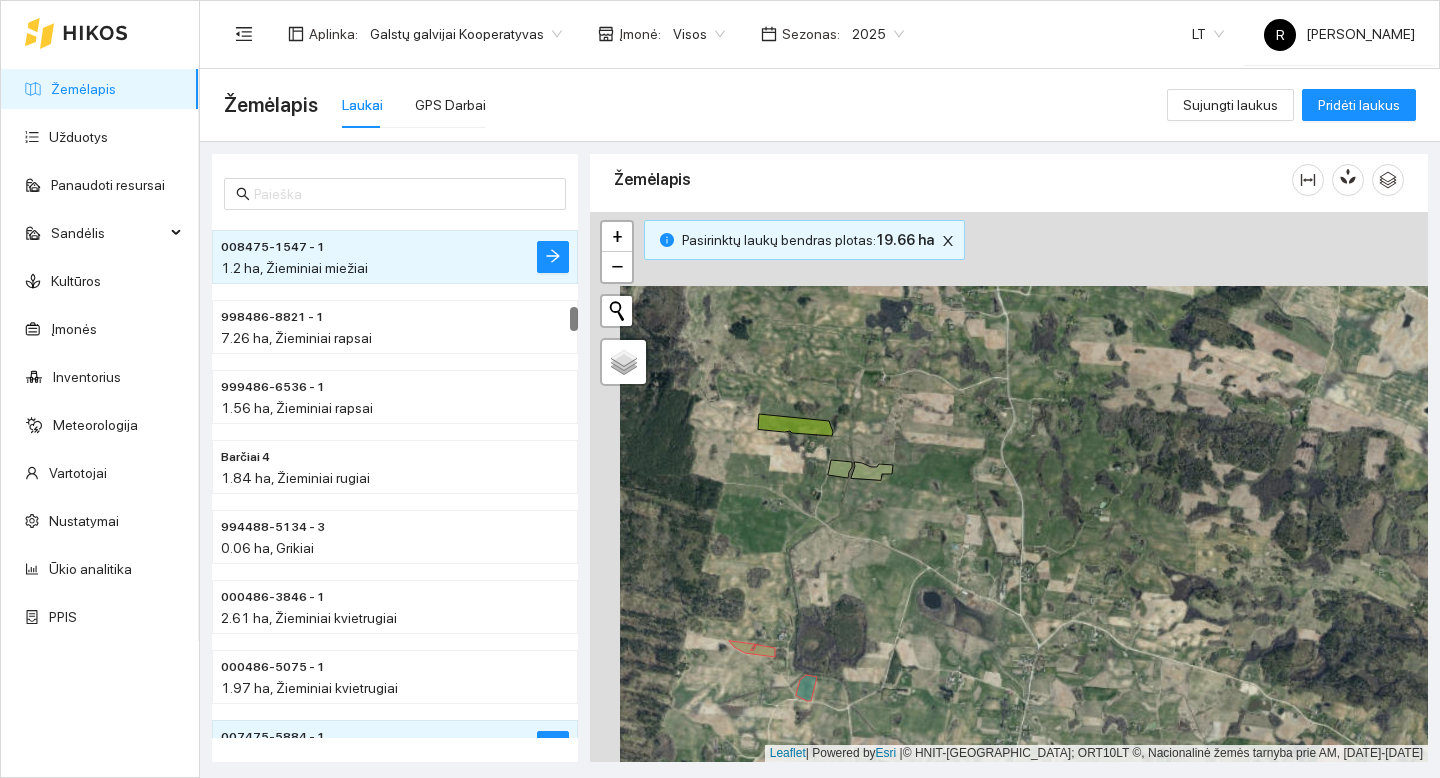 drag, startPoint x: 852, startPoint y: 458, endPoint x: 882, endPoint y: 532, distance: 79.84986 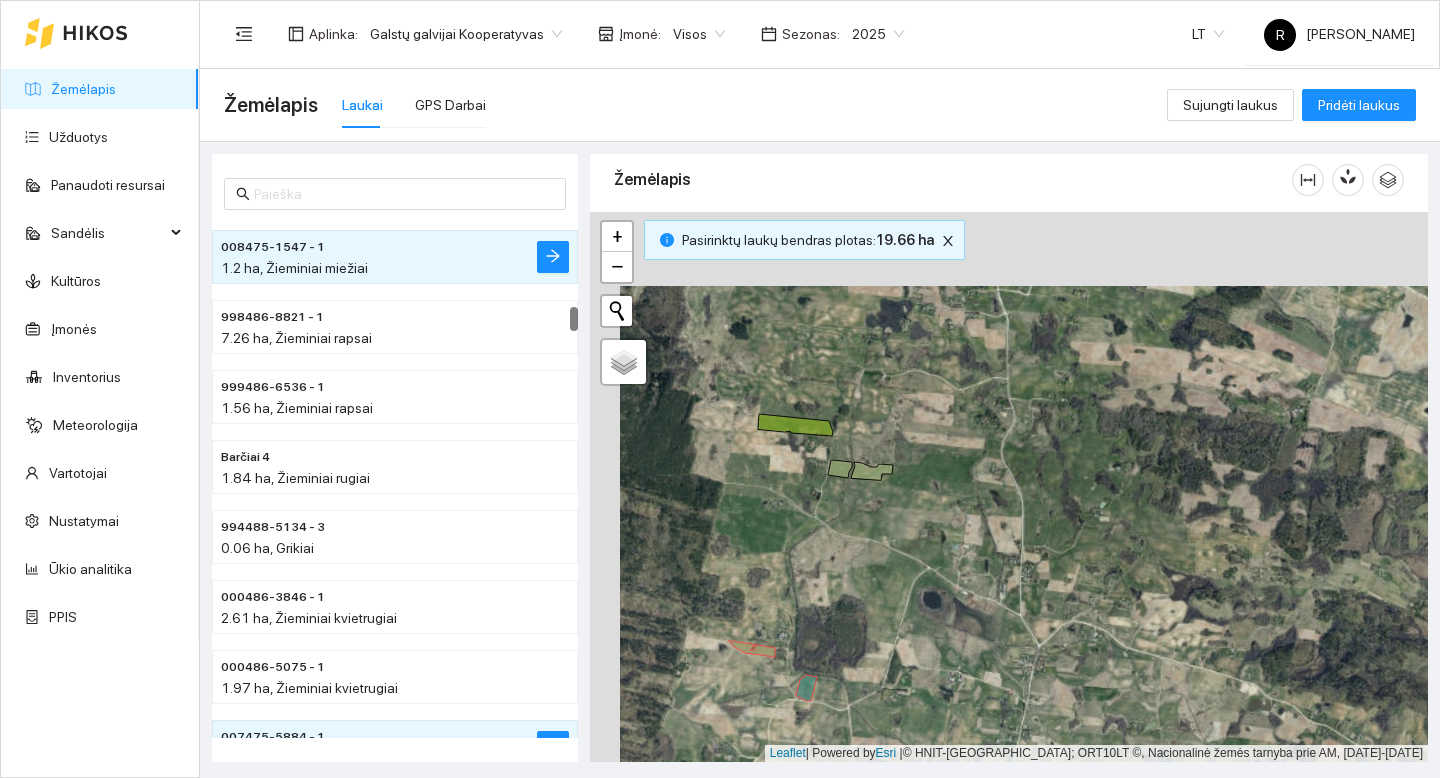 click on "+ −   Nieko nerasta. Bandykite dar kartą.  Žemėlapis  Palydovas Leaflet  | Powered by  Esri   |  © HNIT-BALTIC; ORT10LT ©, Nacionalinė žemės tarnyba prie AM, [DATE]-[DATE]" at bounding box center [1009, 487] 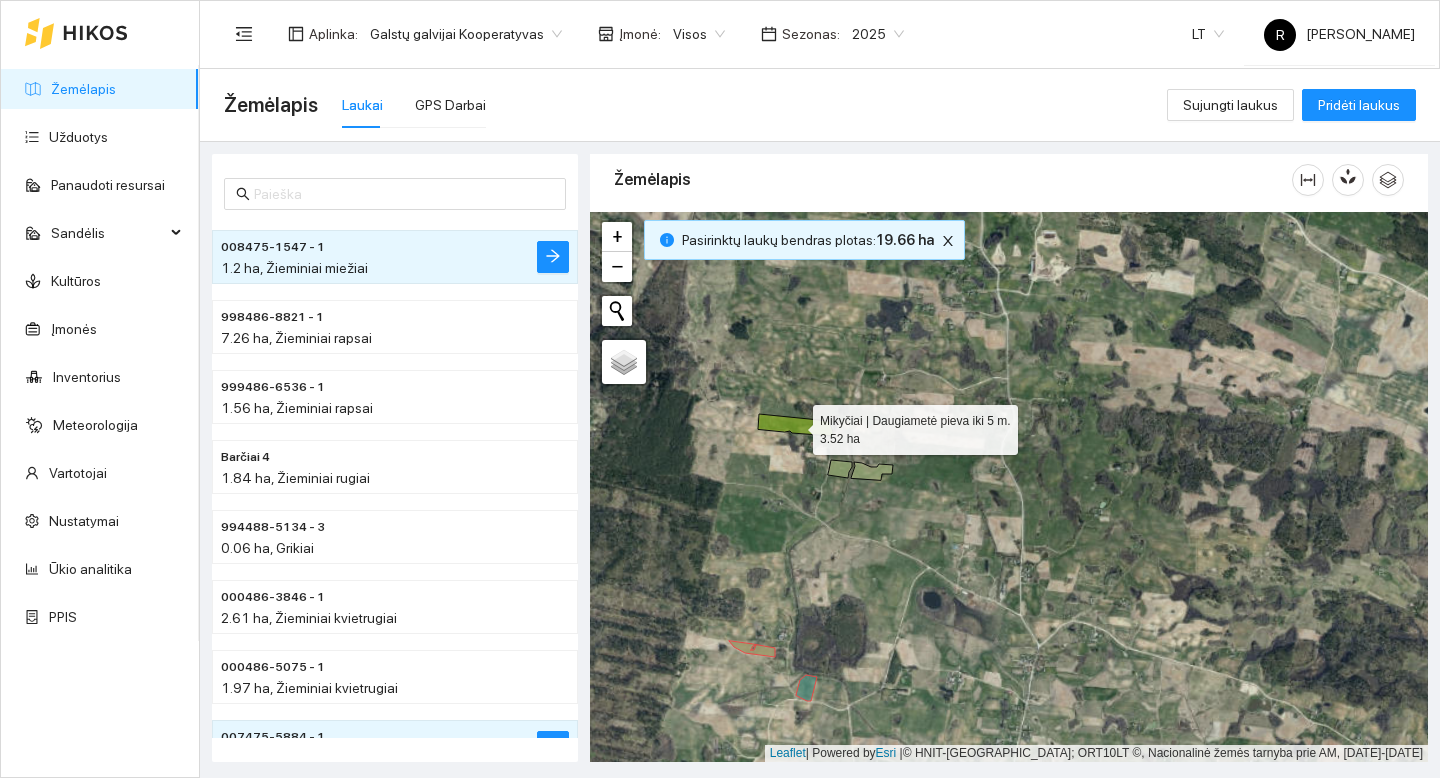 click 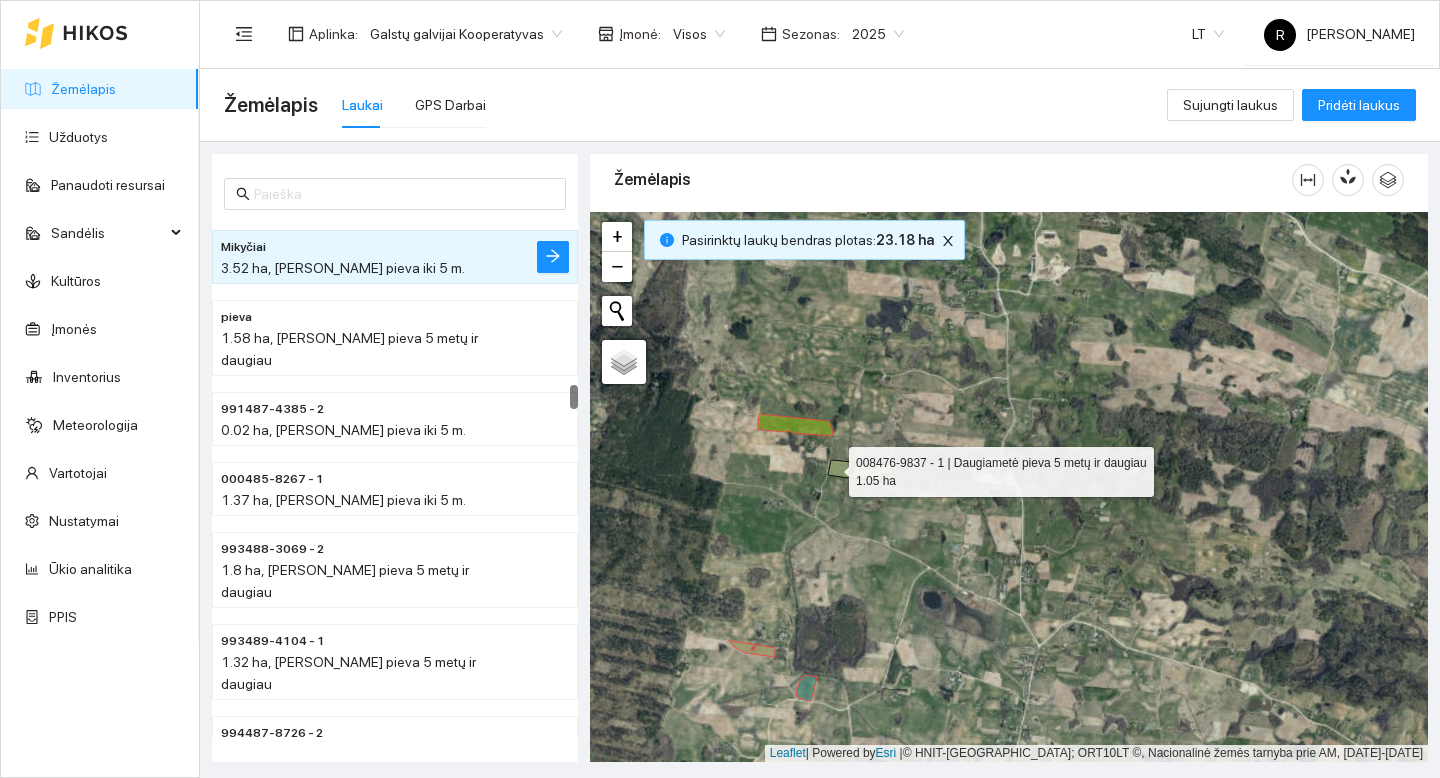 click 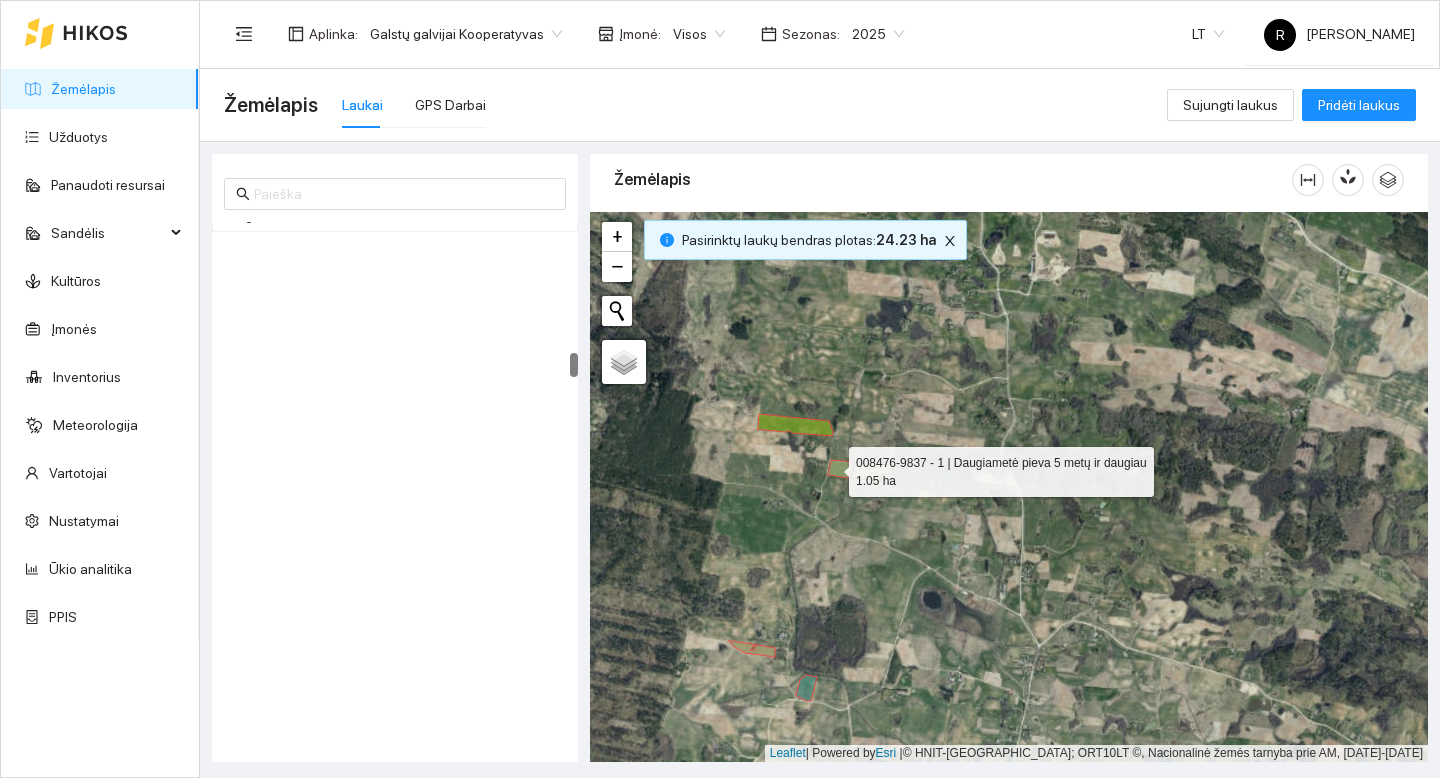scroll, scrollTop: 2800, scrollLeft: 0, axis: vertical 